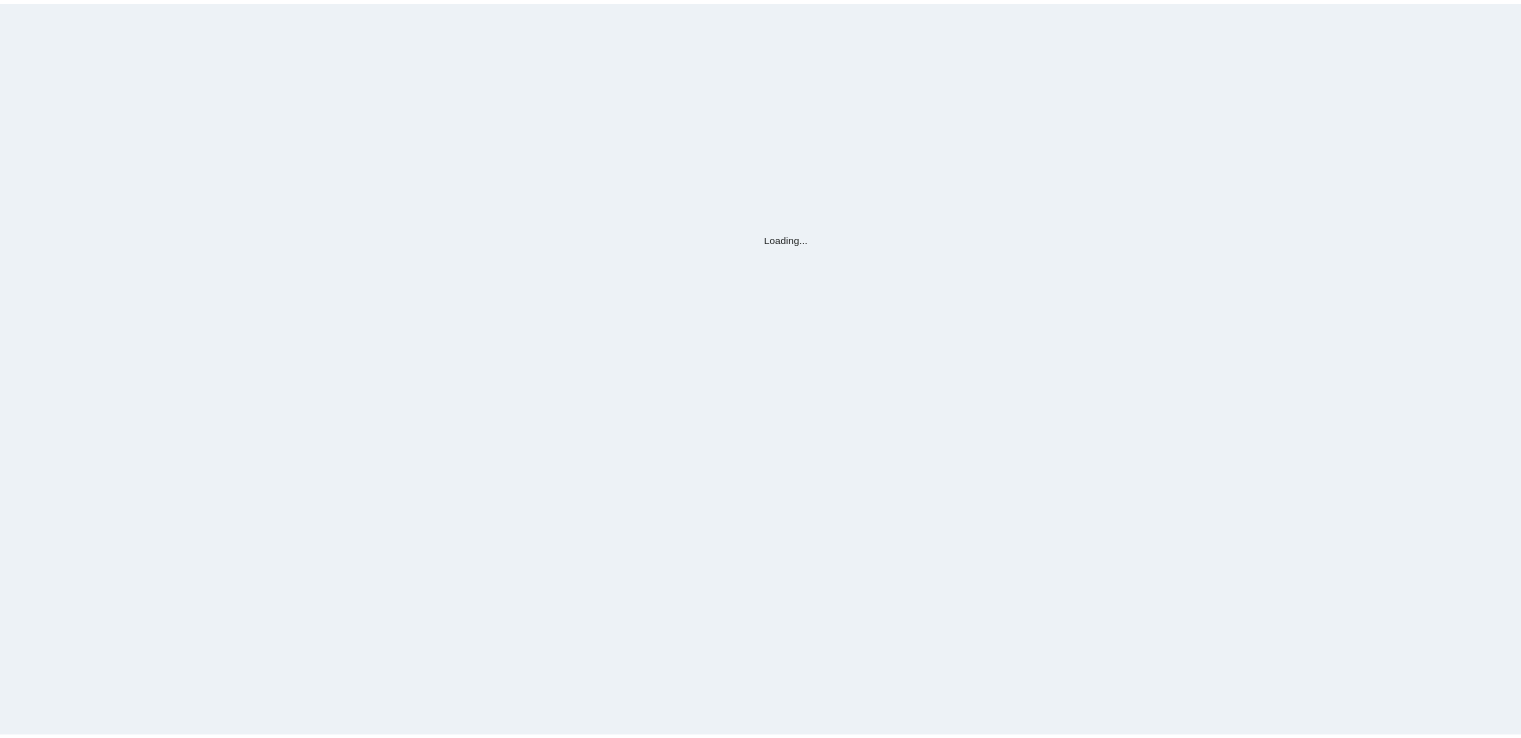 scroll, scrollTop: 0, scrollLeft: 0, axis: both 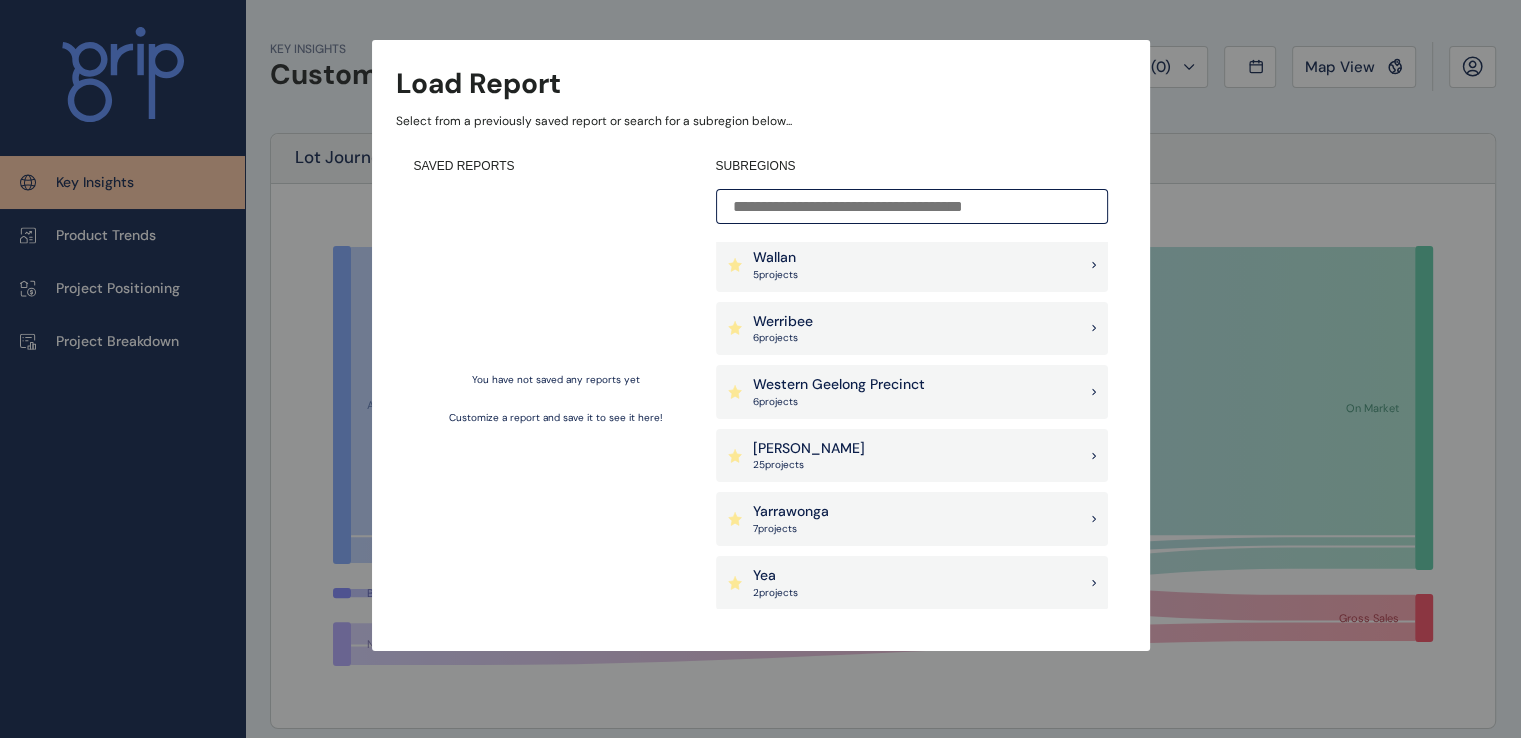 click on "[PERSON_NAME] 25  project s" at bounding box center (912, 456) 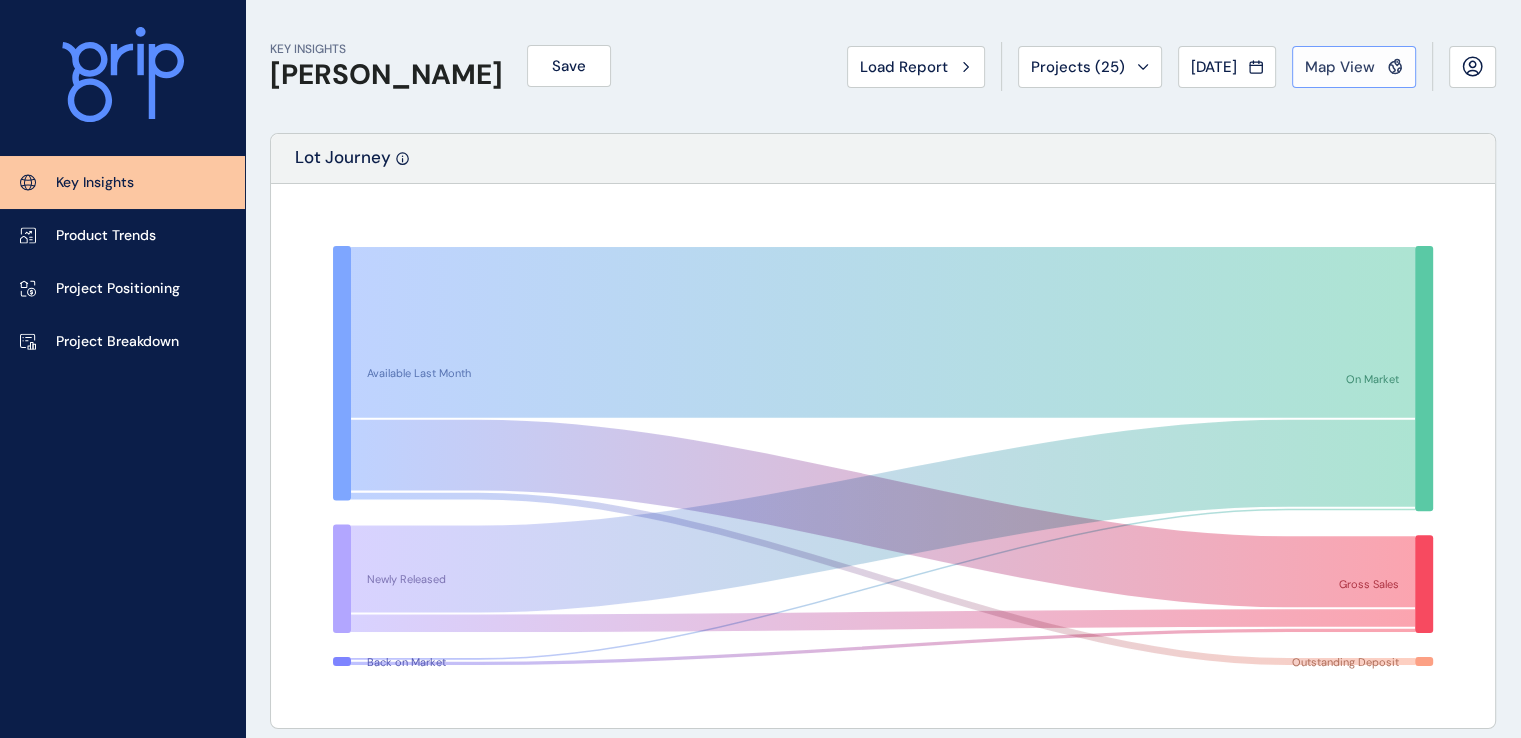 click on "Map View" at bounding box center [1340, 67] 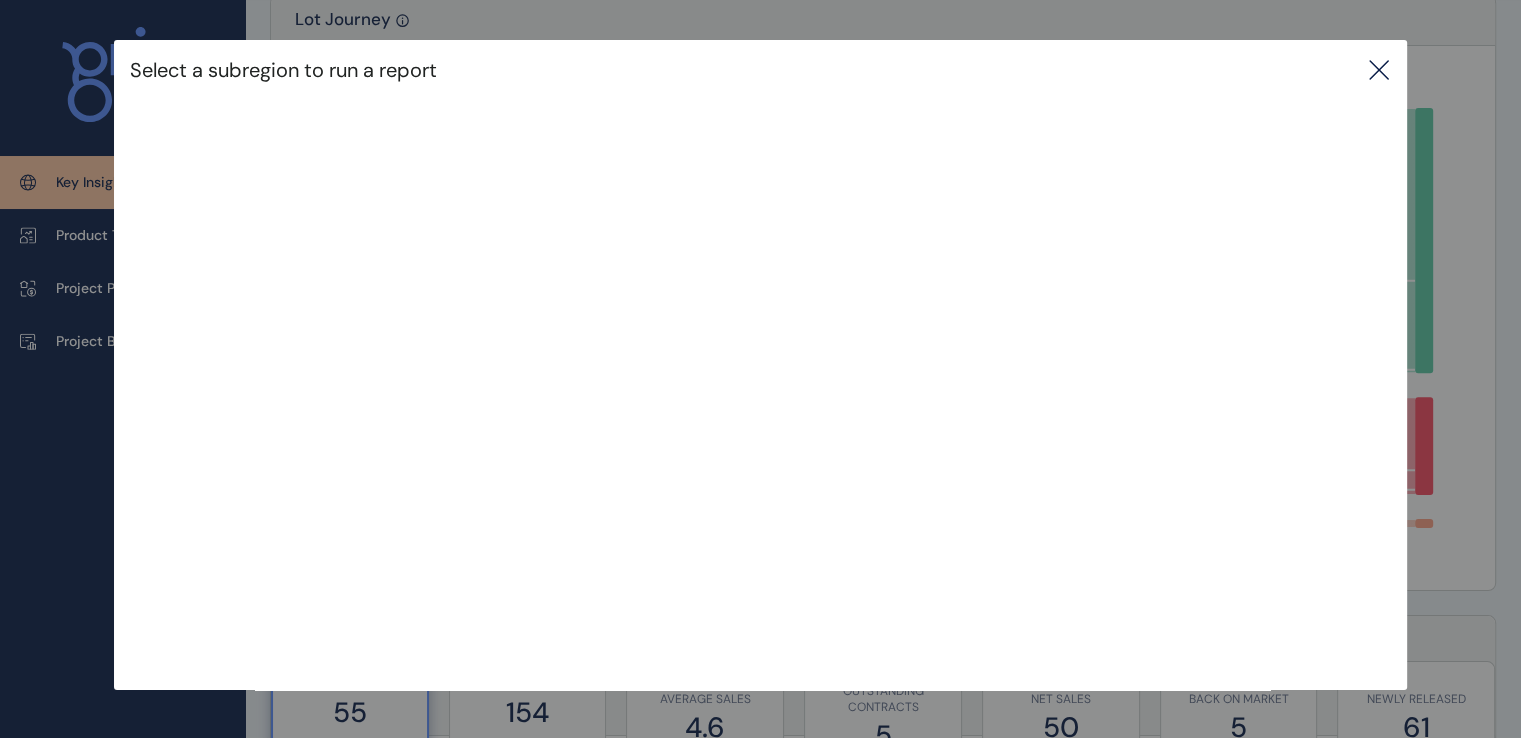 scroll, scrollTop: 200, scrollLeft: 0, axis: vertical 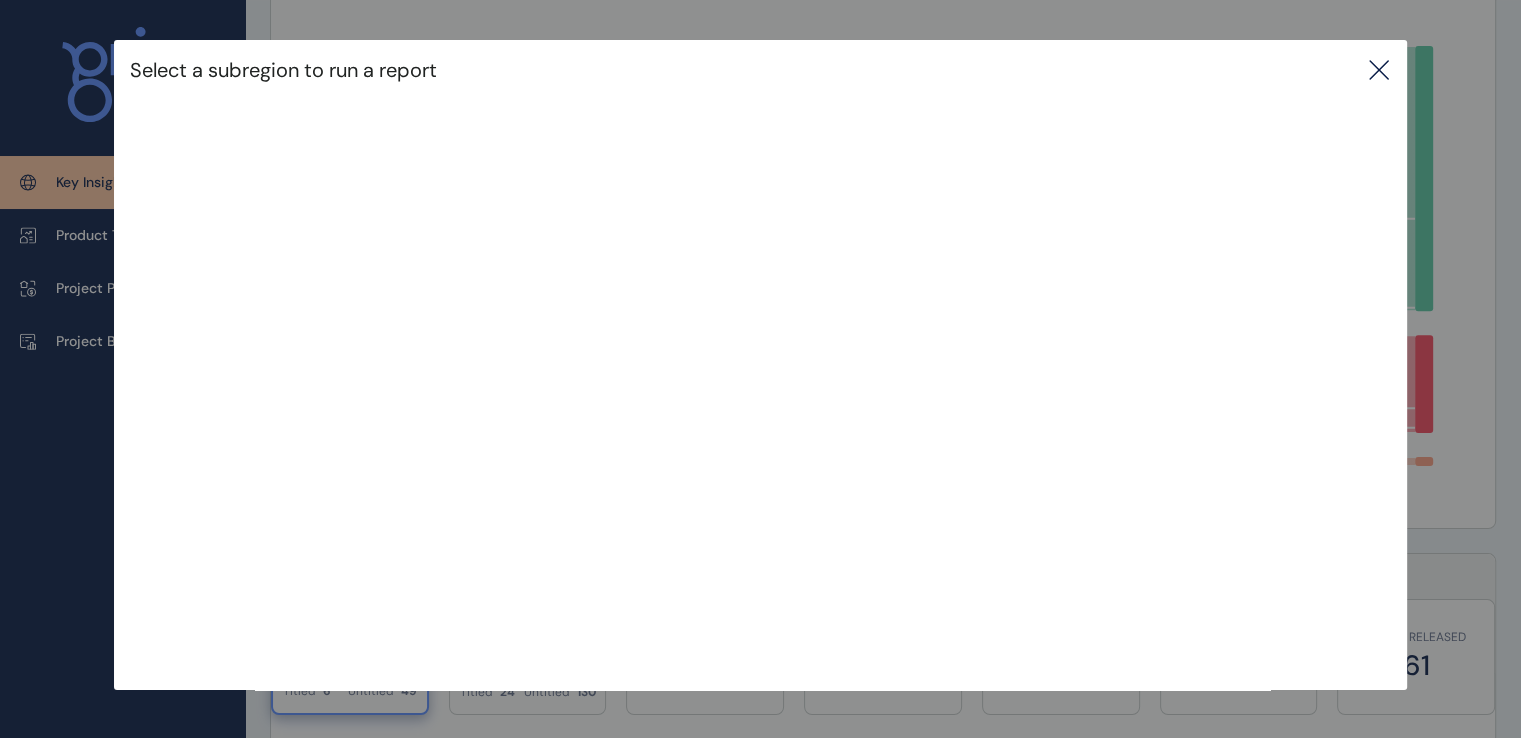 click on "Select a subregion to run a report" at bounding box center (760, 70) 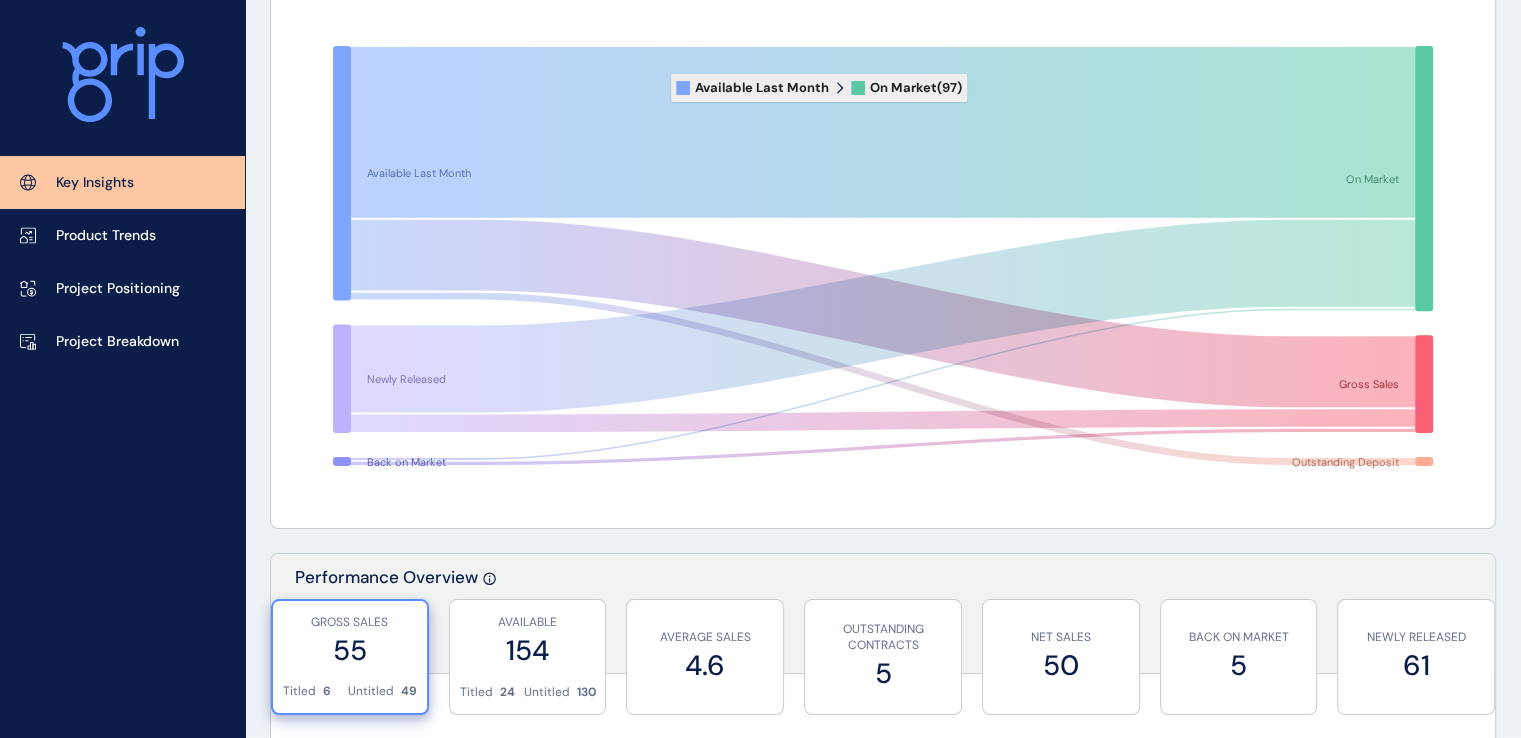 scroll, scrollTop: 0, scrollLeft: 0, axis: both 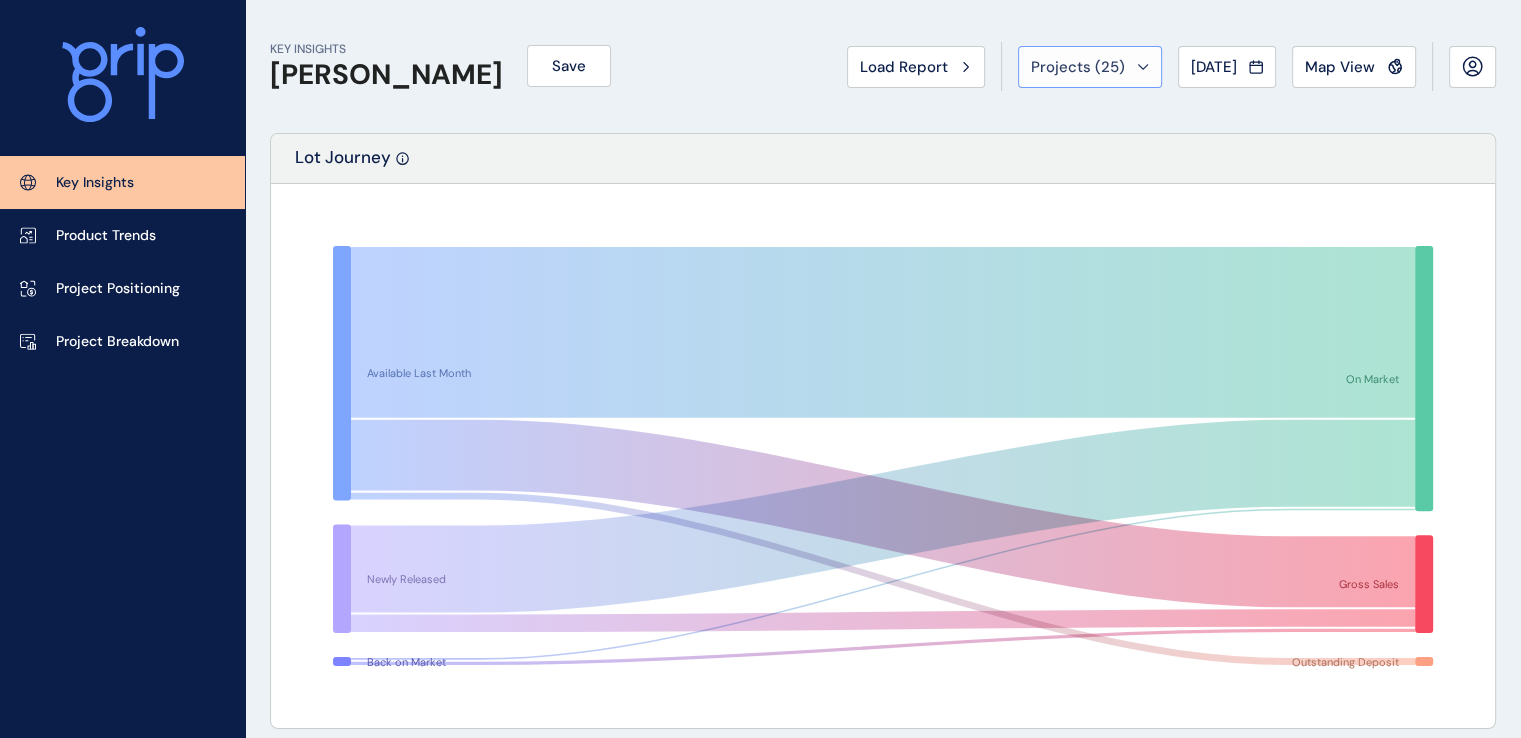 click on "Projects ( 25 )" at bounding box center [1090, 67] 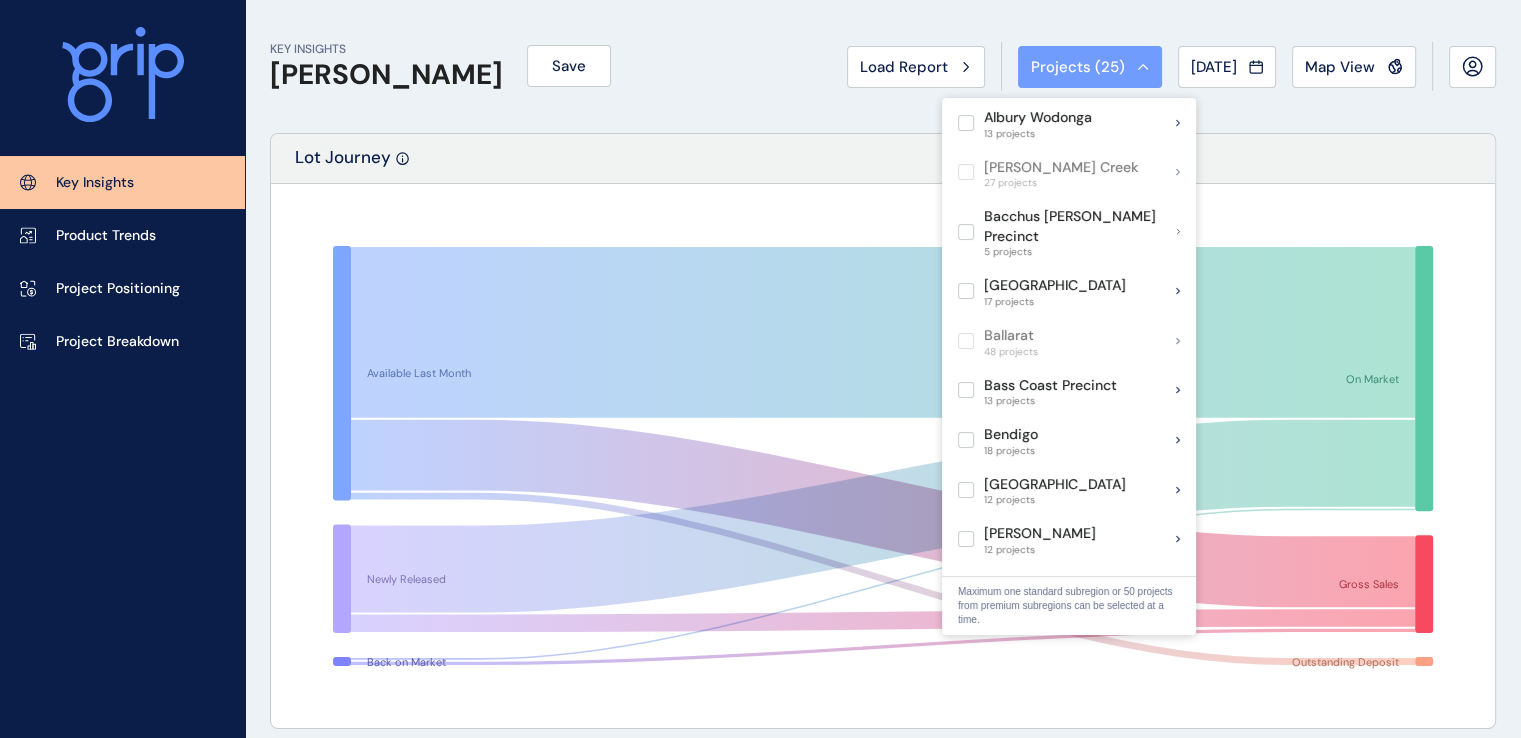 click on "Projects ( 25 )" at bounding box center [1090, 67] 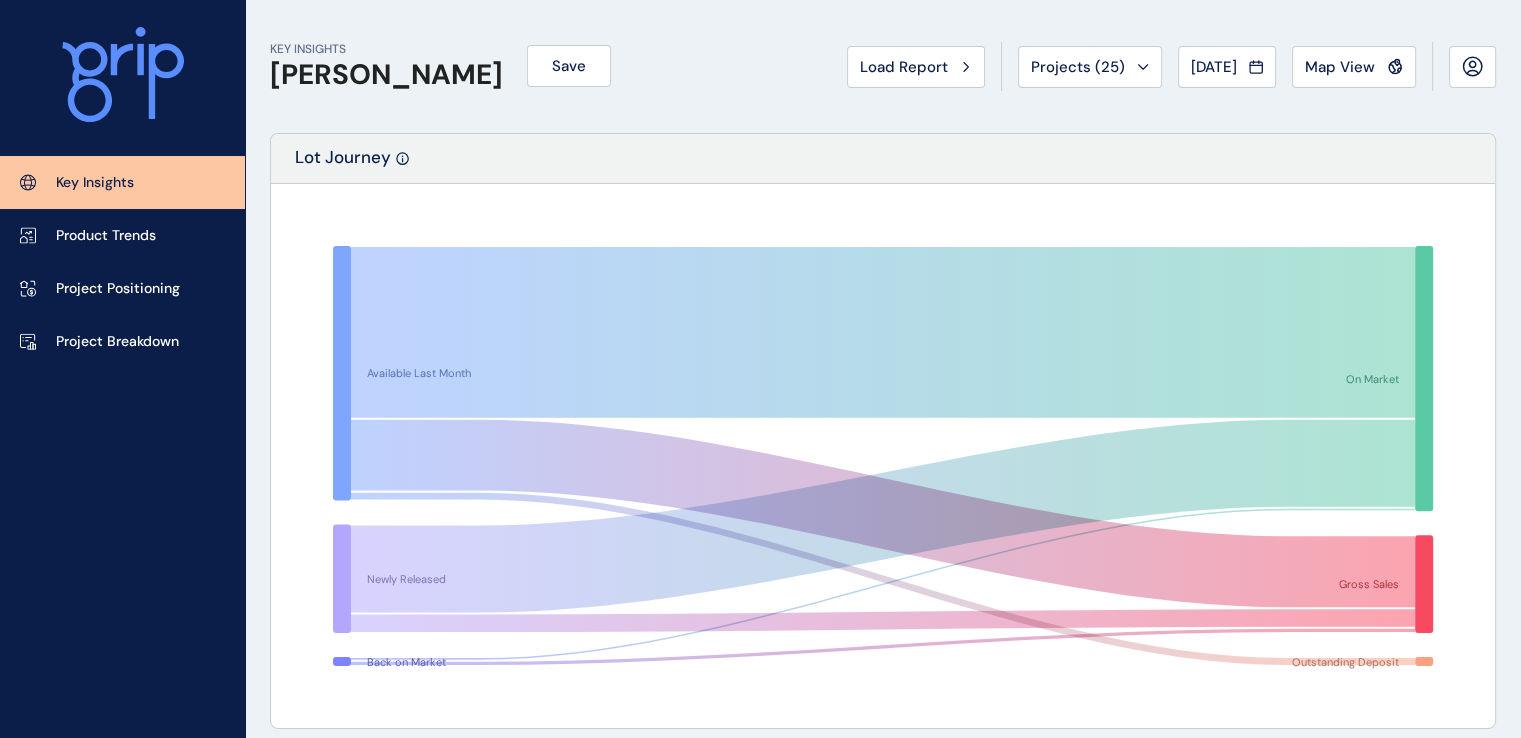 click on "[PERSON_NAME]" at bounding box center (386, 75) 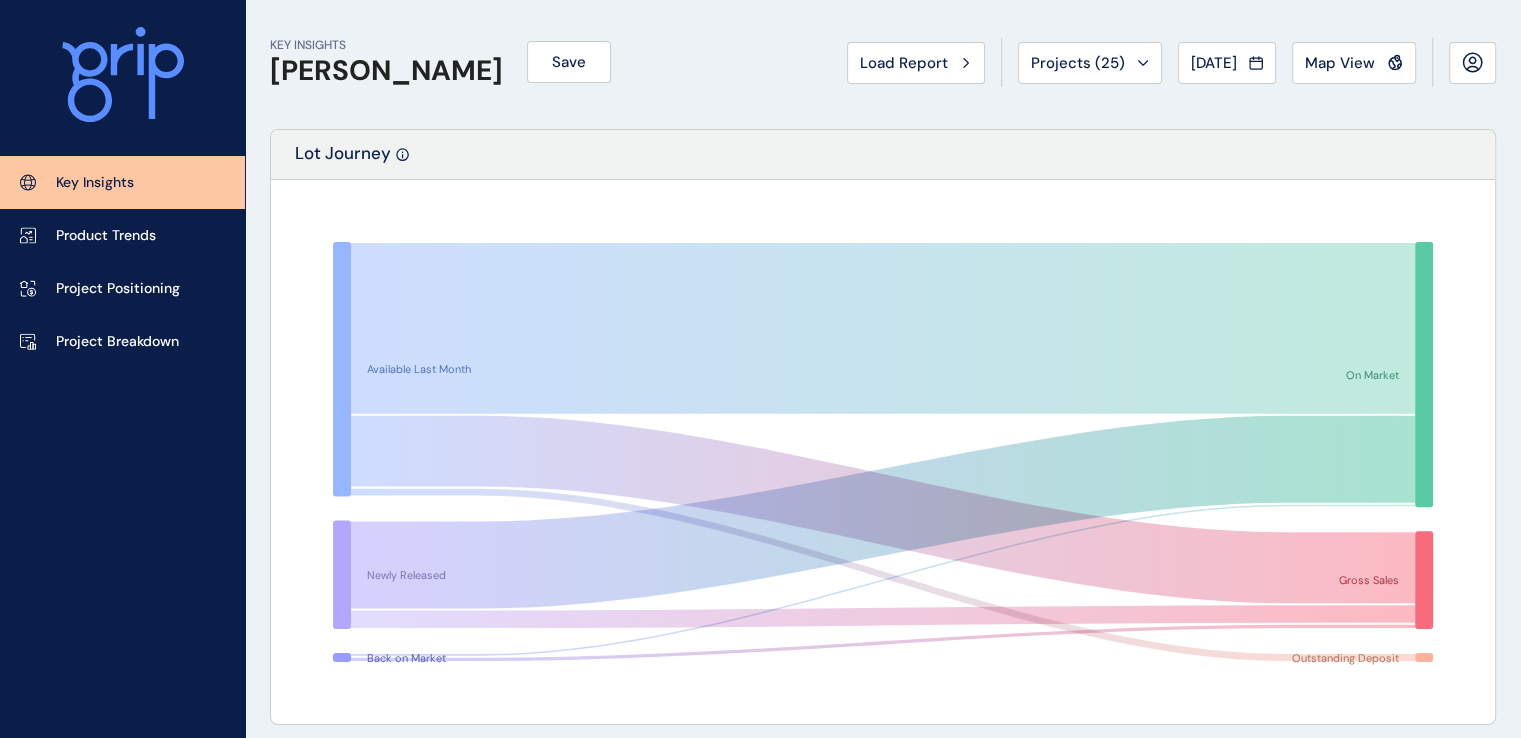 scroll, scrollTop: 0, scrollLeft: 0, axis: both 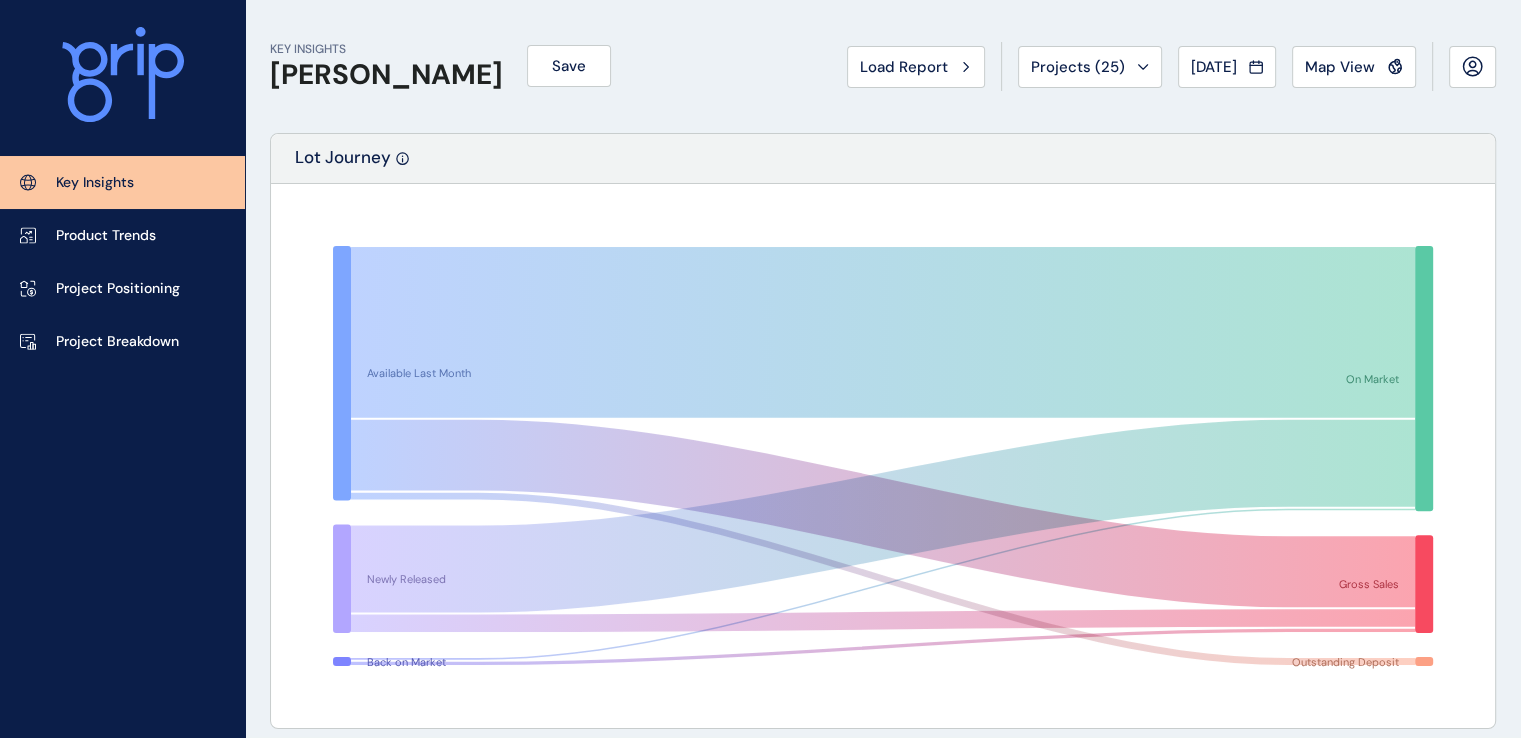 click on "[PERSON_NAME]" at bounding box center (386, 75) 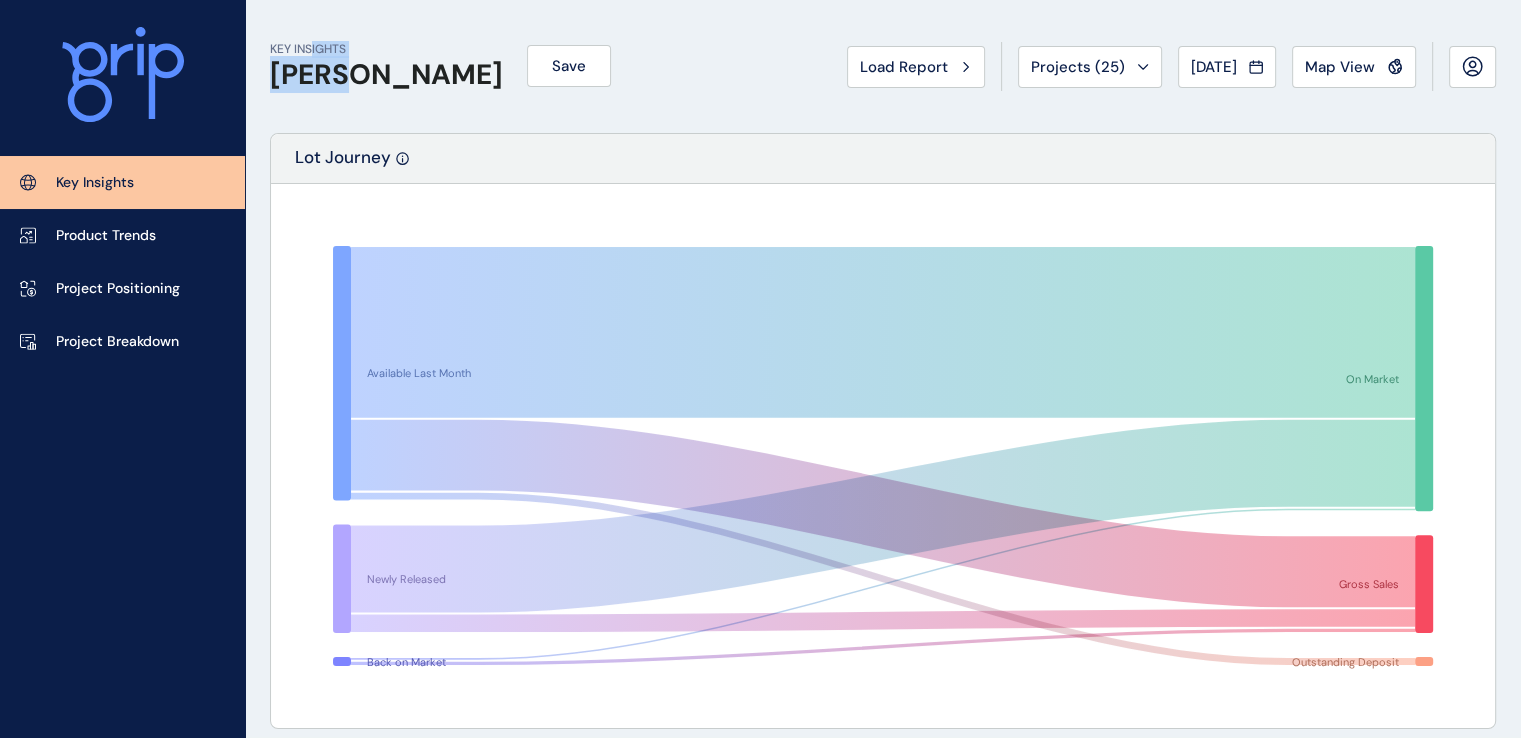 drag, startPoint x: 313, startPoint y: 40, endPoint x: 299, endPoint y: 109, distance: 70.40597 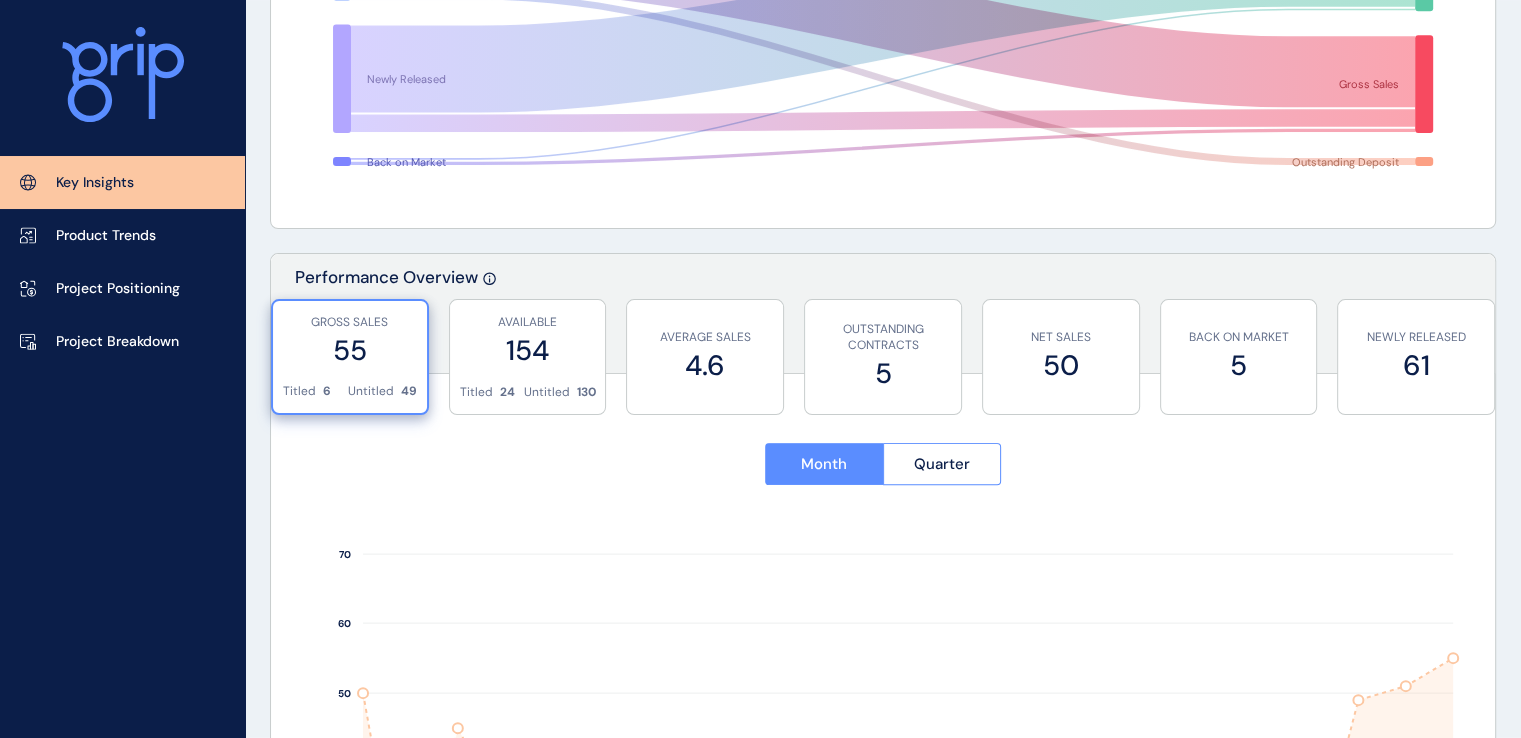 scroll, scrollTop: 0, scrollLeft: 0, axis: both 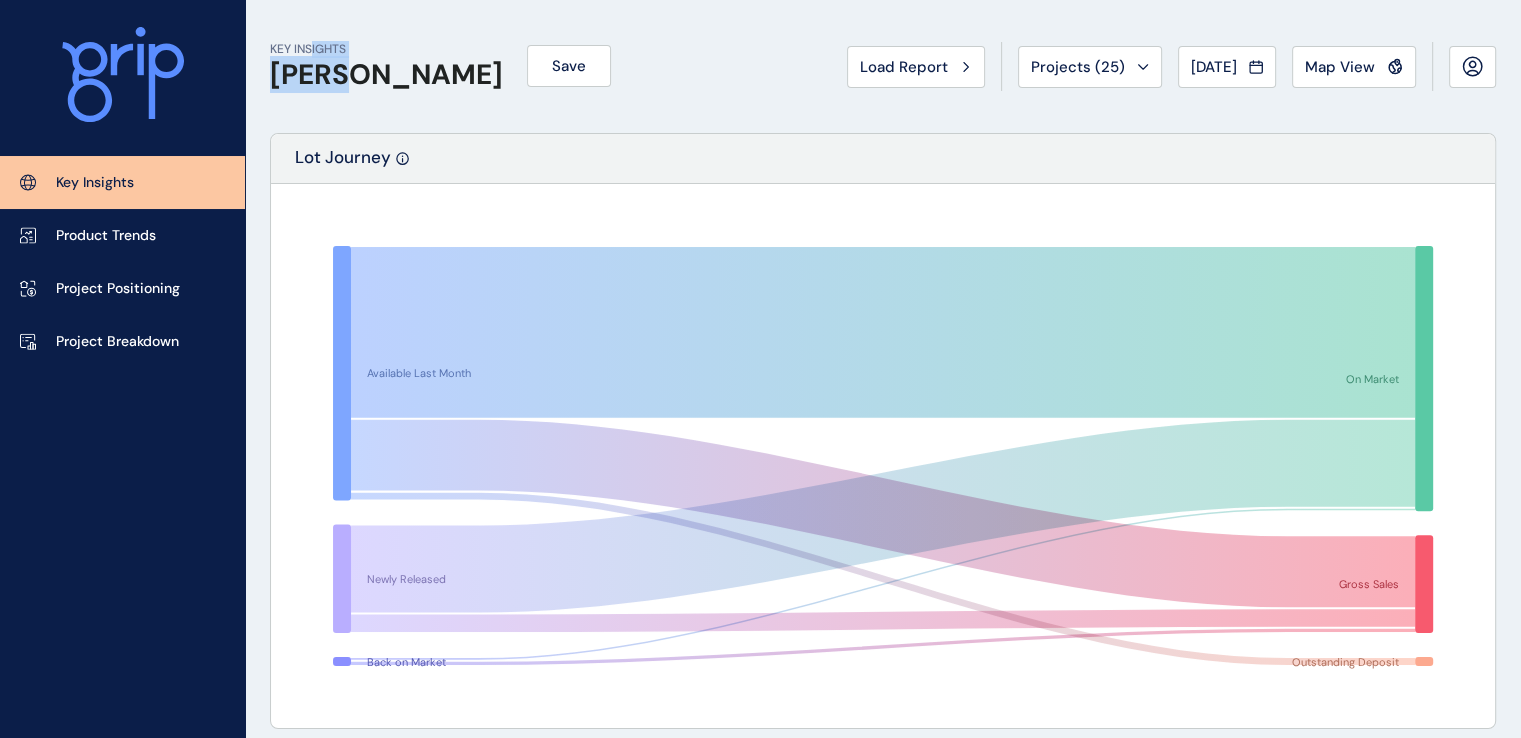 click on "[PERSON_NAME]" at bounding box center [386, 75] 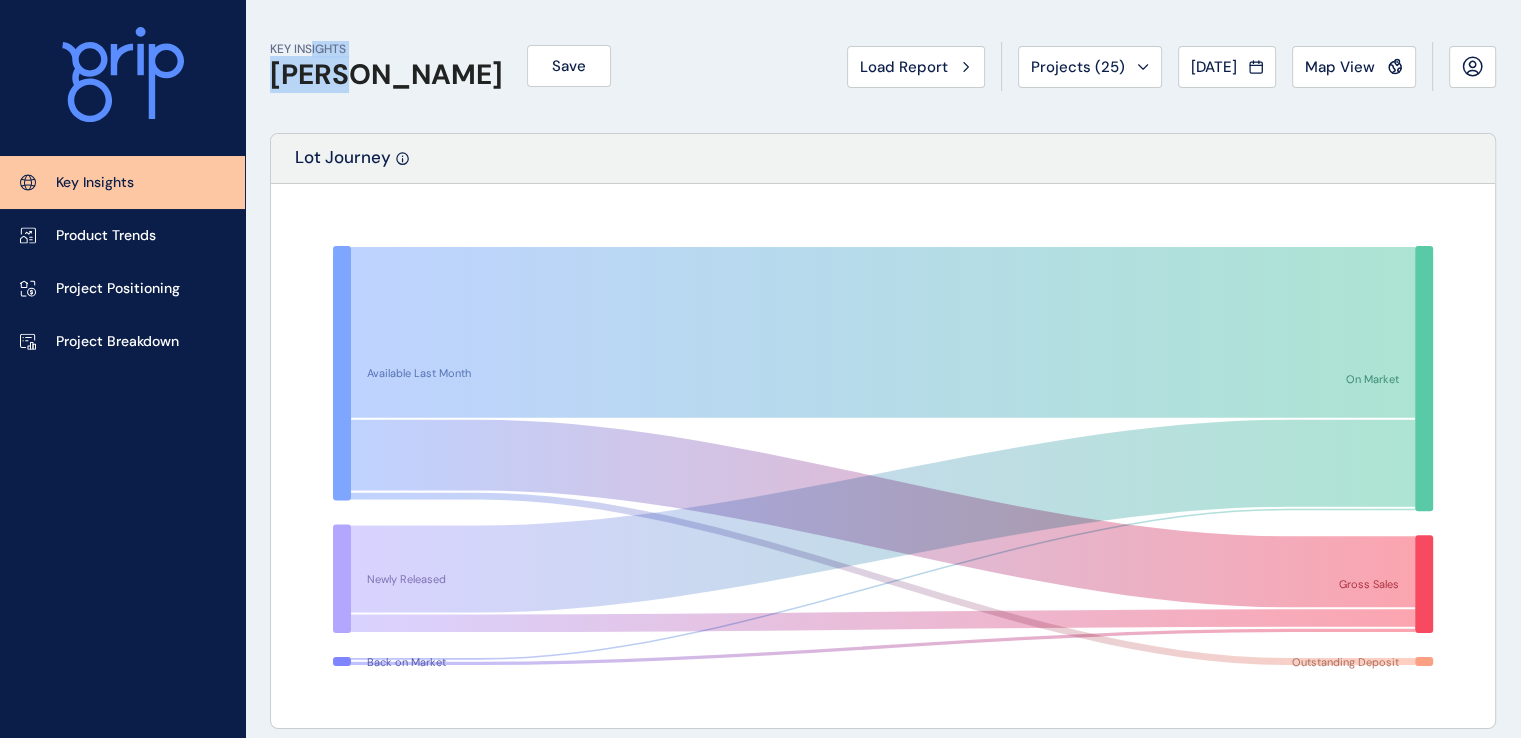 drag, startPoint x: 314, startPoint y: 74, endPoint x: 334, endPoint y: 77, distance: 20.22375 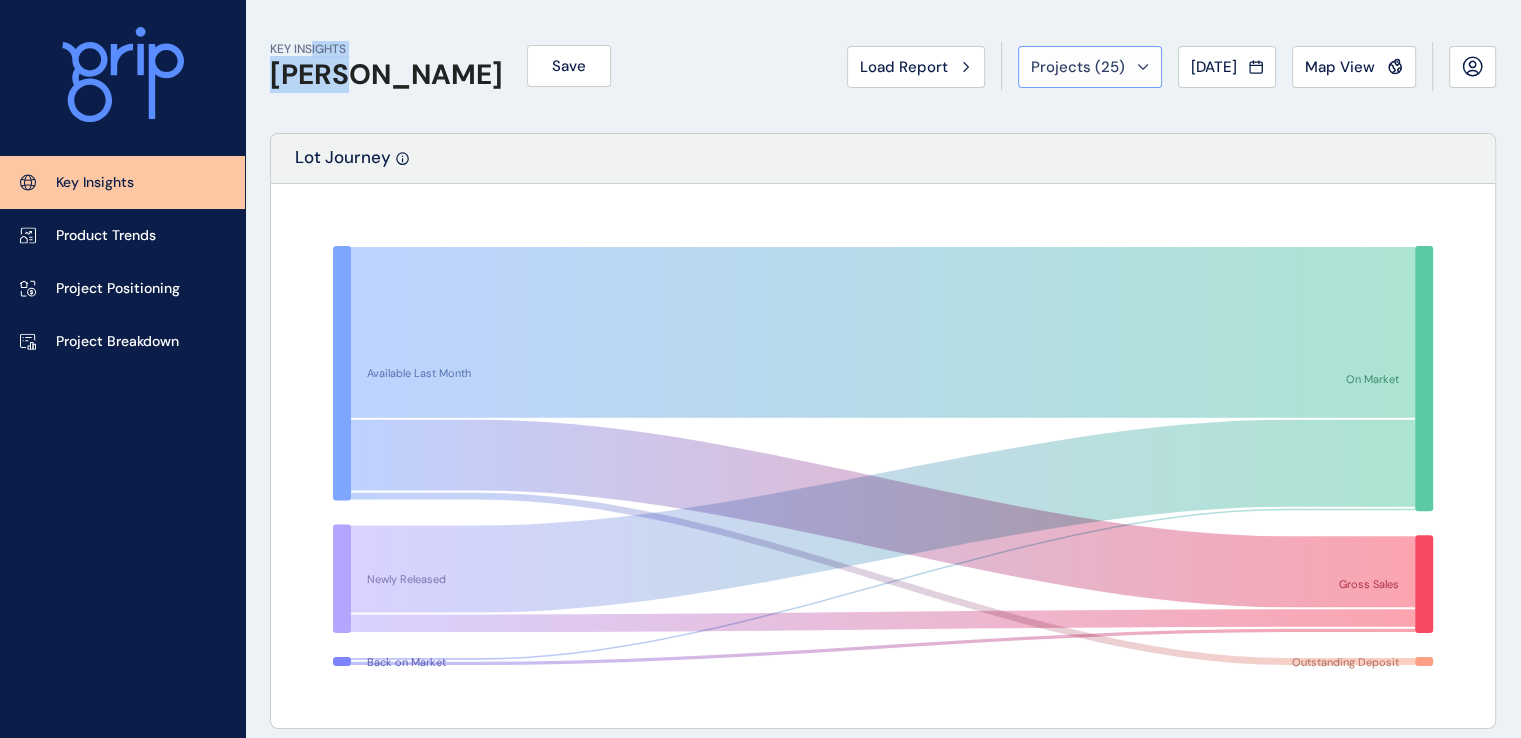 click on "Projects ( 25 )" at bounding box center (1078, 67) 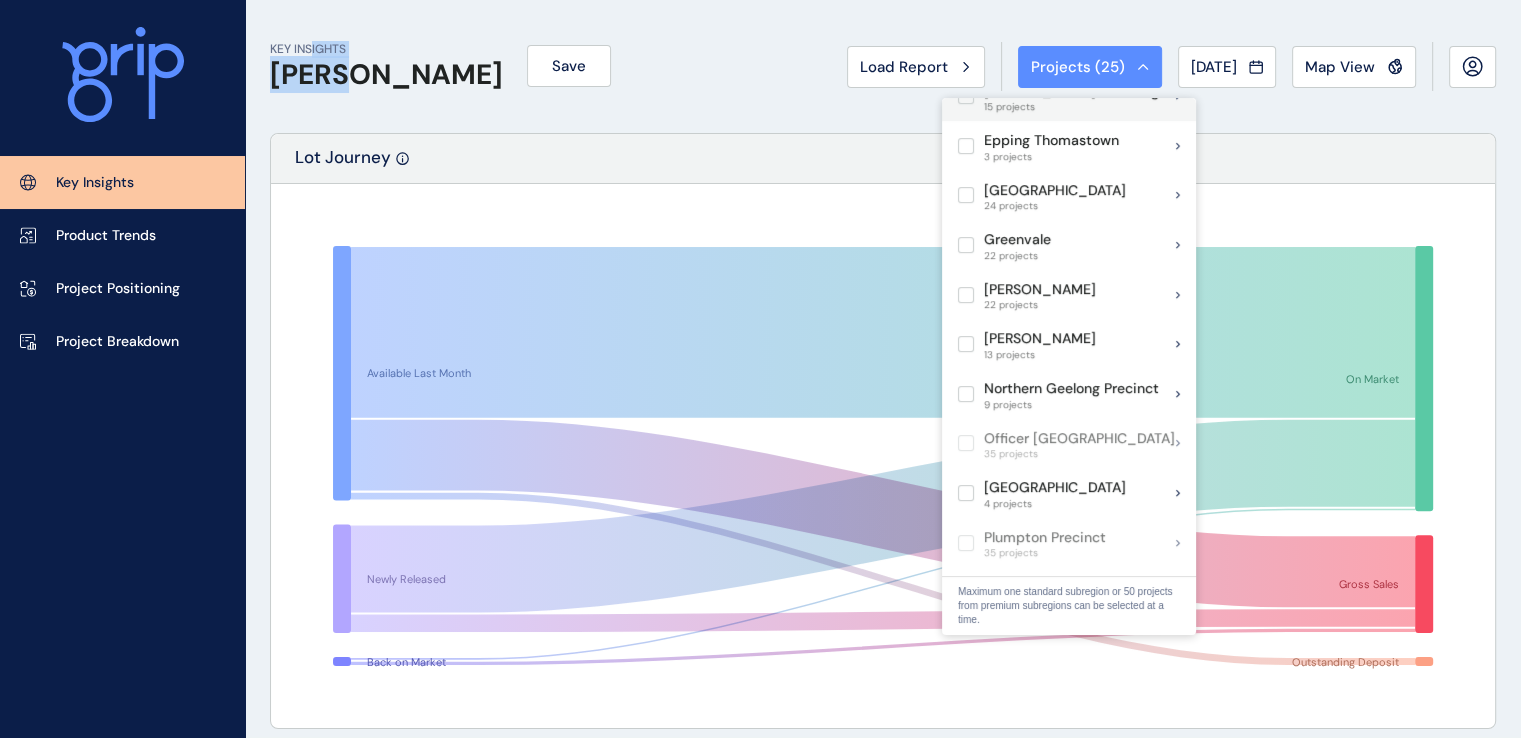 scroll, scrollTop: 1277, scrollLeft: 0, axis: vertical 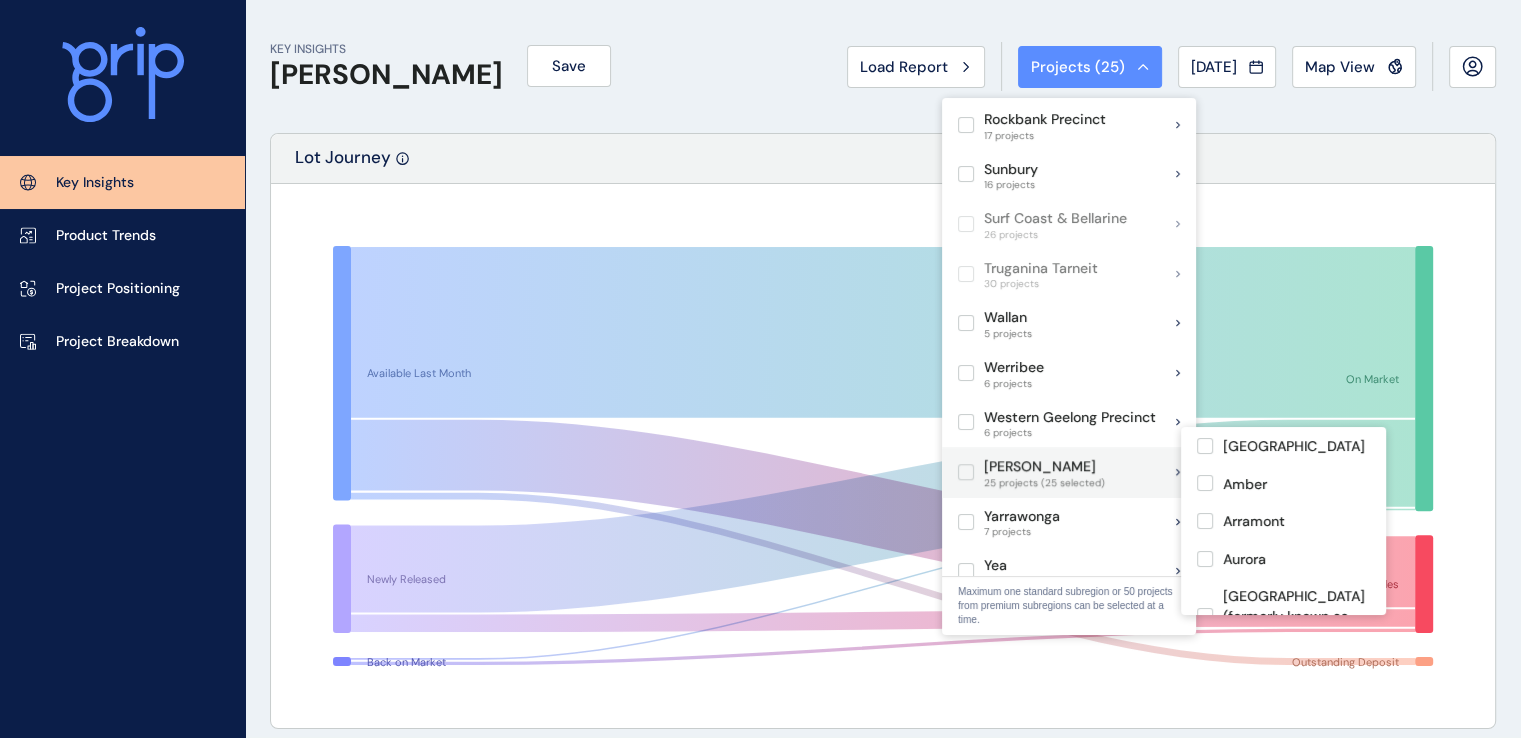 click at bounding box center [966, 472] 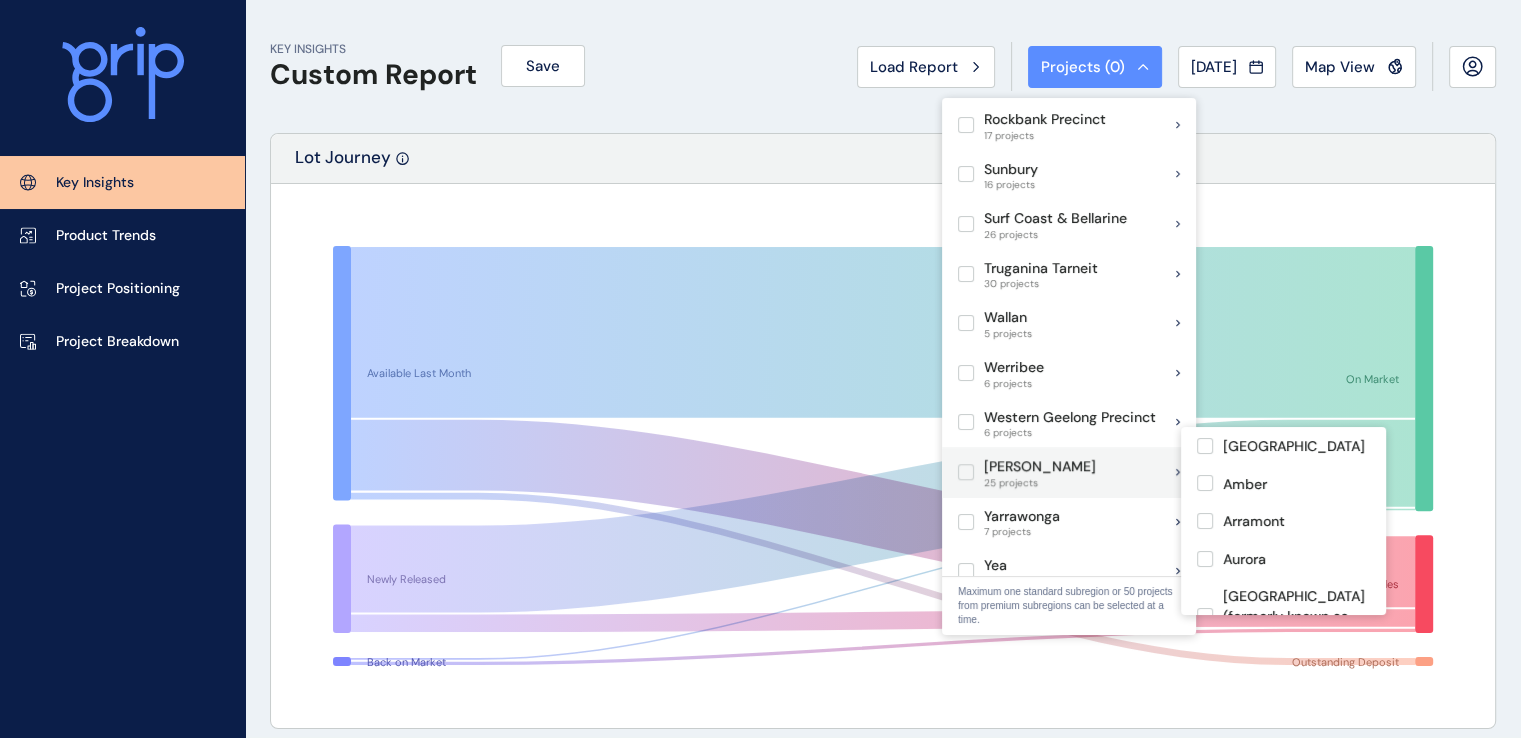click at bounding box center (966, 472) 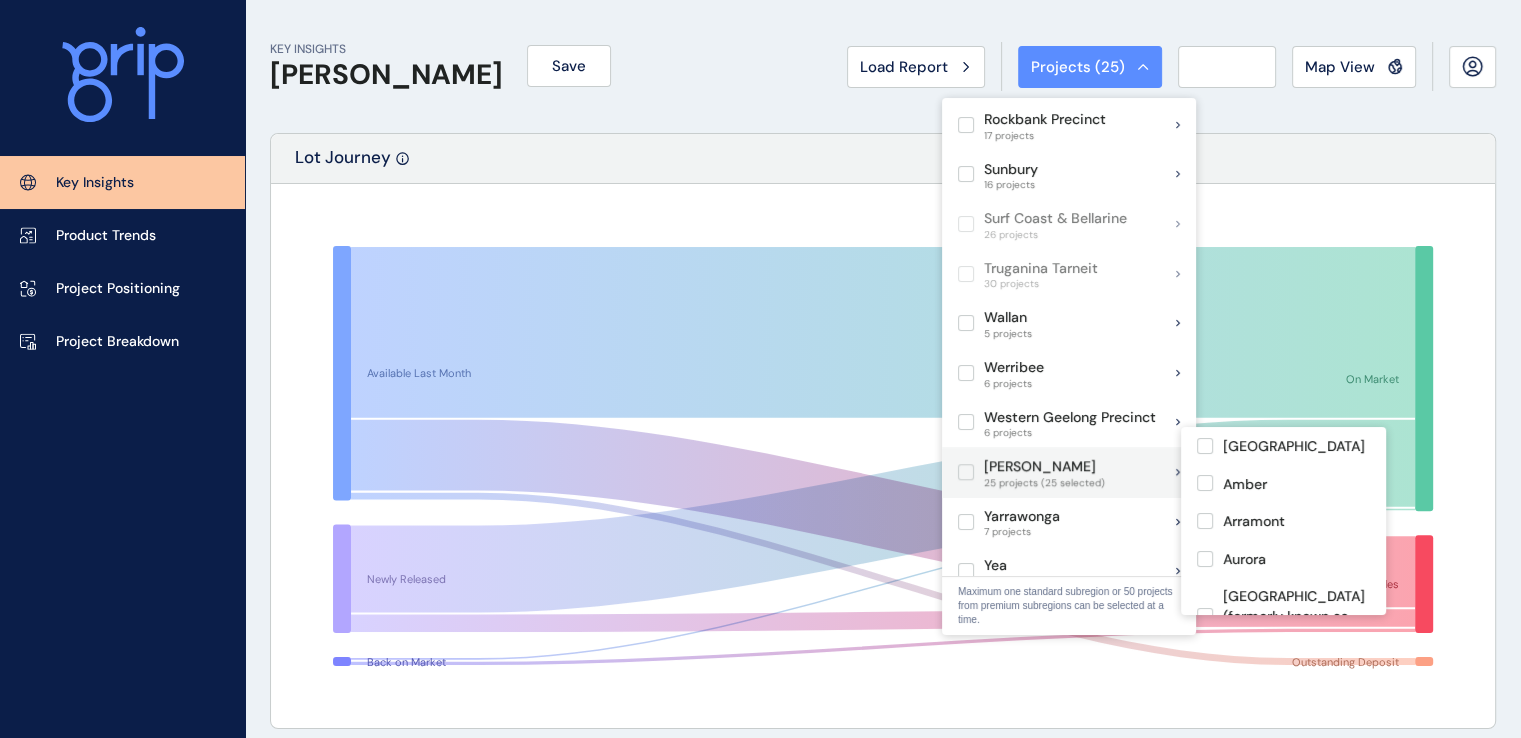 click at bounding box center [966, 472] 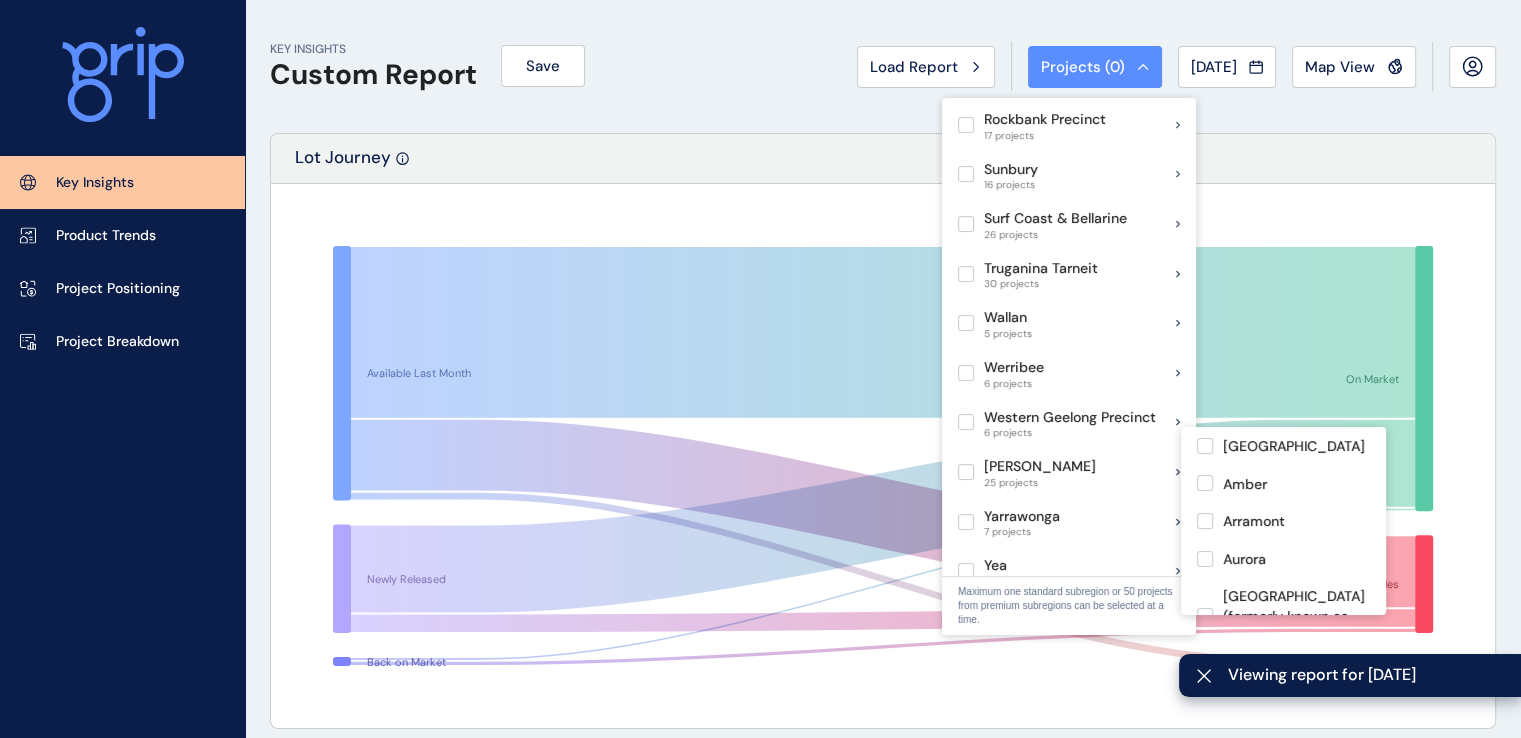 click on "Lot Journey" at bounding box center [883, 159] 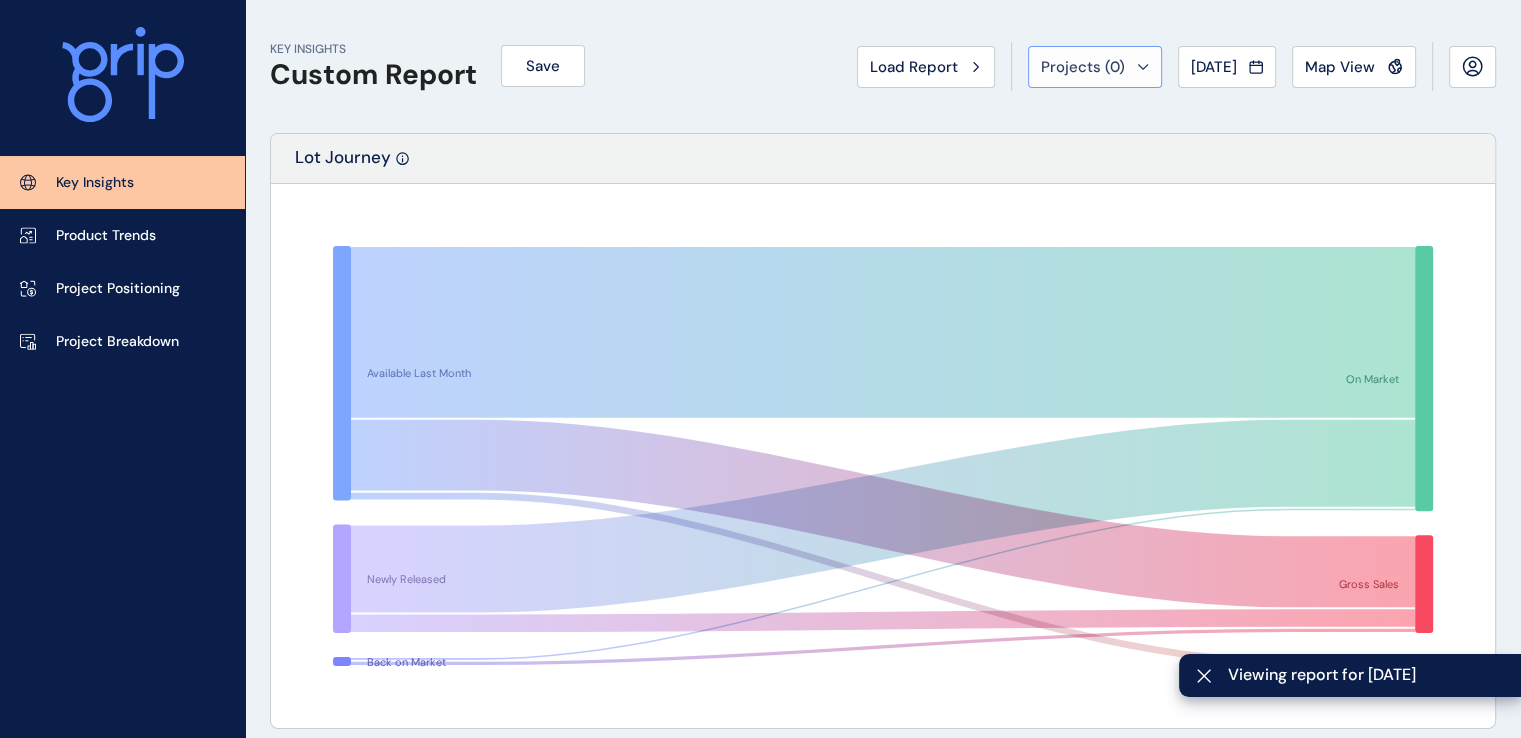 click on "Projects ( 0 )" at bounding box center [1095, 67] 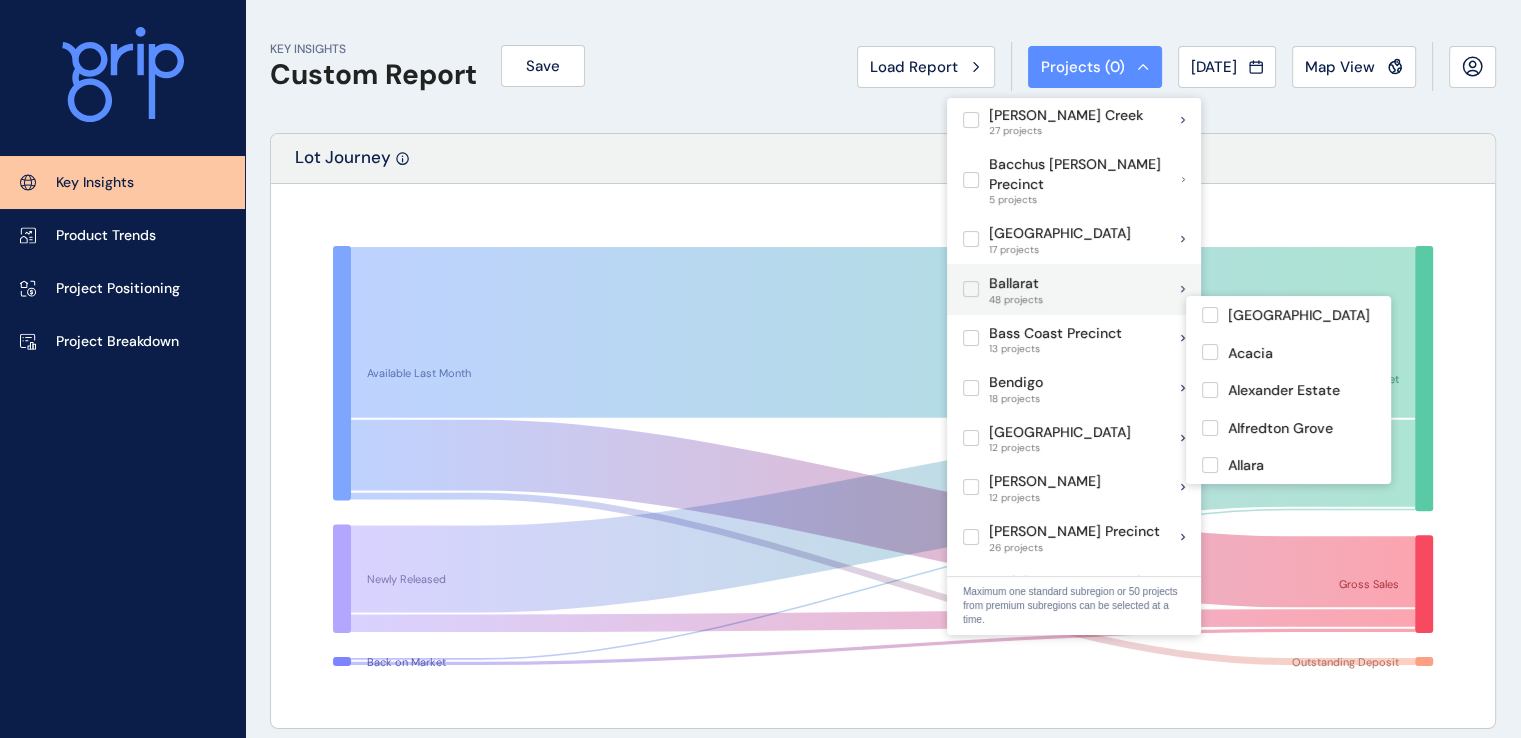 scroll, scrollTop: 0, scrollLeft: 0, axis: both 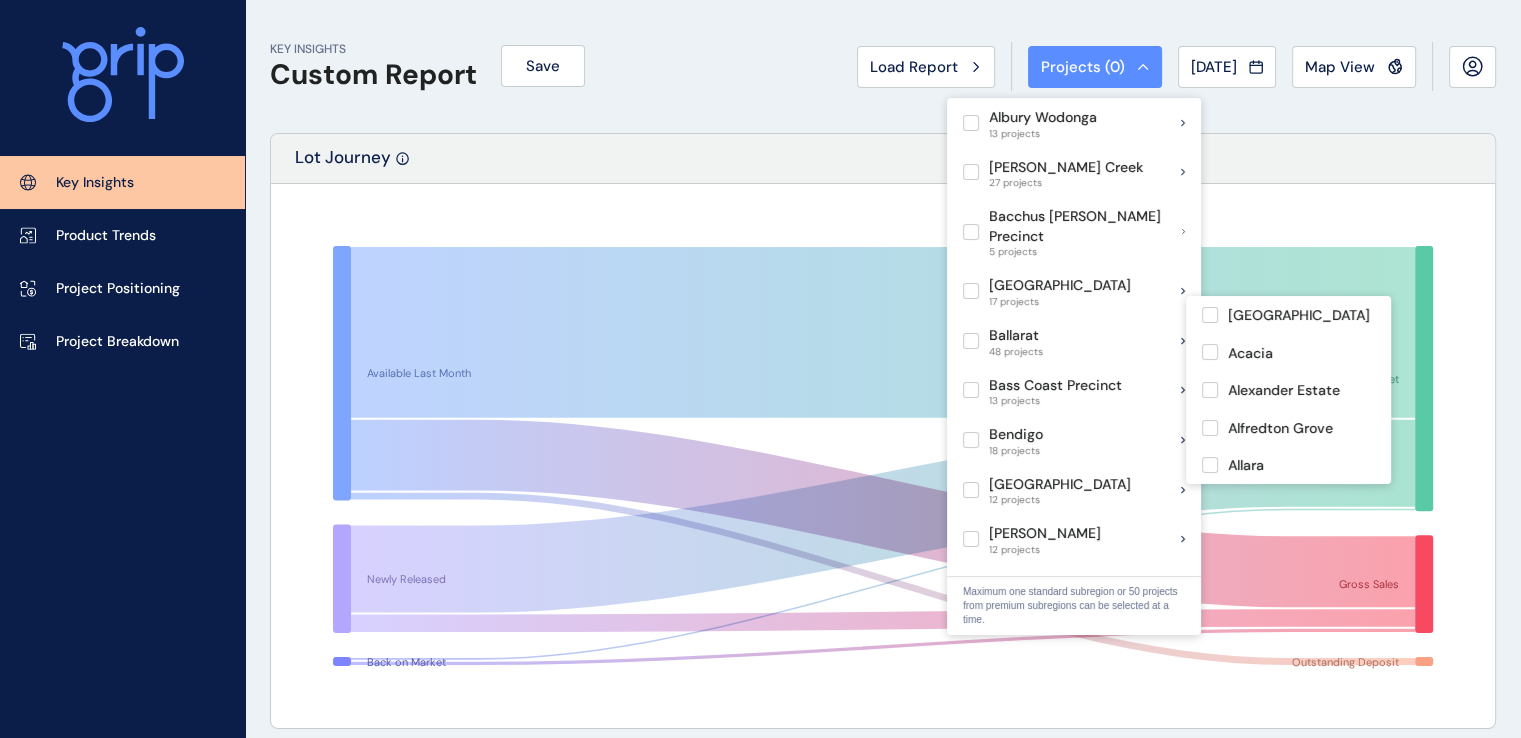 click on "Lot Journey" at bounding box center (883, 159) 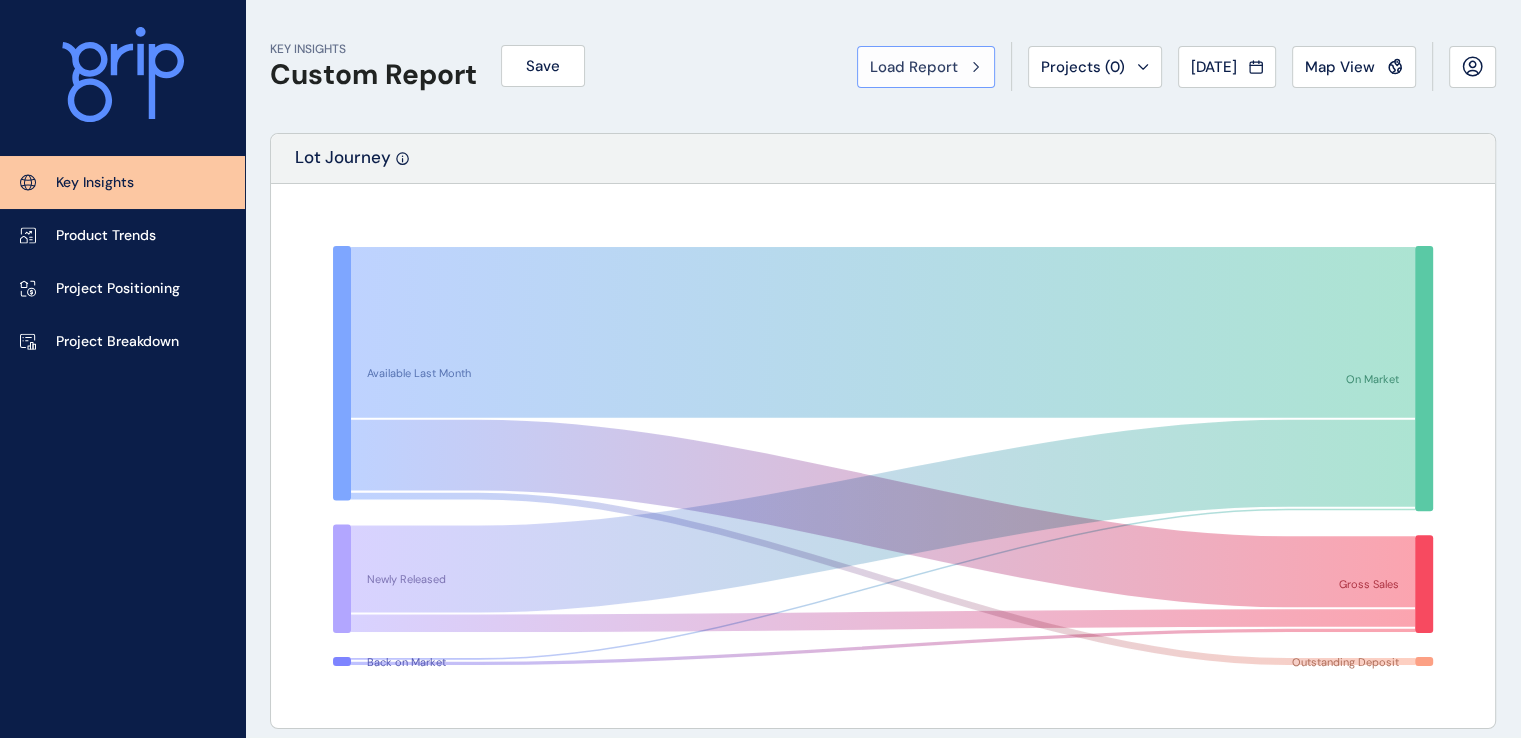 click on "Load Report" at bounding box center [926, 67] 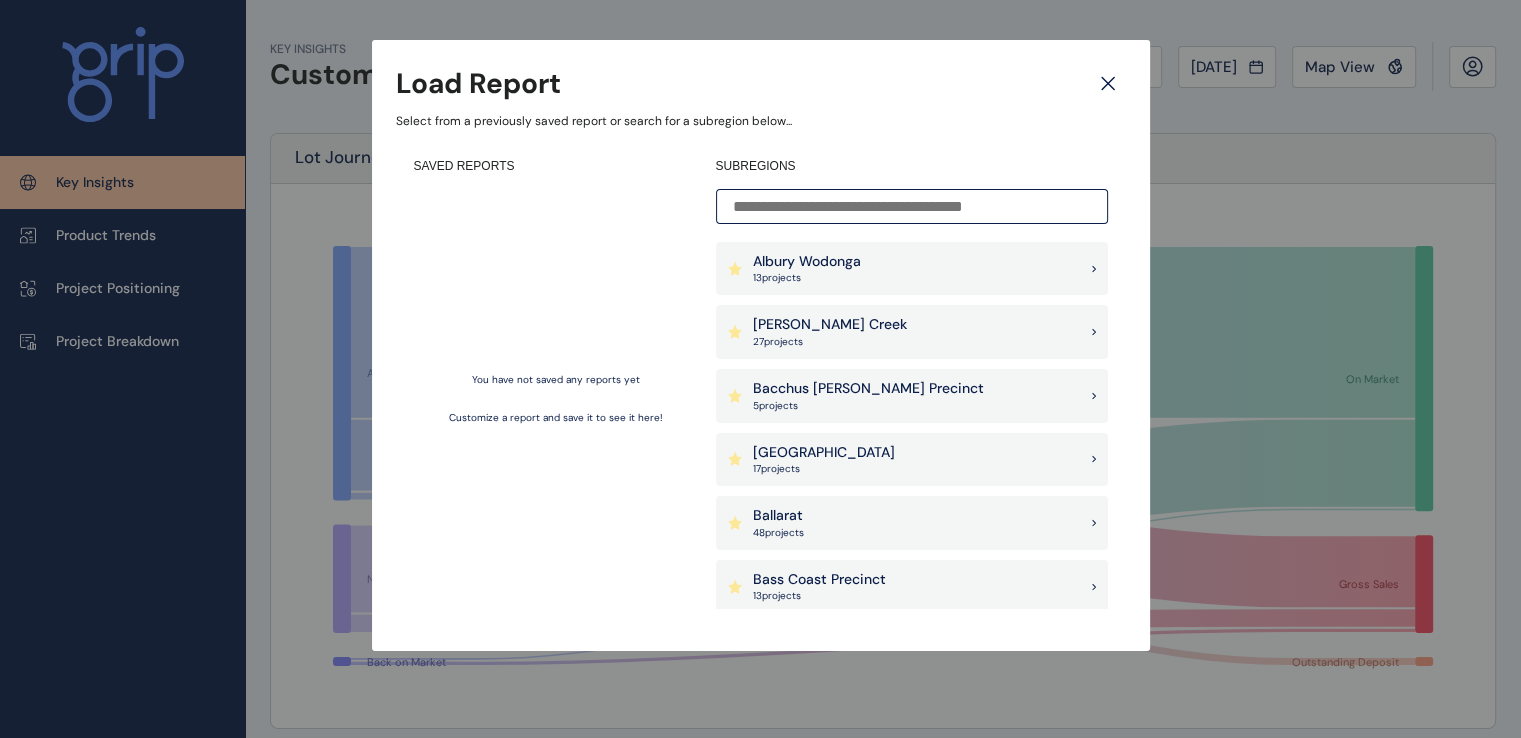 click 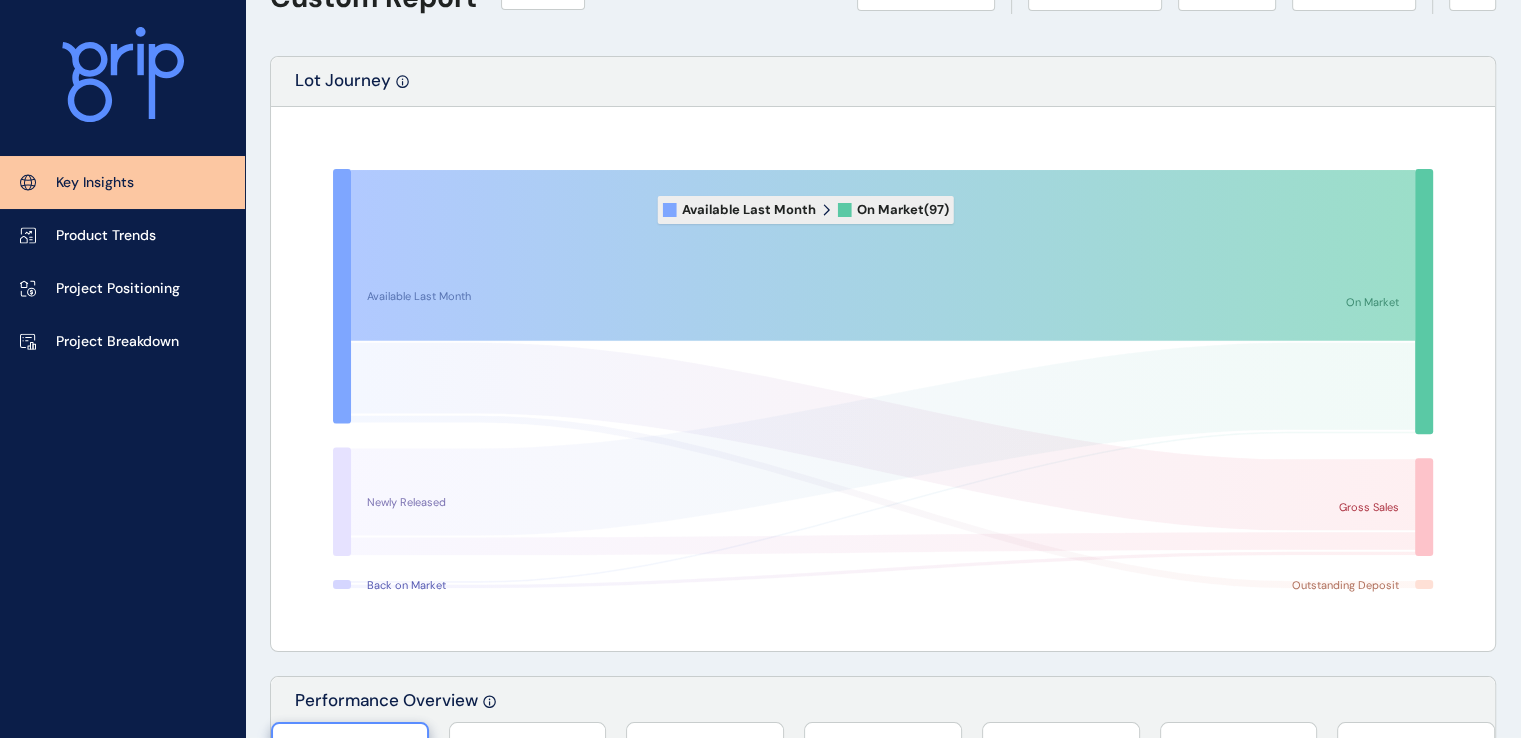 scroll, scrollTop: 0, scrollLeft: 0, axis: both 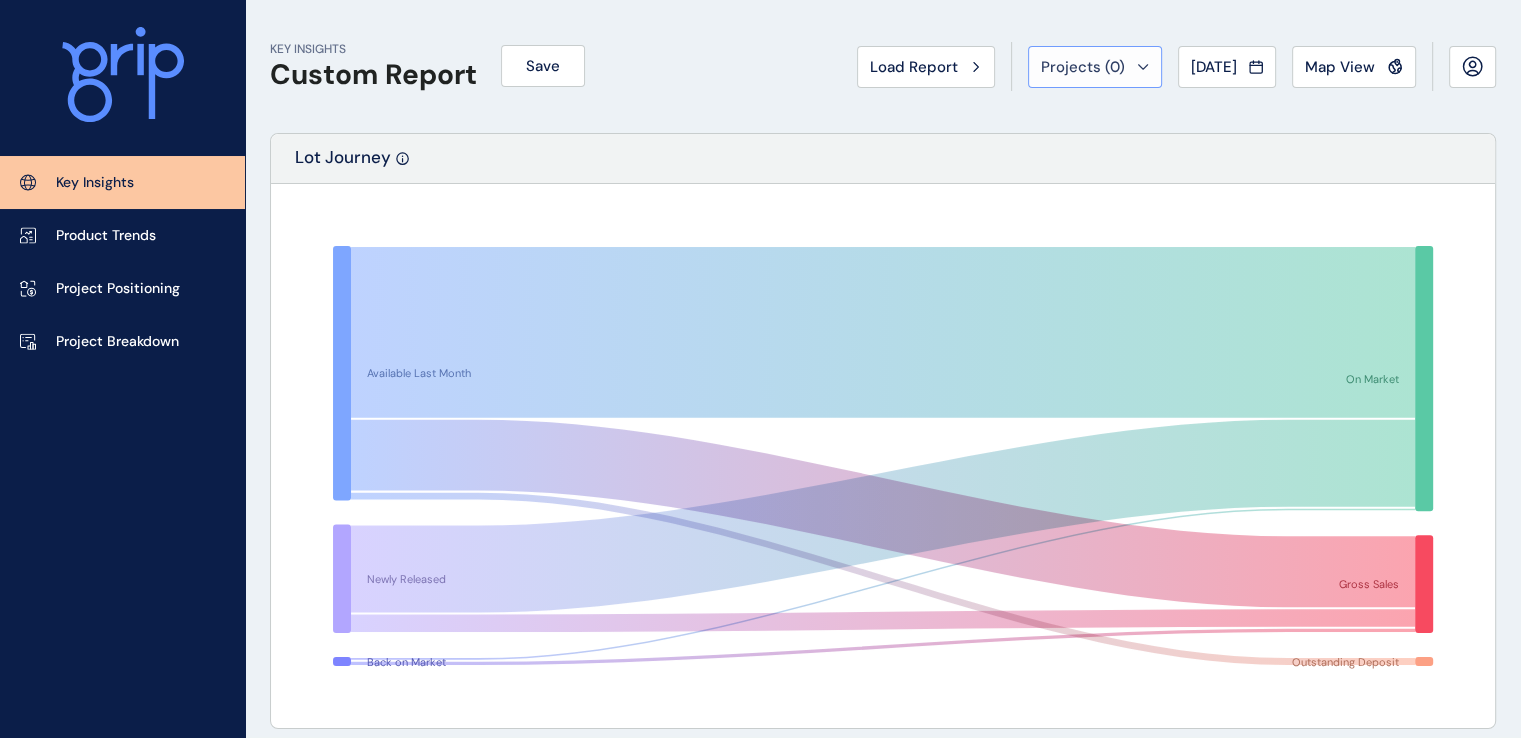 click on "Projects ( 0 )" at bounding box center (1095, 67) 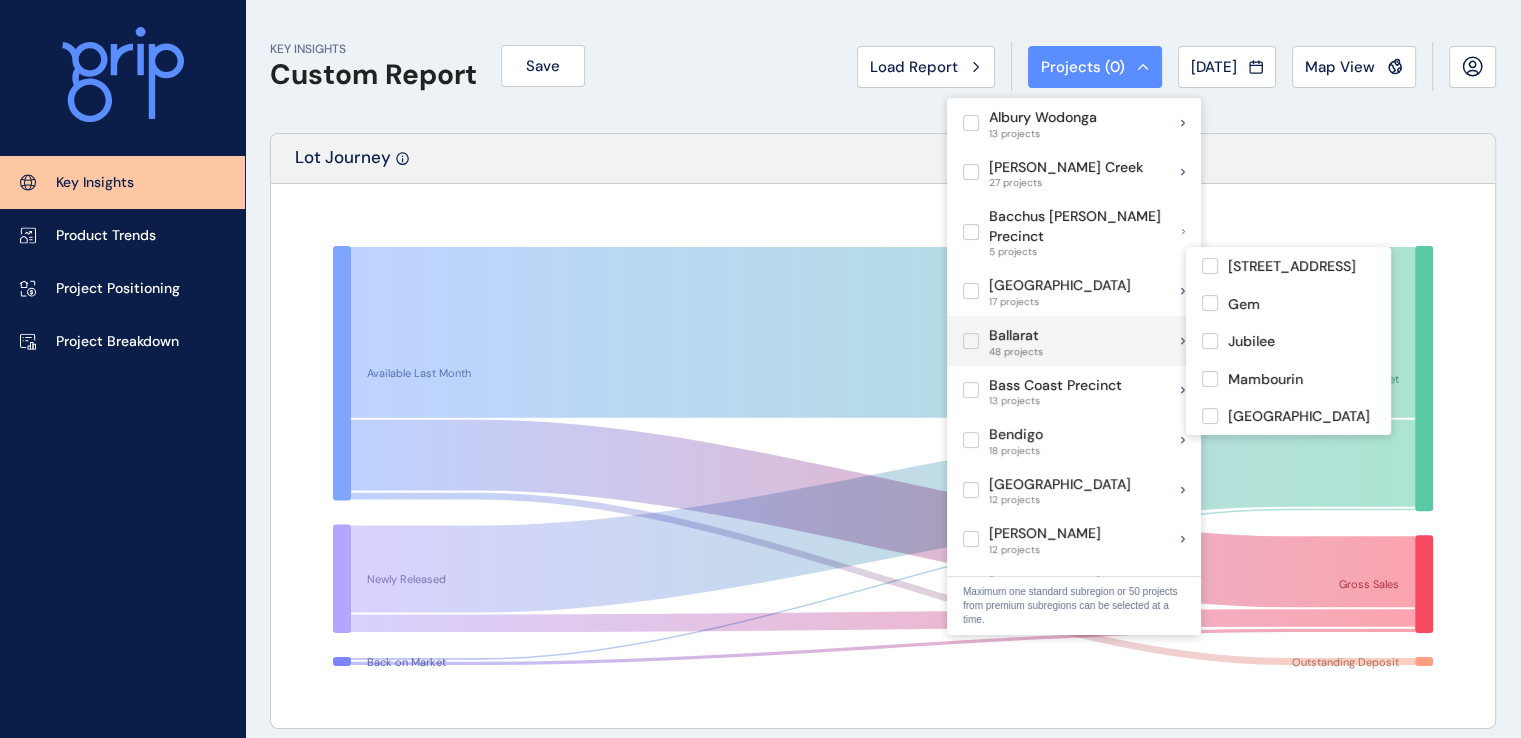 click at bounding box center (971, 341) 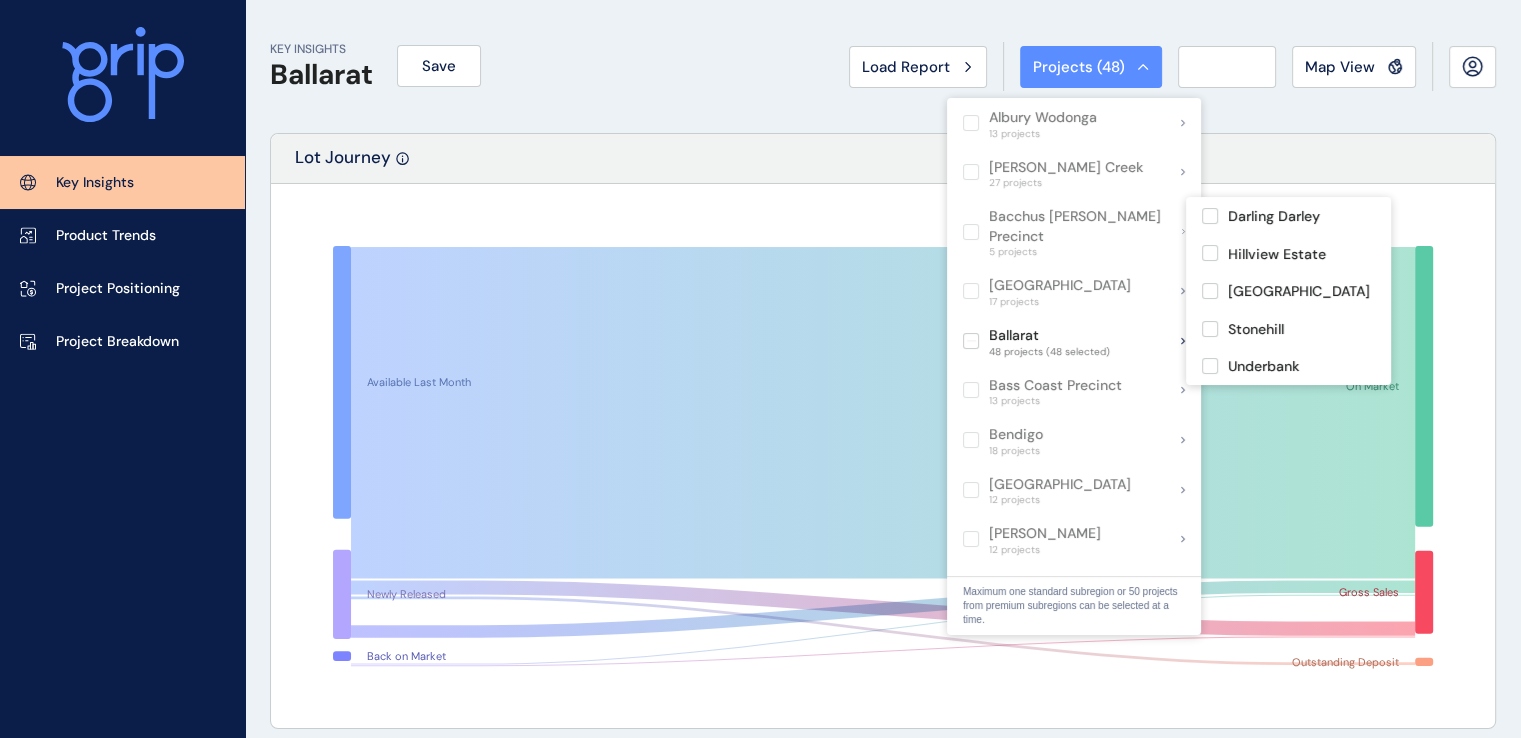 click on "KEY INSIGHTS Ballarat Save Load Report Projects ( 48 ) [DATE] 2025 < > Jan No report is available for this period. New months are usually published 5 business days after the month start. Feb No report is available for this period. New months are usually published 5 business days after the month start. Mar No report is available for this period. New months are usually published 5 business days after the month start. Apr No report is available for this period. New months are usually published 5 business days after the month start. May No report is available for this period. New months are usually published 5 business days after the month start. Jun No report is available for this period. New months are usually published 5 business days after the month start. [DATE] No report is available for this period. New months are usually published 5 business days after the month start. Aug No report is available for this period. New months are usually published 5 business days after the month start. Sep Oct Nov [DATE] 9" at bounding box center [883, 2057] 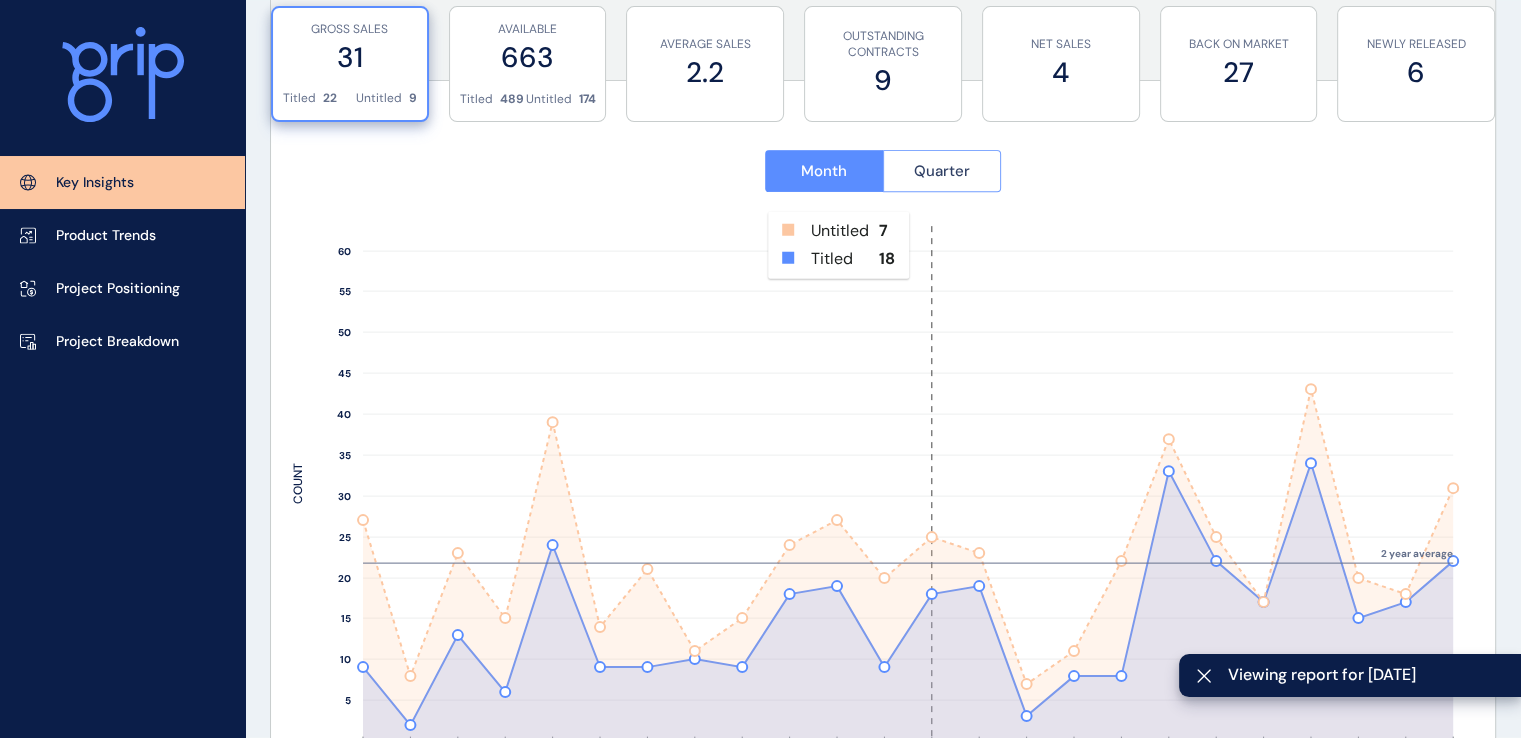 scroll, scrollTop: 700, scrollLeft: 0, axis: vertical 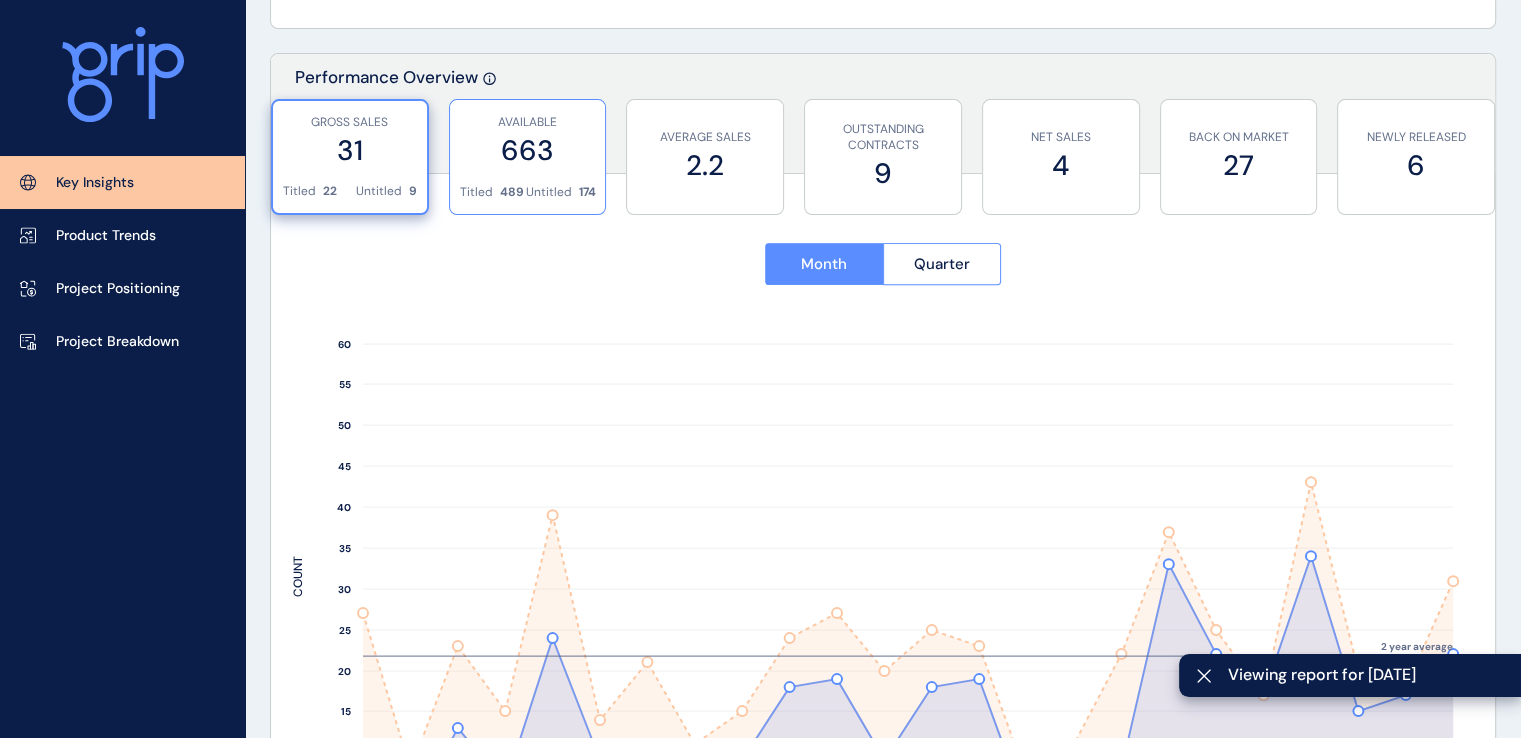click on "663" at bounding box center (528, 150) 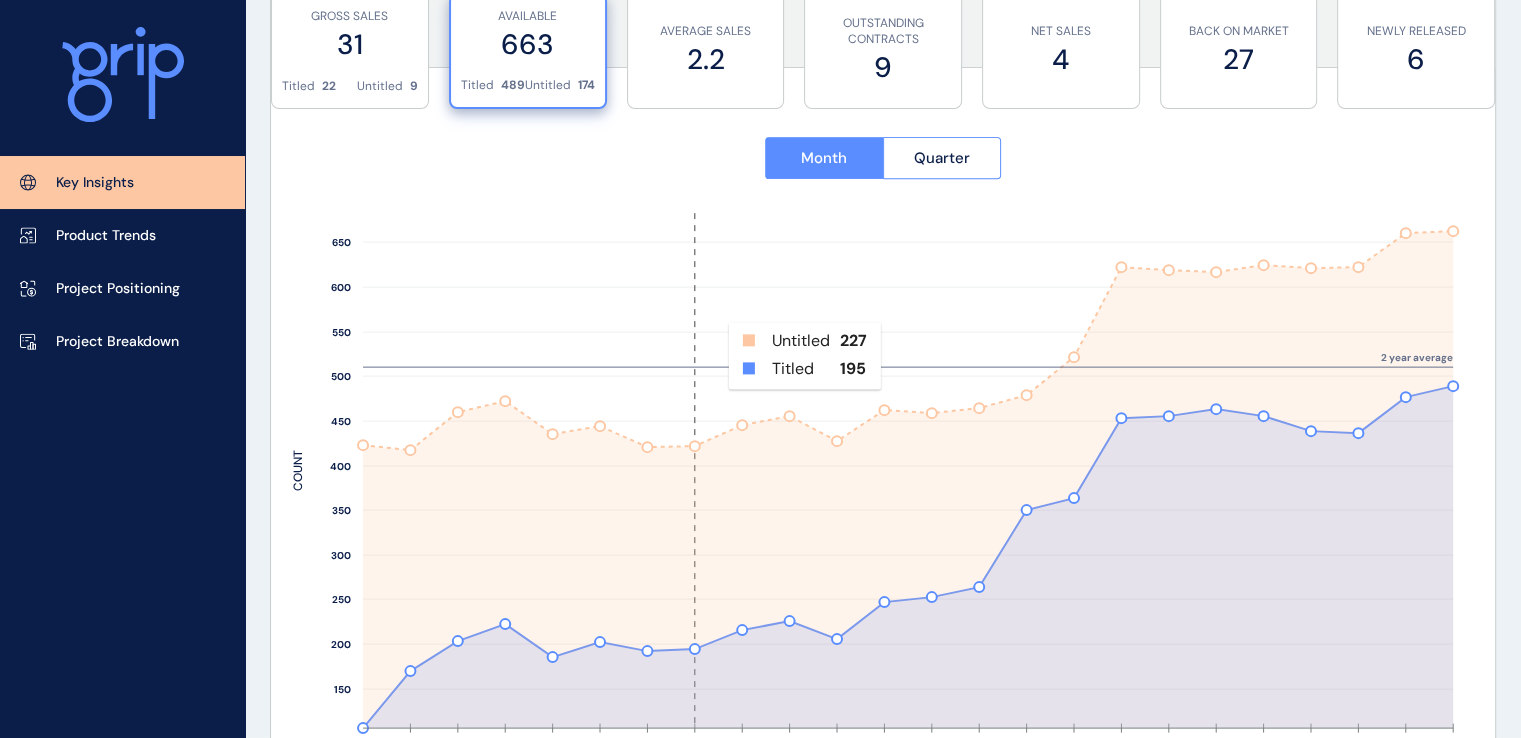 scroll, scrollTop: 700, scrollLeft: 0, axis: vertical 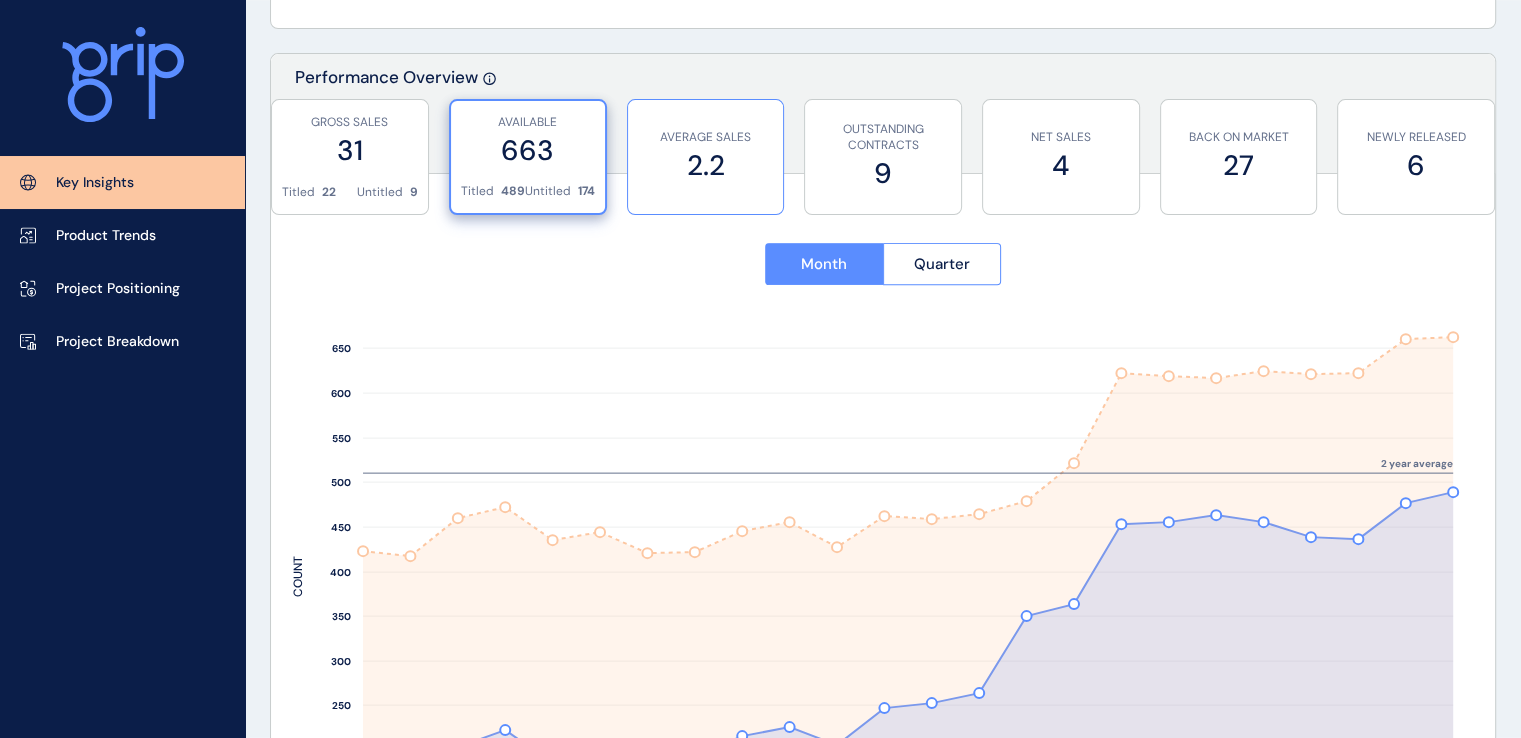 click on "2.2" at bounding box center [706, 165] 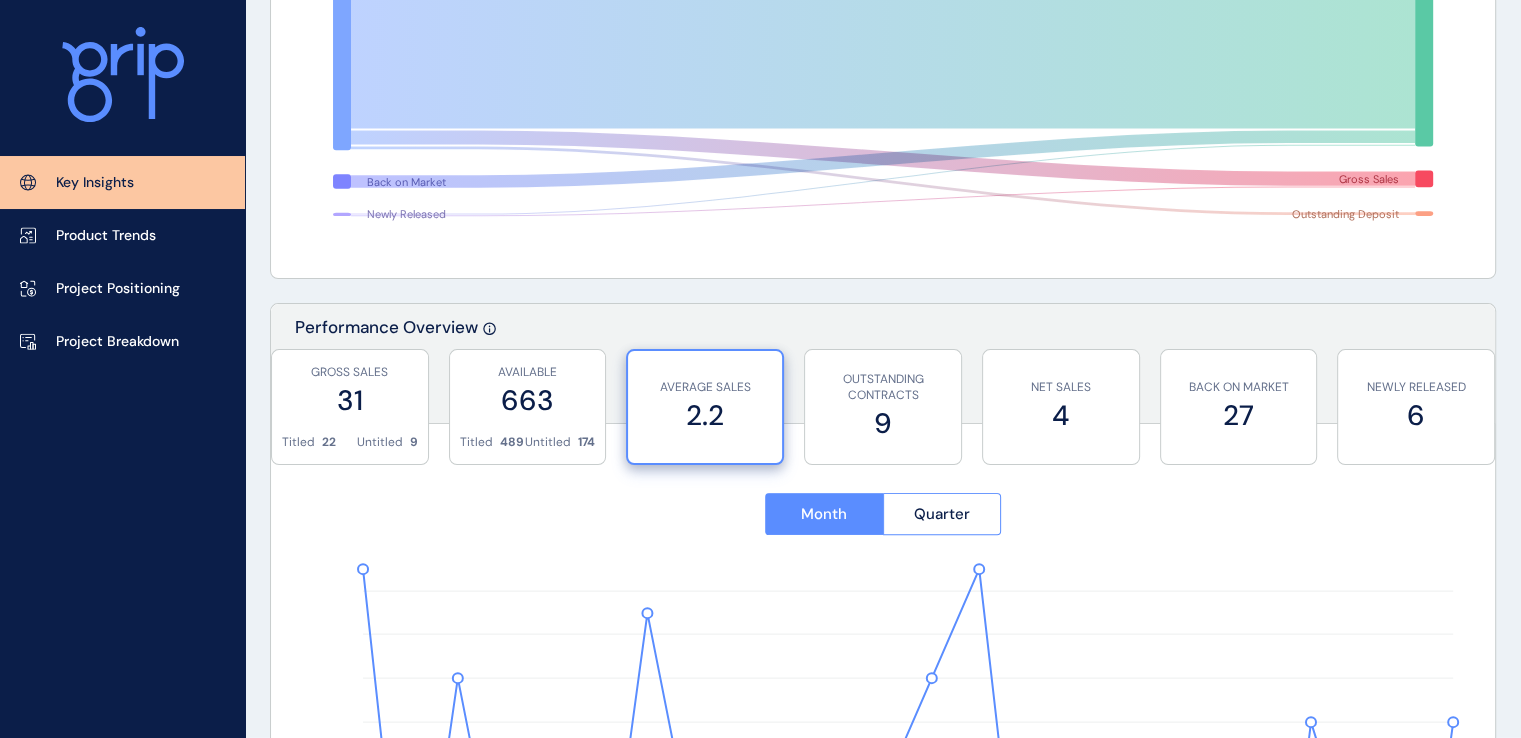 scroll, scrollTop: 600, scrollLeft: 0, axis: vertical 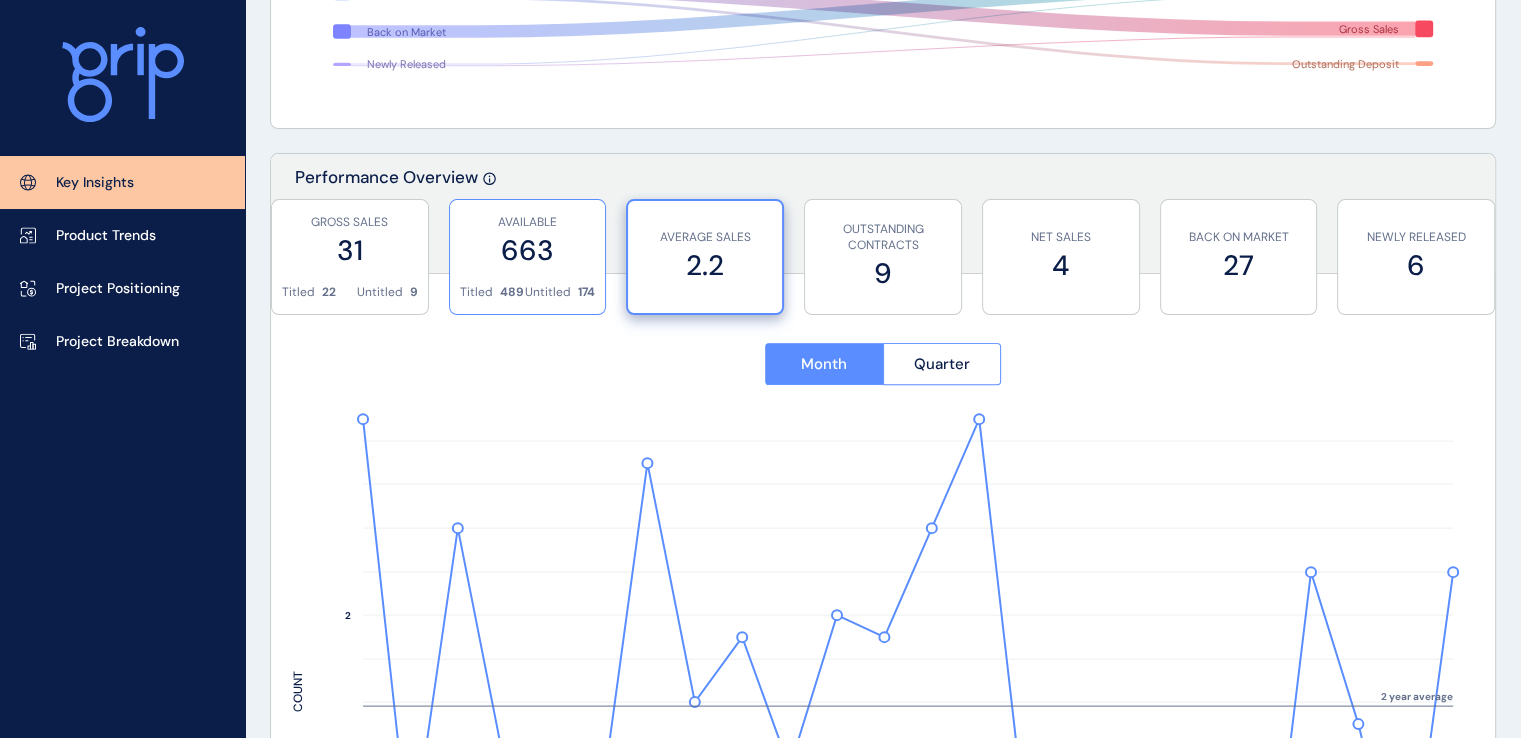 click on "663" at bounding box center [528, 250] 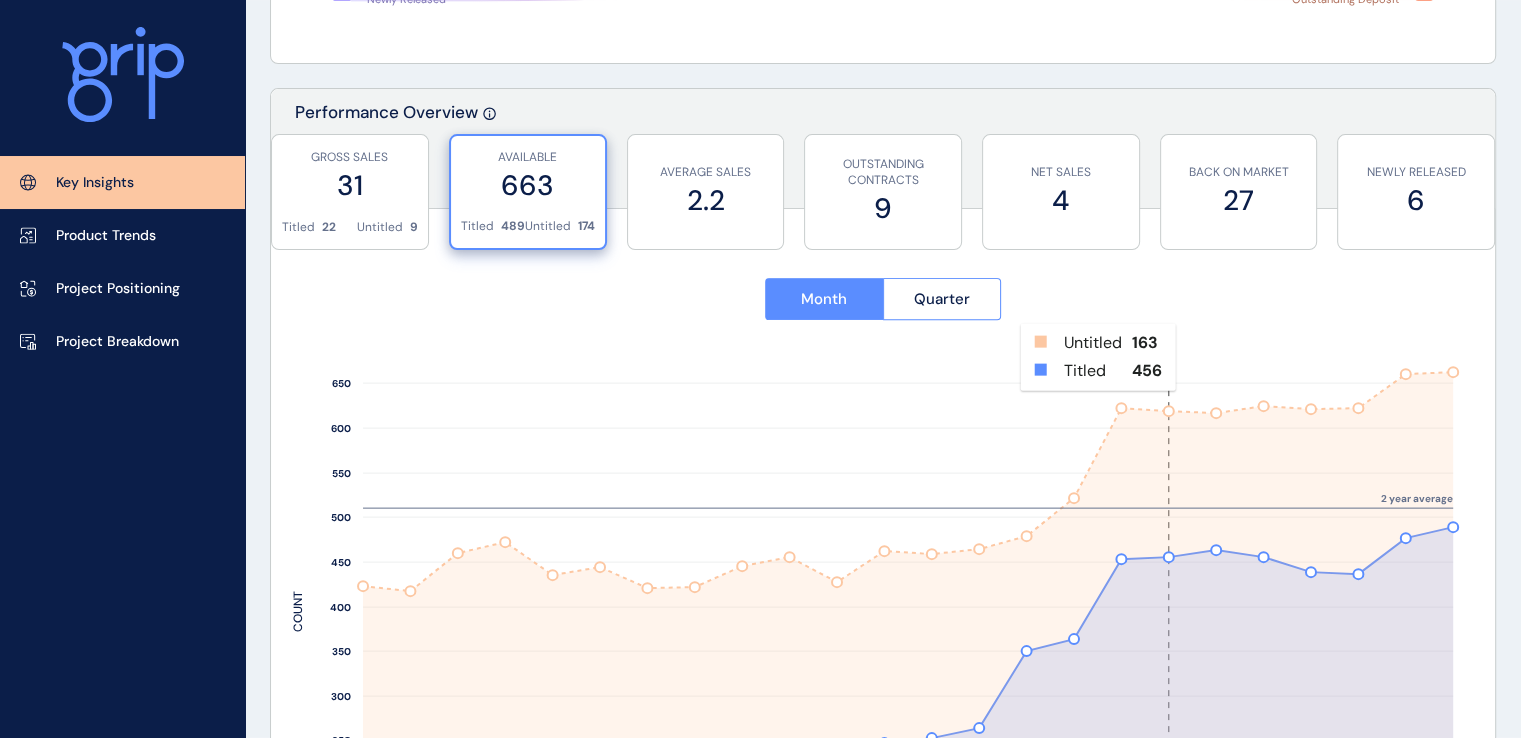 scroll, scrollTop: 700, scrollLeft: 0, axis: vertical 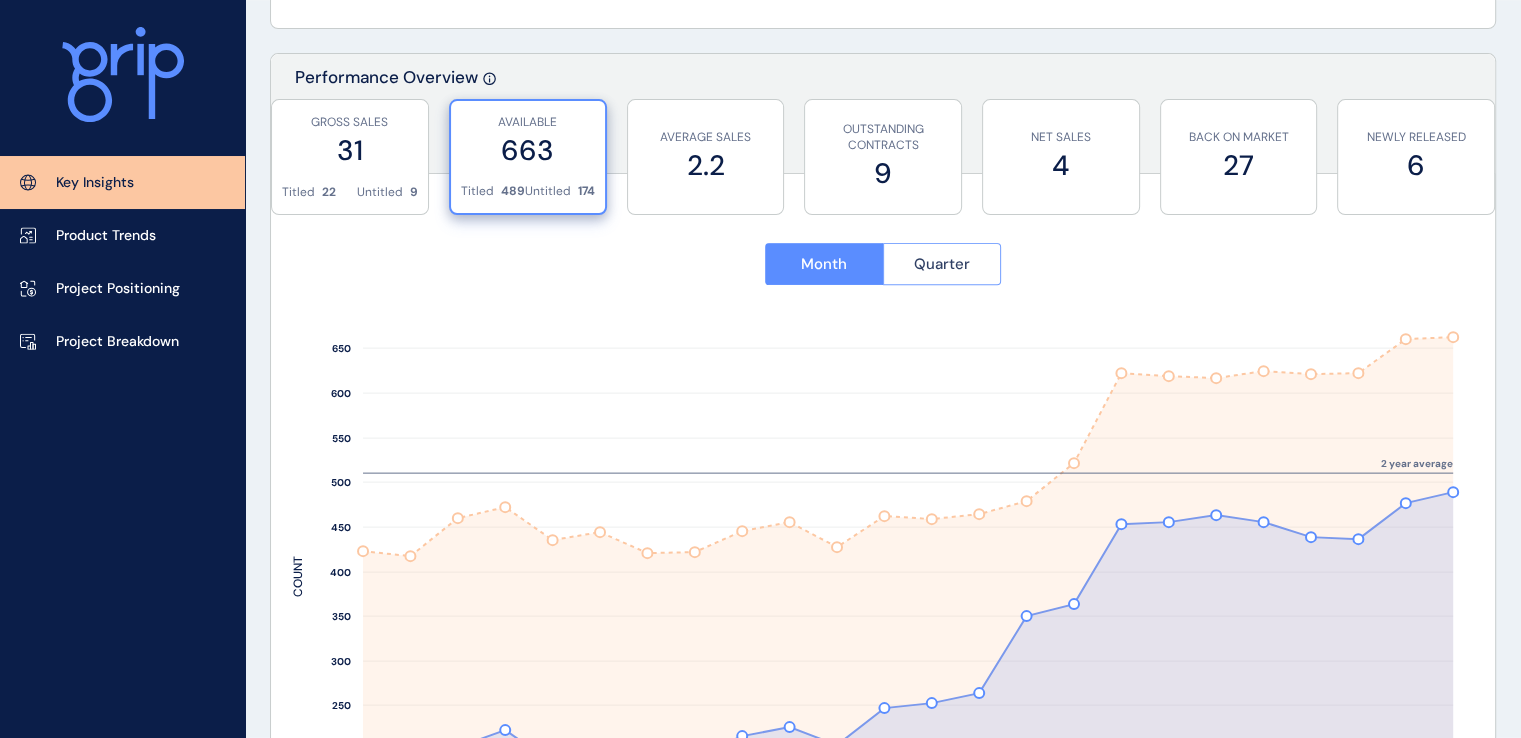 click on "Quarter" at bounding box center (942, 264) 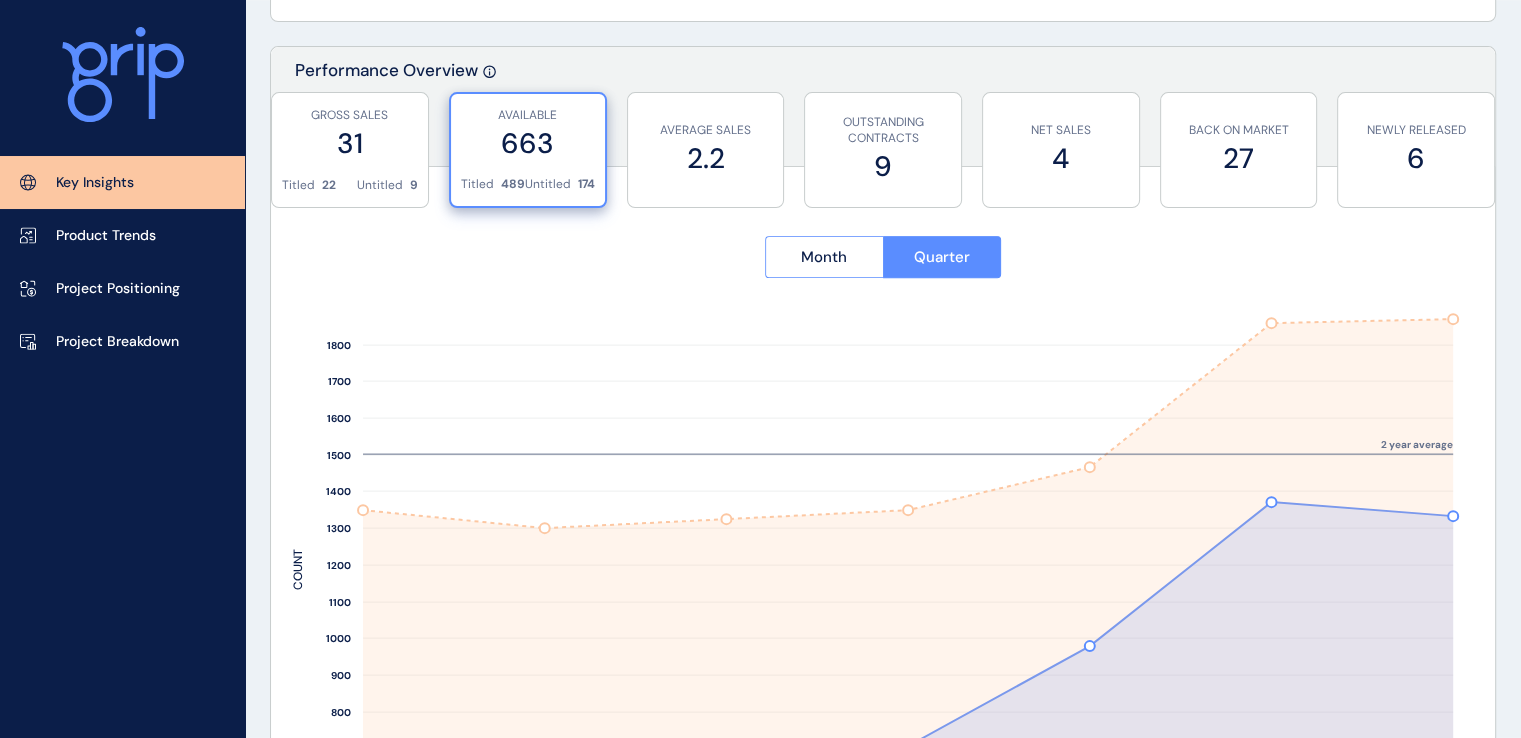 scroll, scrollTop: 600, scrollLeft: 0, axis: vertical 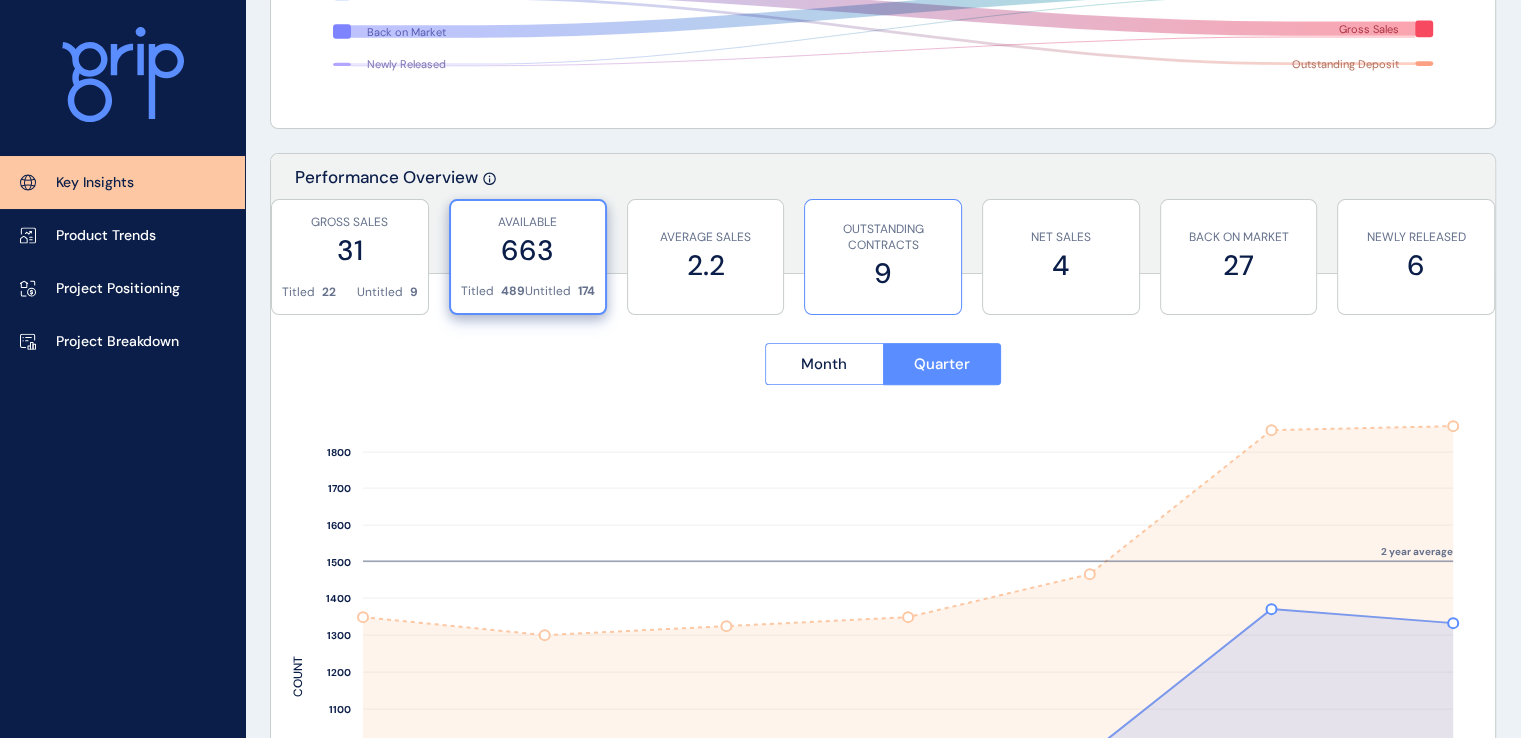 click on "OUTSTANDING CONTRACTS" at bounding box center [883, 238] 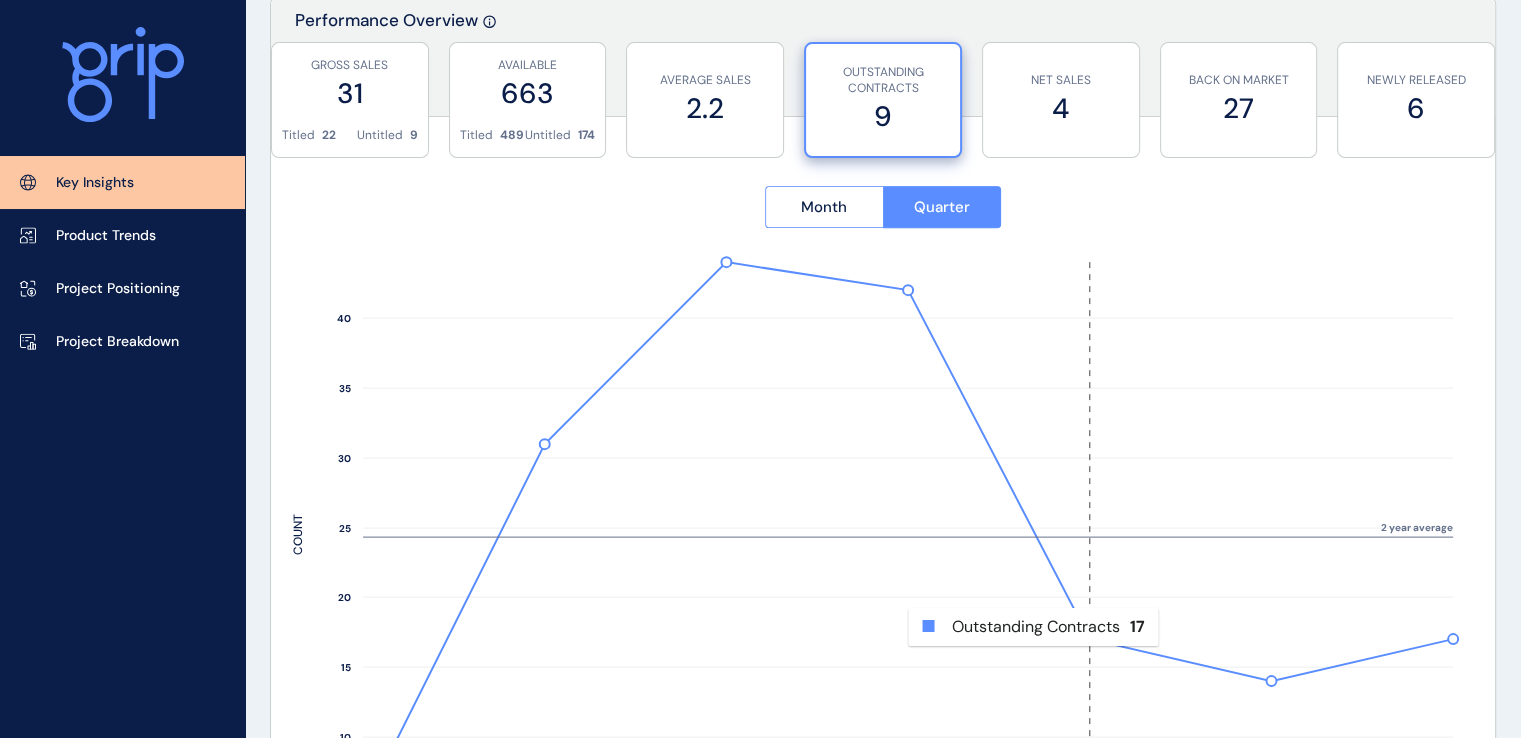 scroll, scrollTop: 600, scrollLeft: 0, axis: vertical 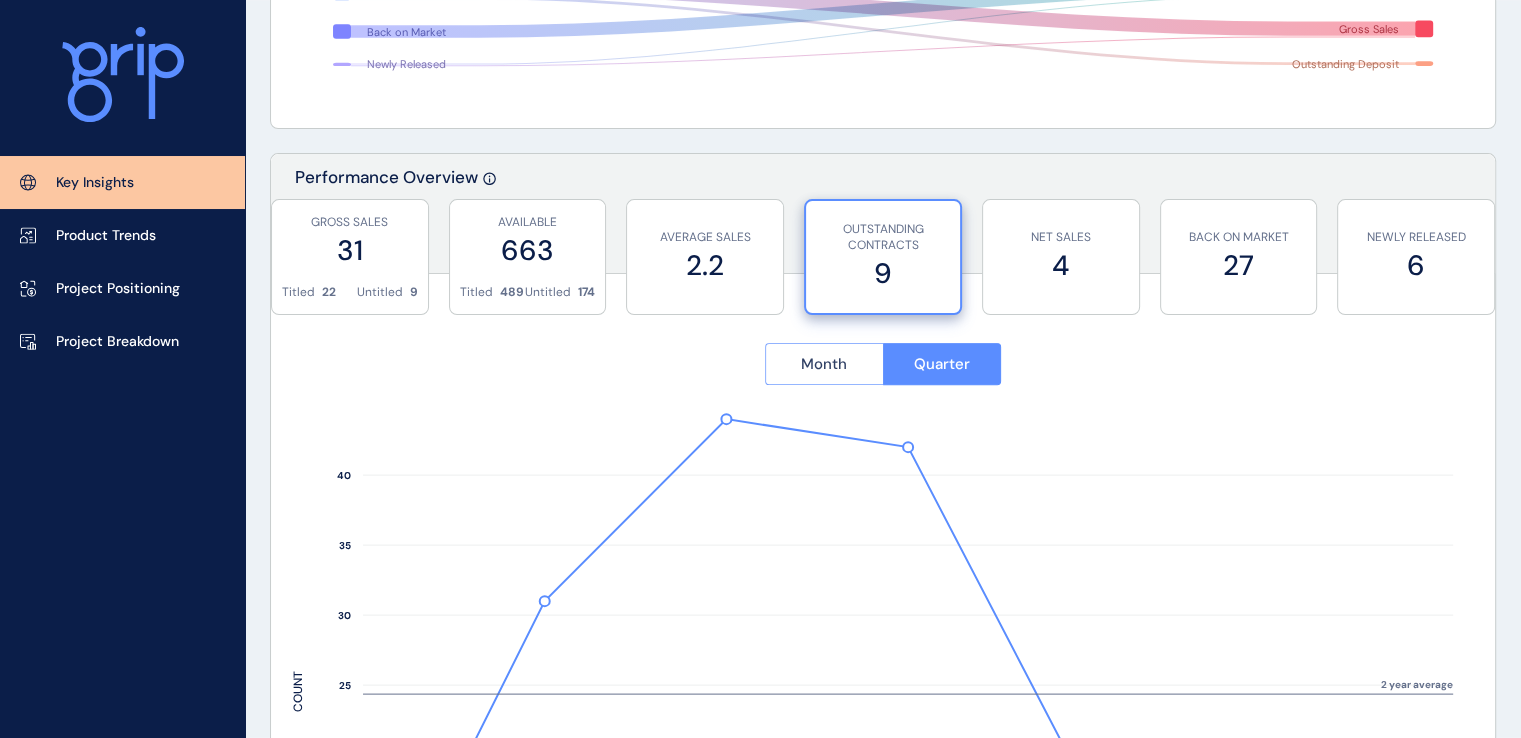 click on "Month" at bounding box center (824, 364) 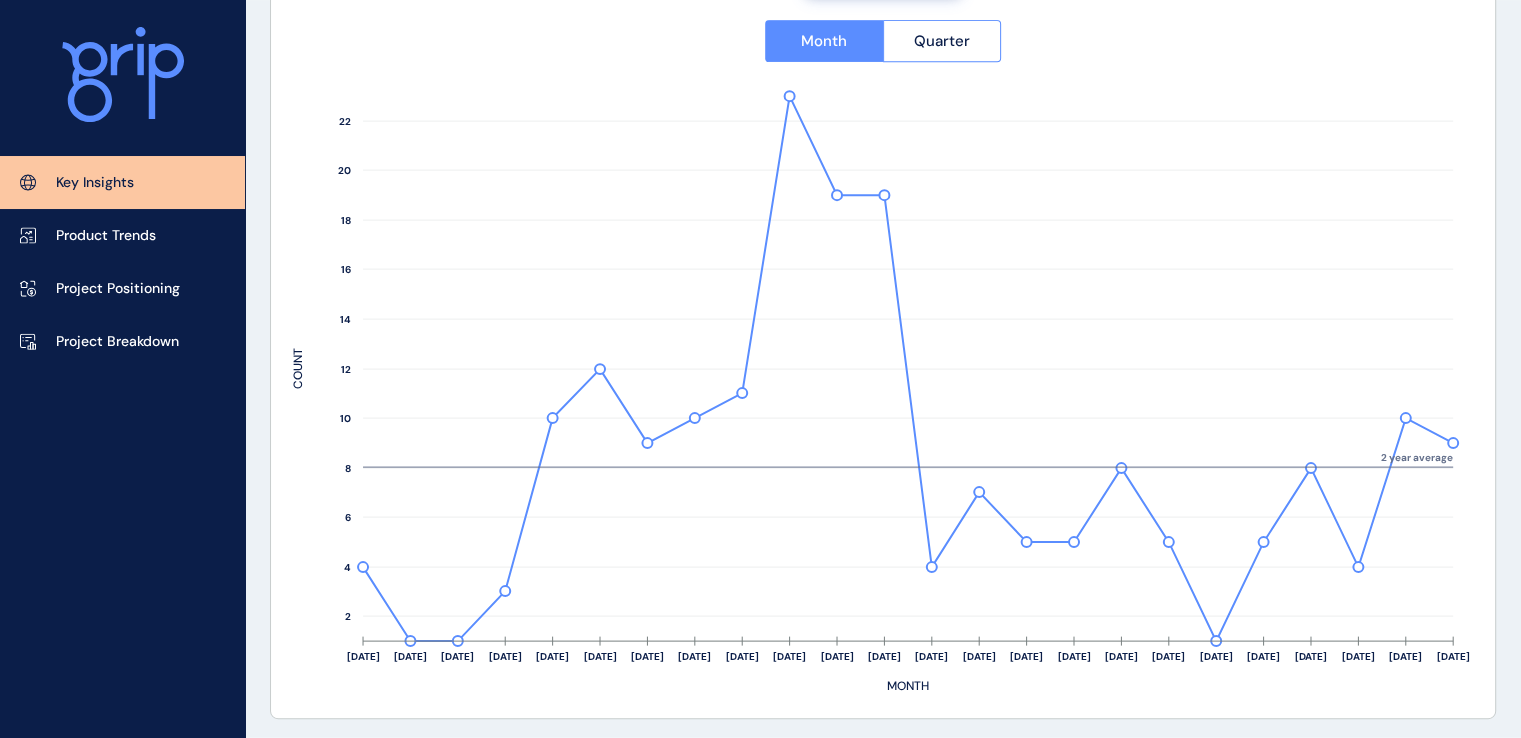 scroll, scrollTop: 700, scrollLeft: 0, axis: vertical 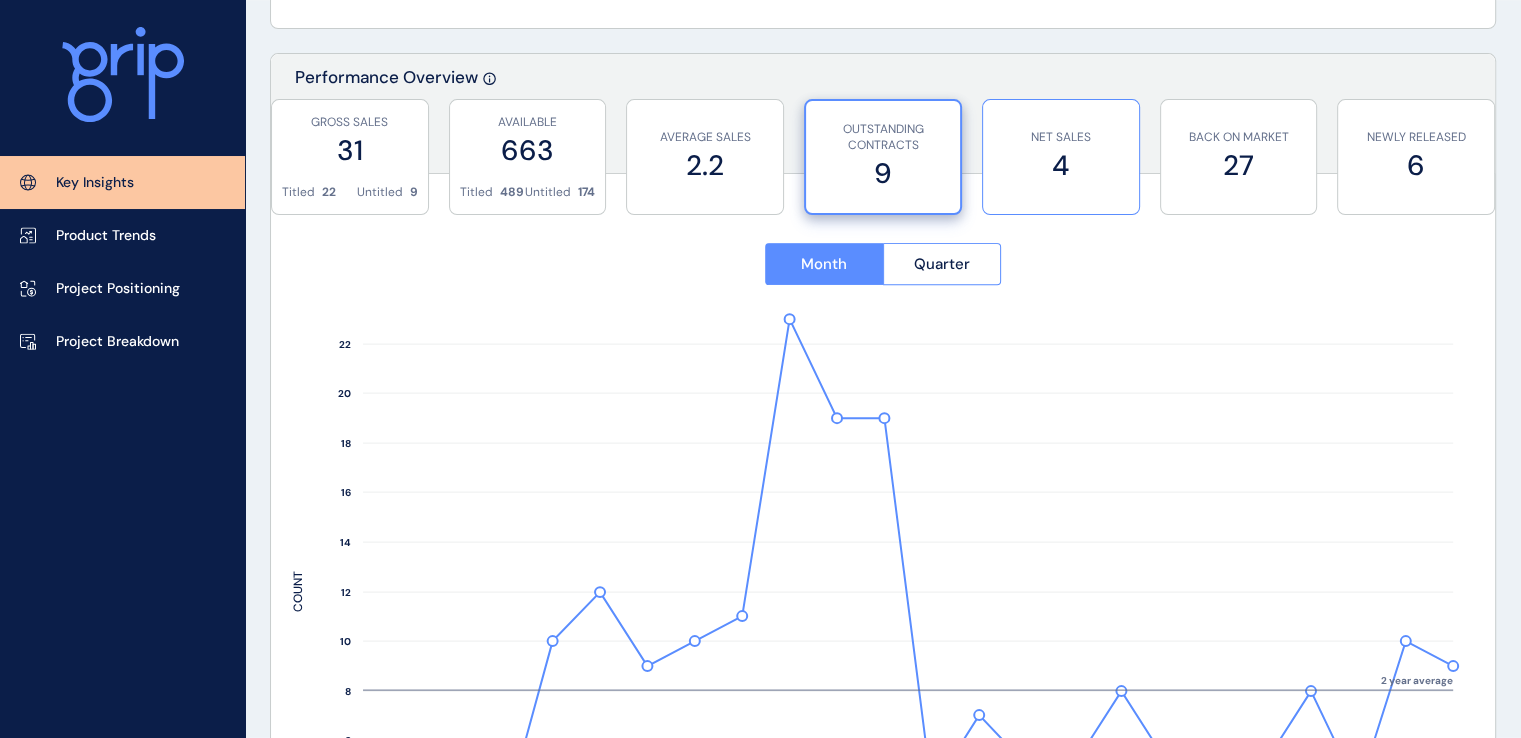 click on "NET SALES 4" at bounding box center [1061, 157] 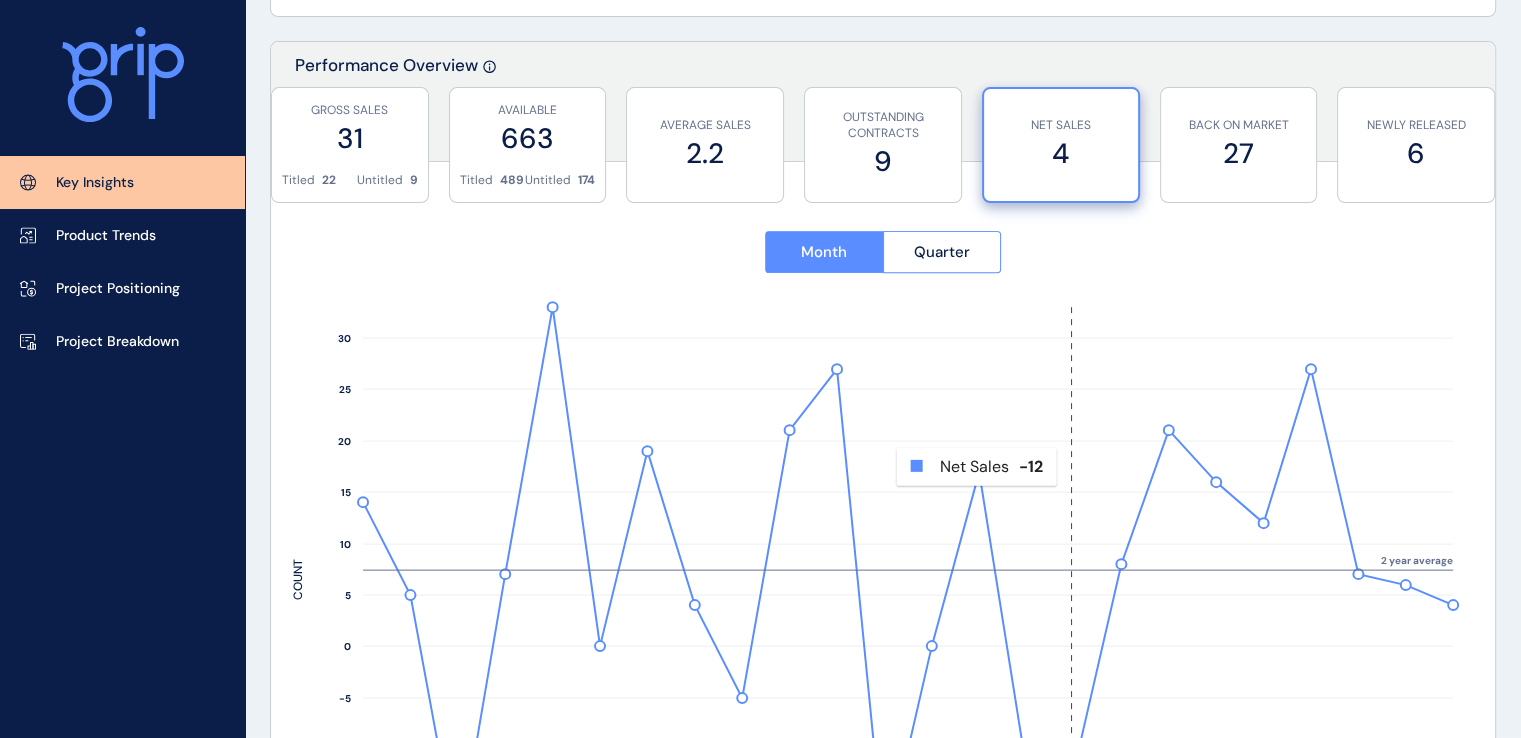 scroll, scrollTop: 700, scrollLeft: 0, axis: vertical 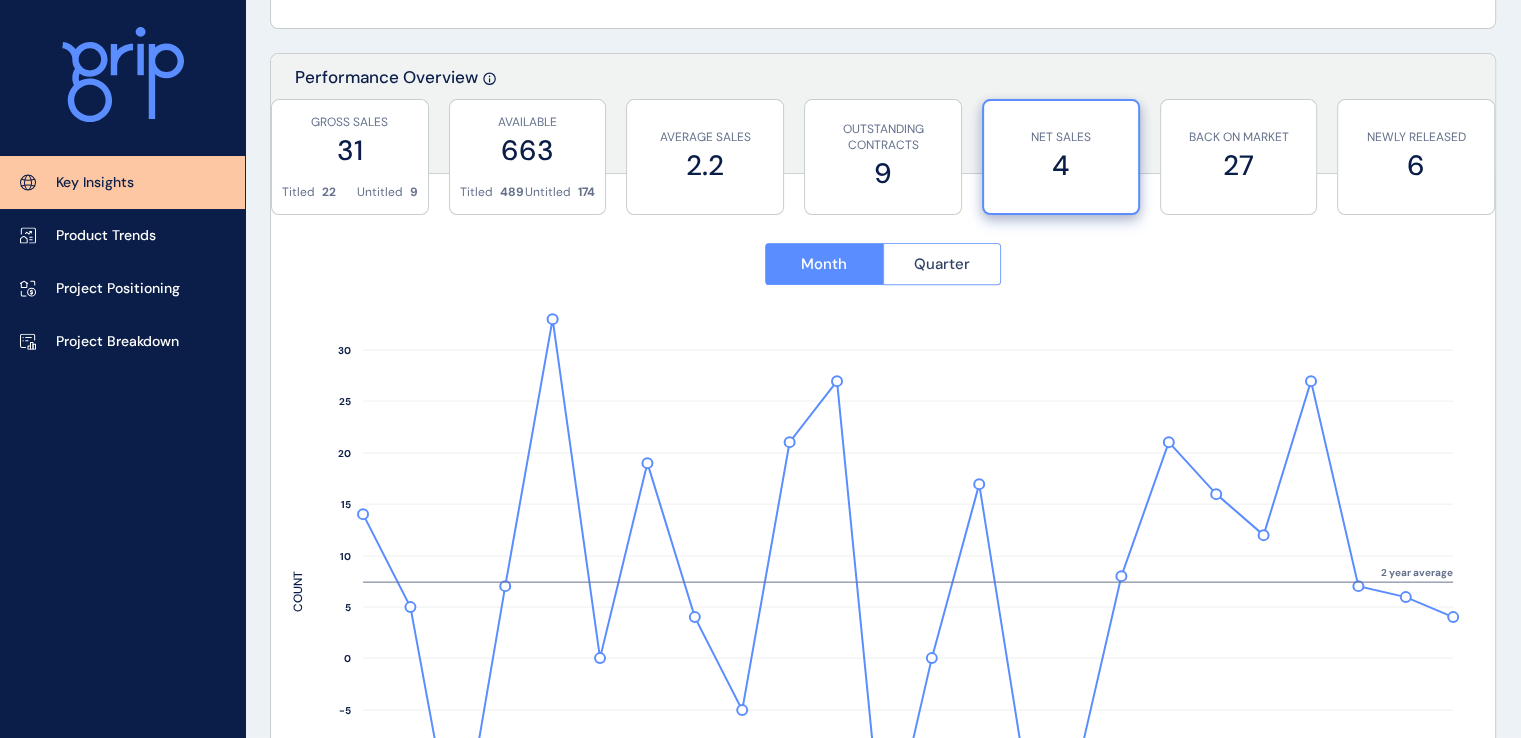 click on "Quarter" at bounding box center [942, 264] 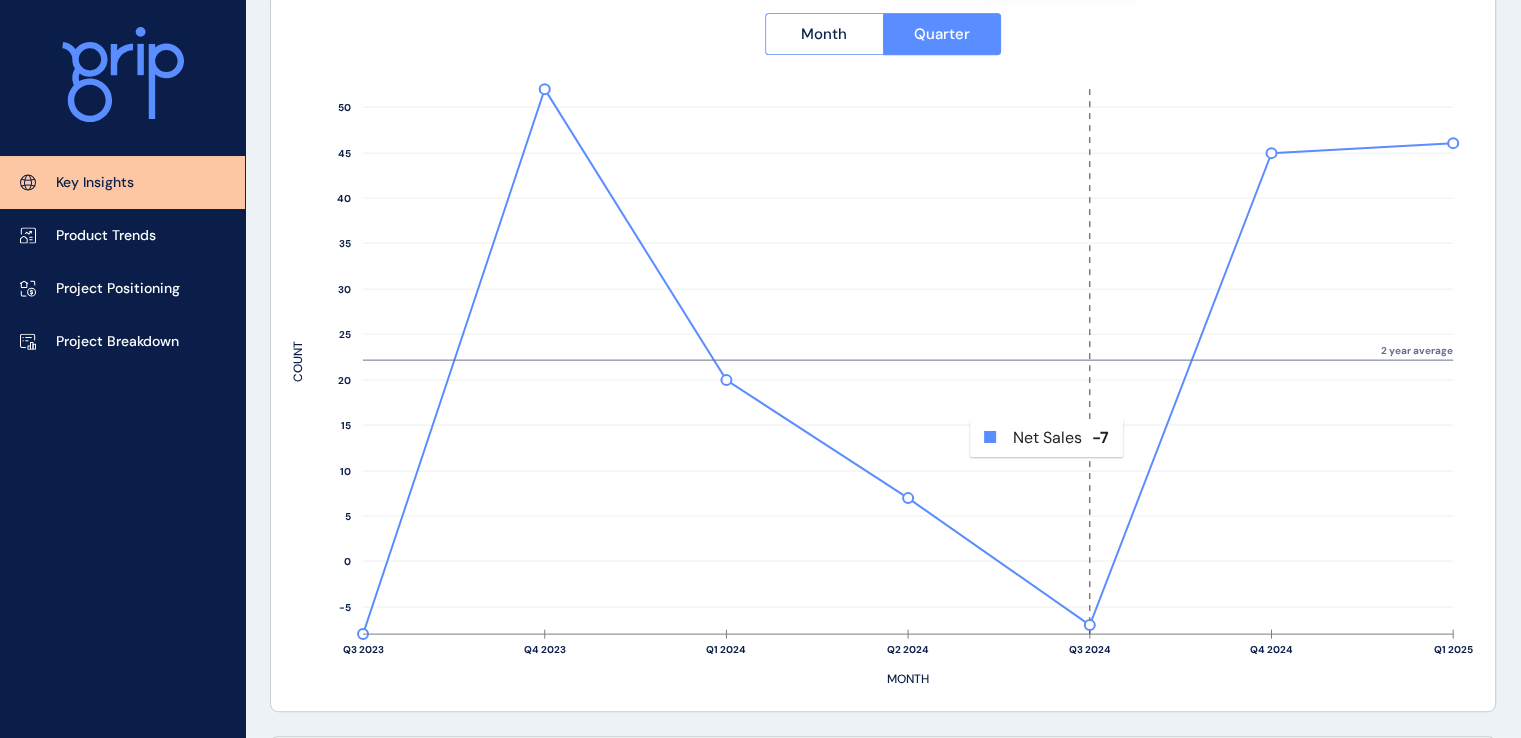 scroll, scrollTop: 900, scrollLeft: 0, axis: vertical 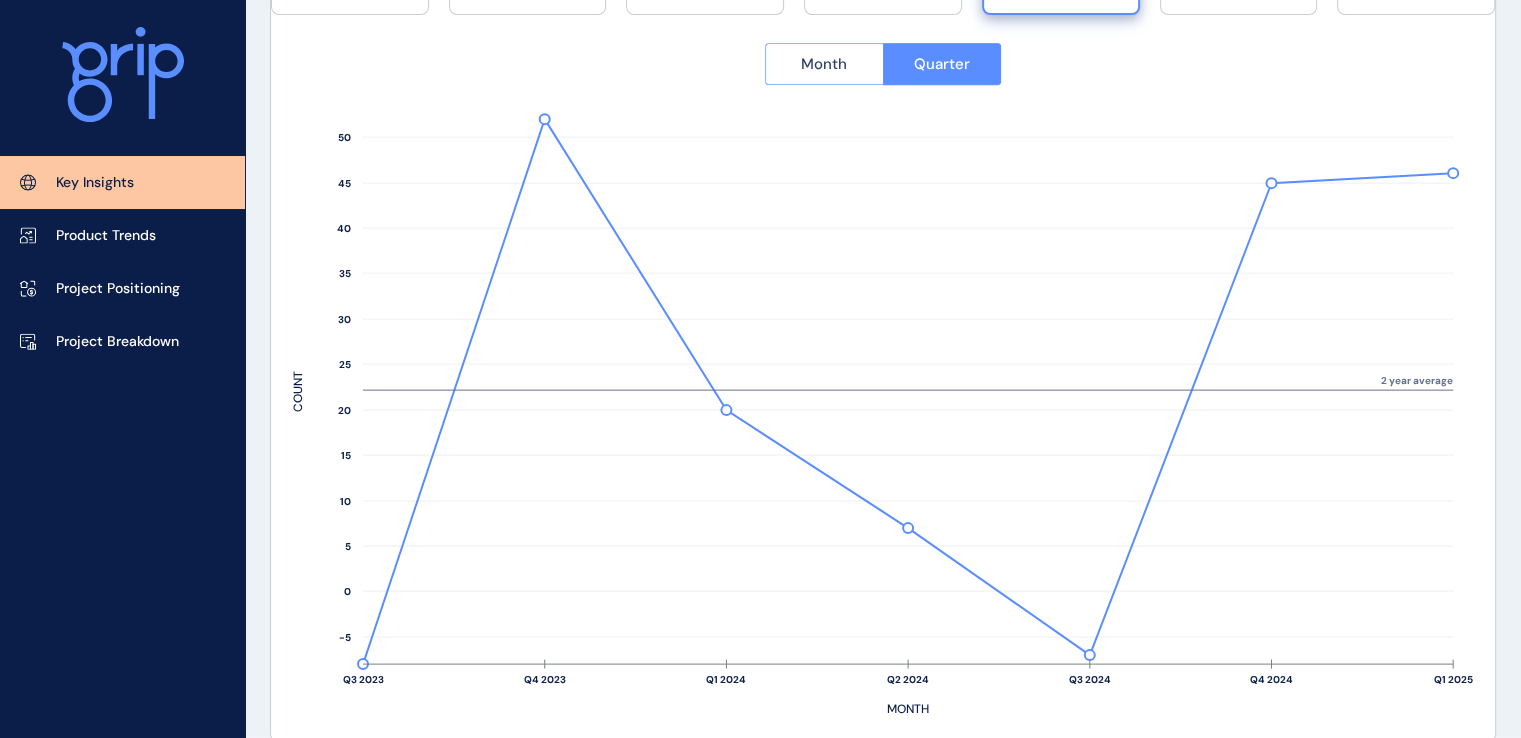 click on "Month" at bounding box center (824, 64) 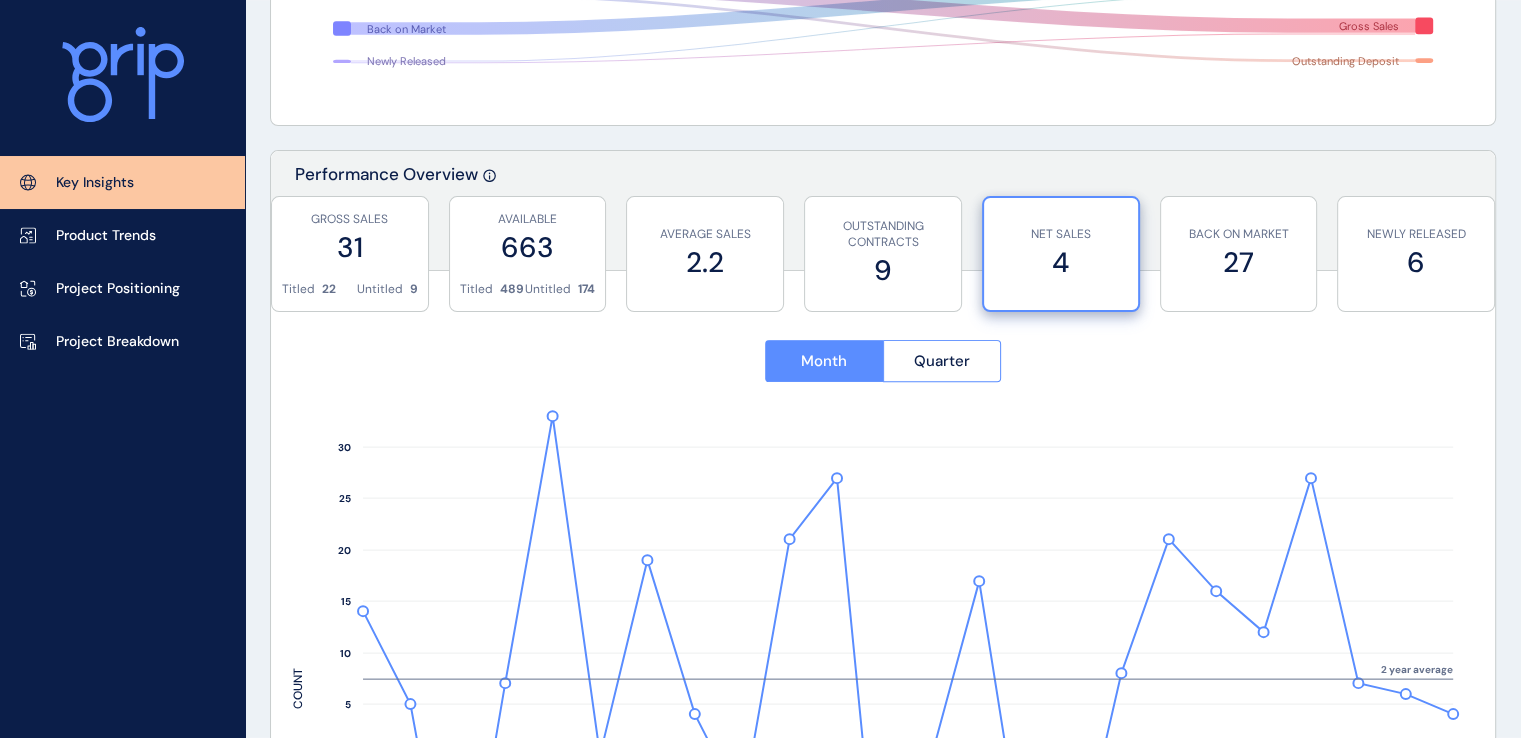 scroll, scrollTop: 600, scrollLeft: 0, axis: vertical 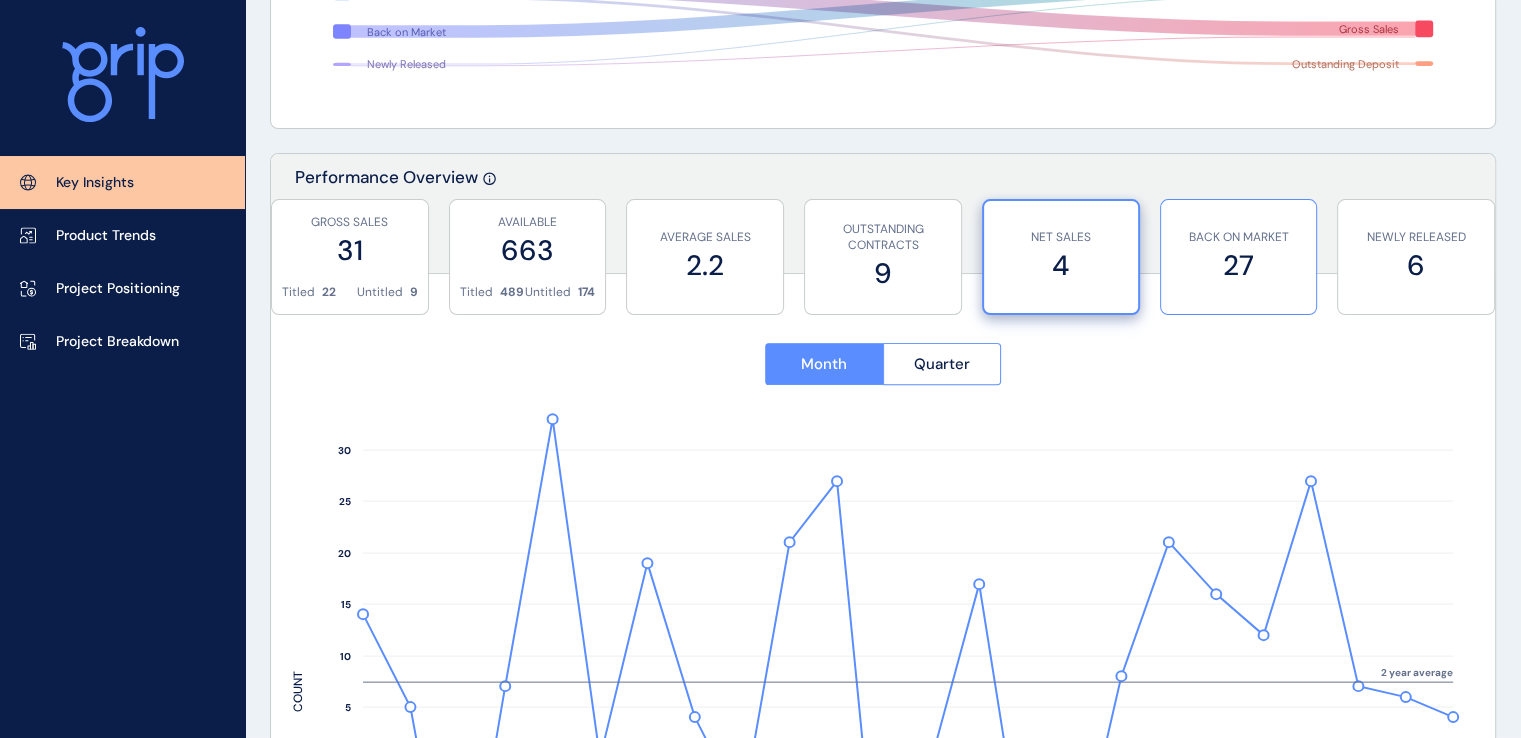 click on "27" at bounding box center [1239, 265] 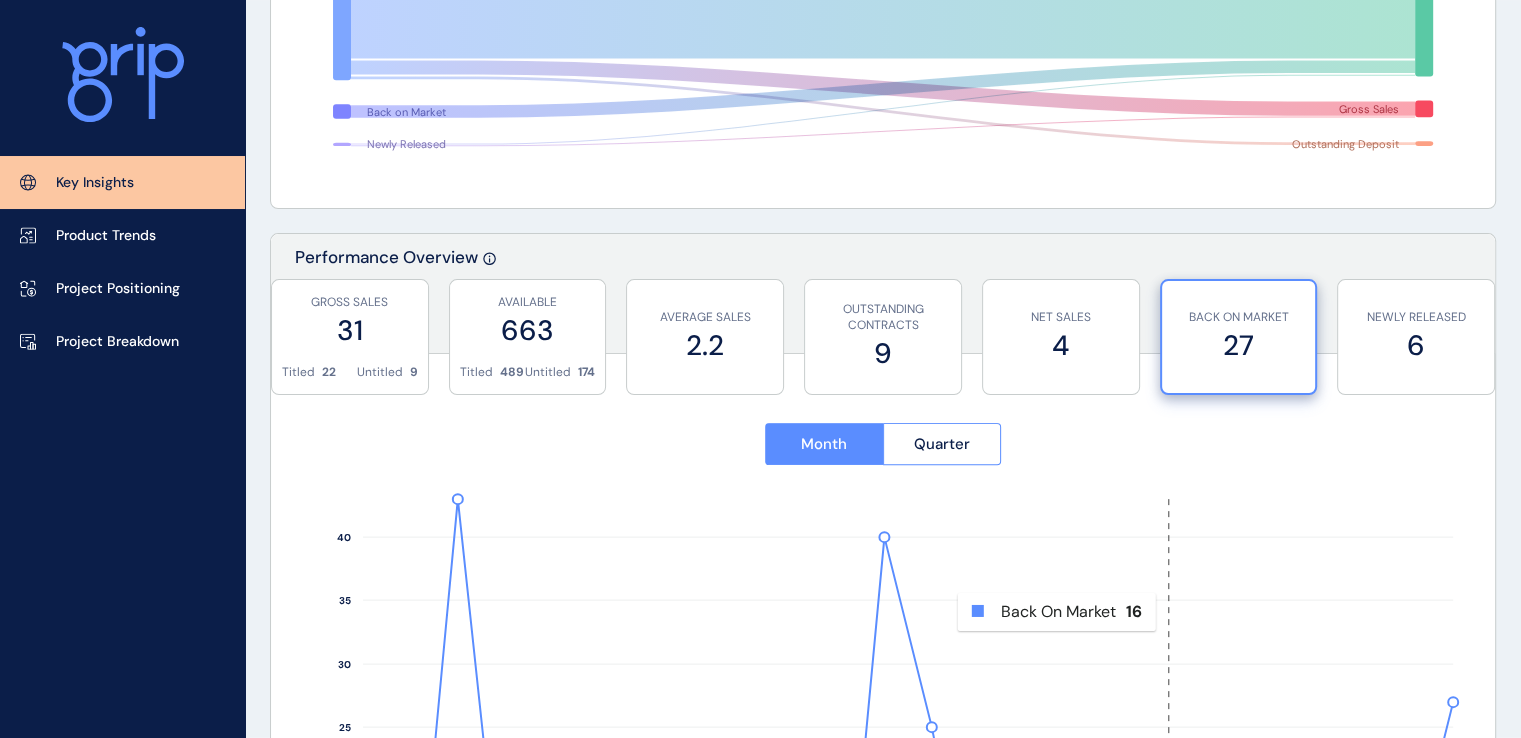 scroll, scrollTop: 500, scrollLeft: 0, axis: vertical 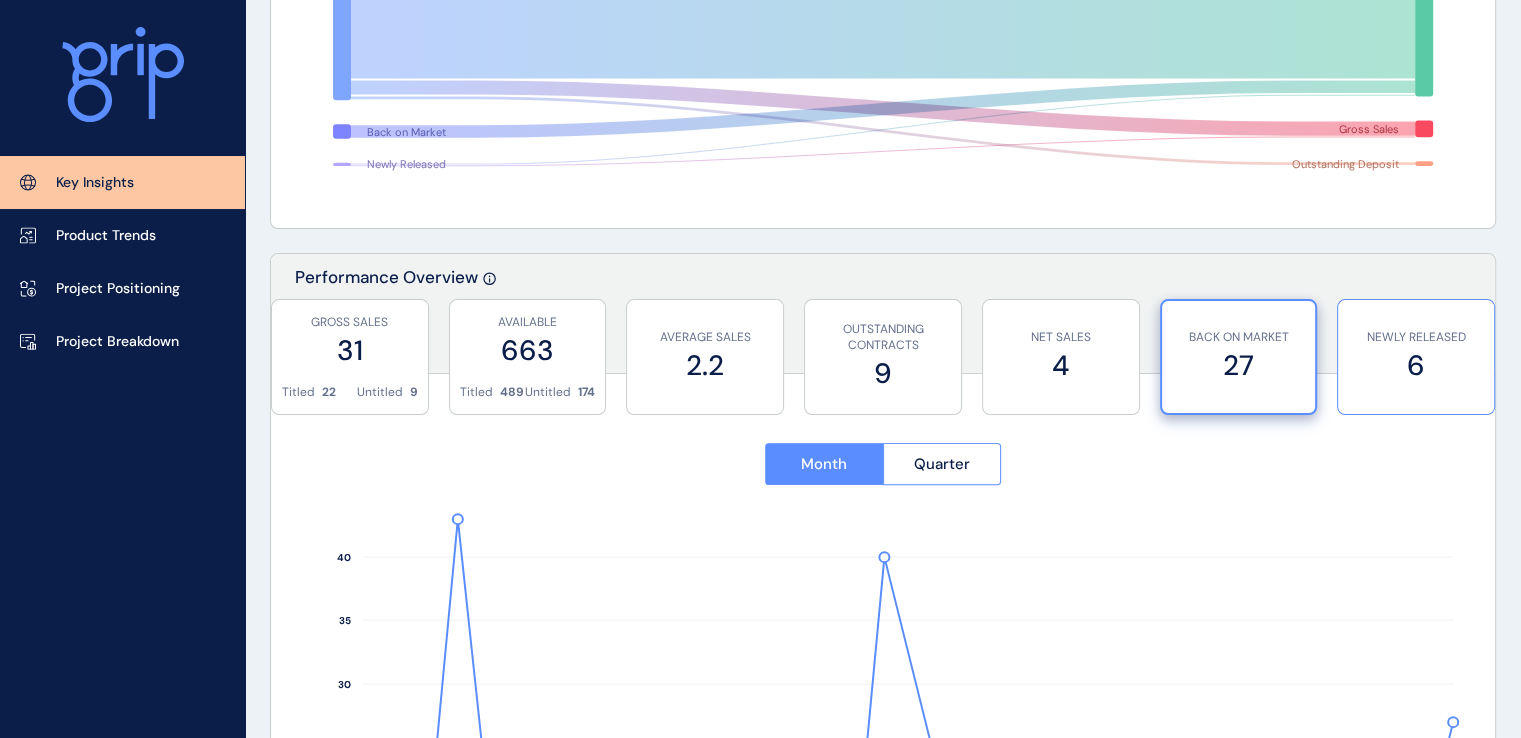 click on "NEWLY RELEASED" at bounding box center [1416, 337] 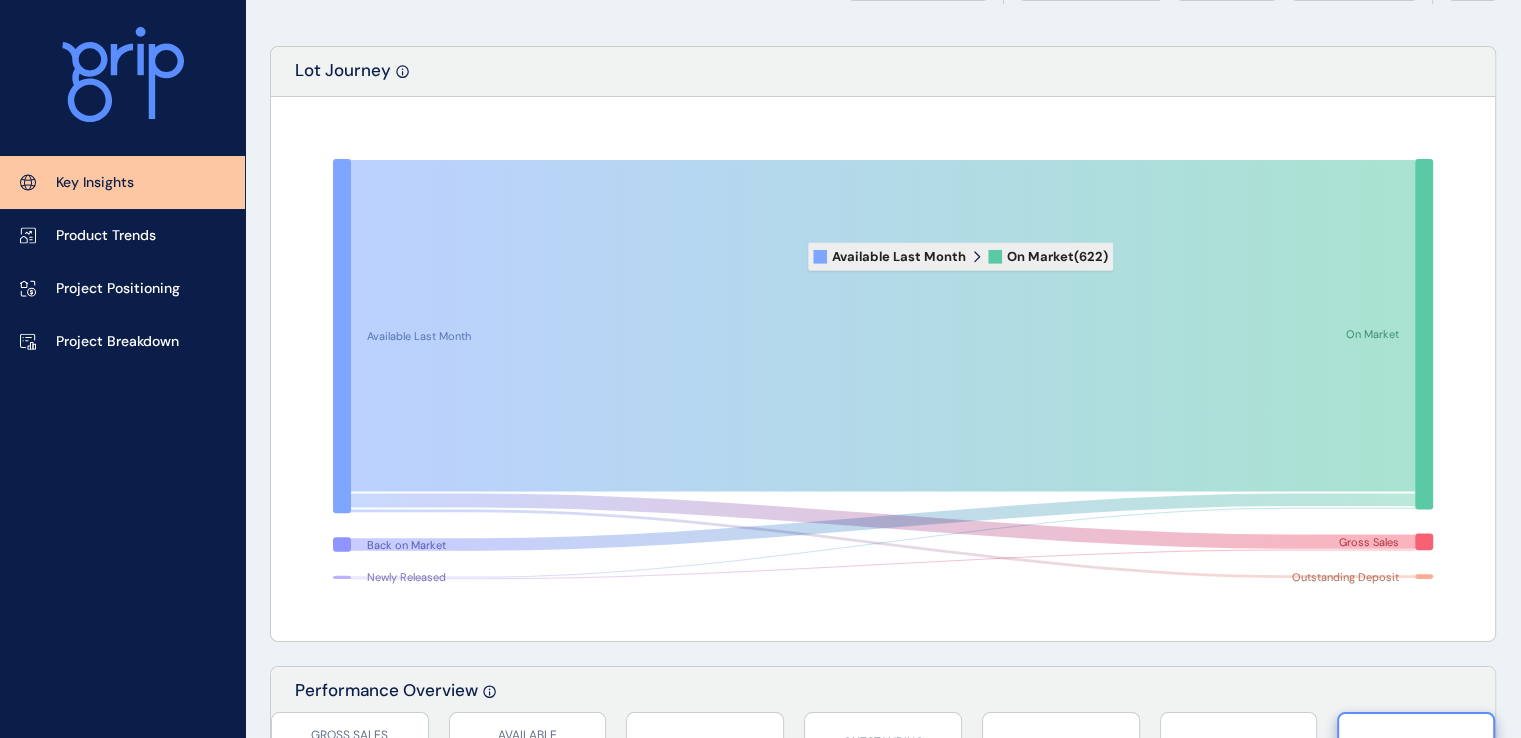 scroll, scrollTop: 0, scrollLeft: 0, axis: both 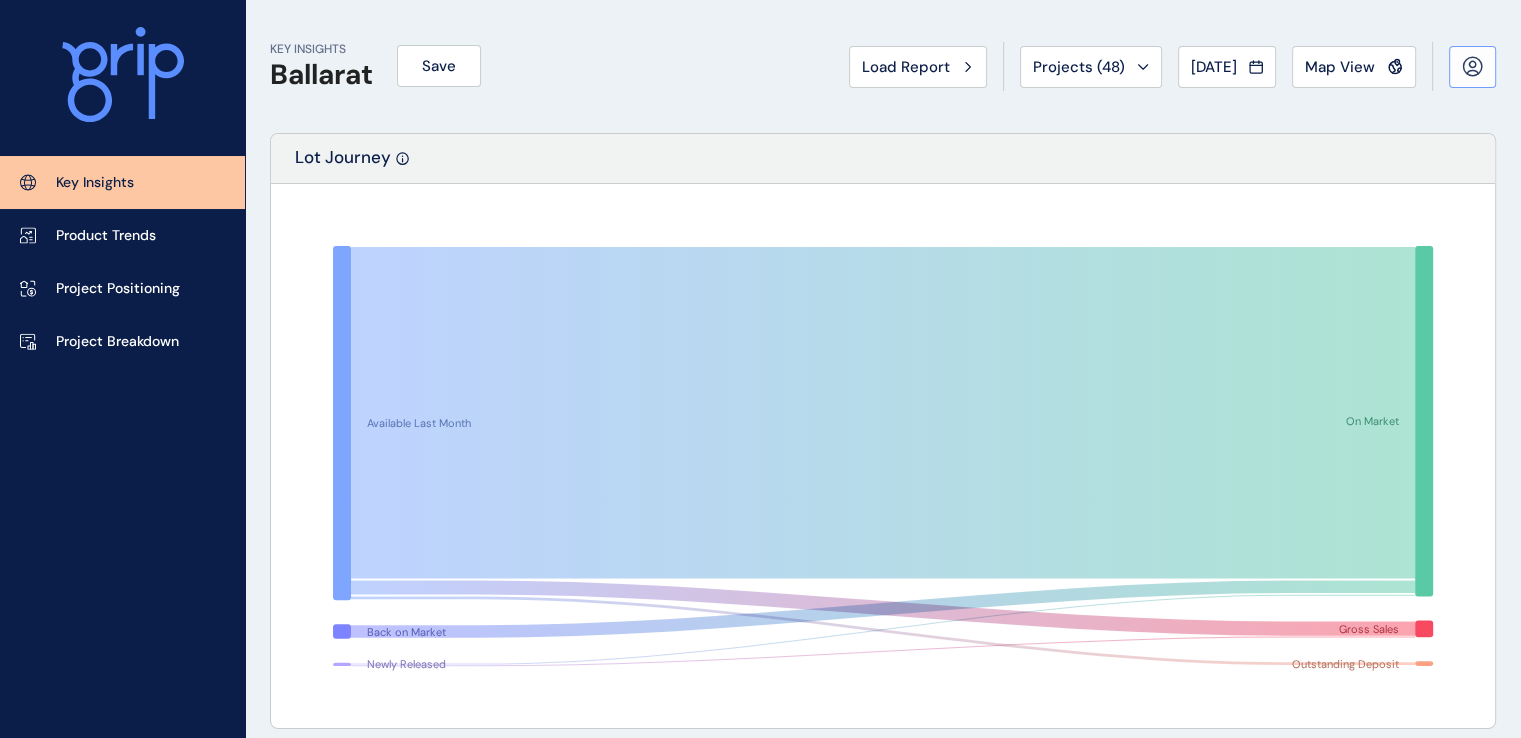 click 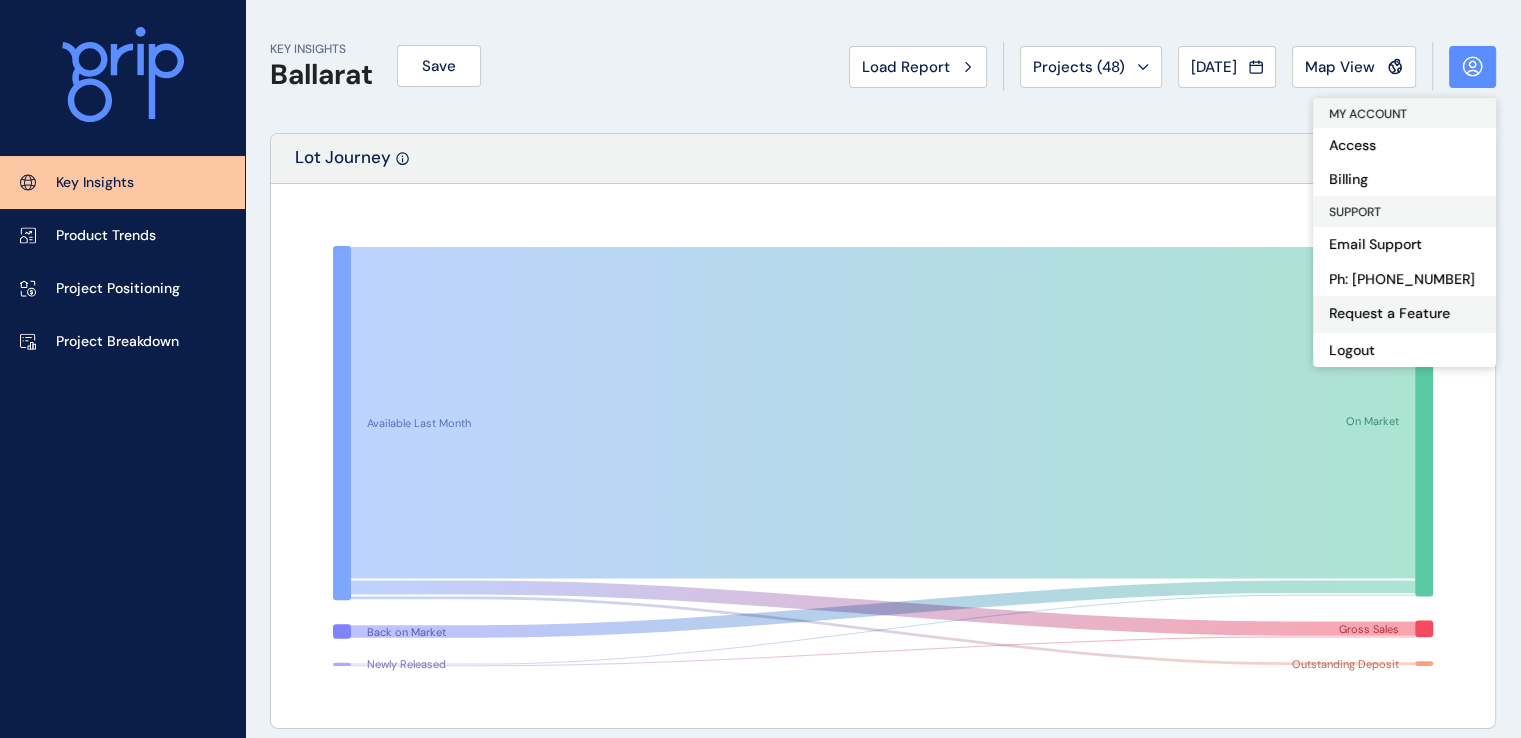 click on "Request a Feature" at bounding box center (1404, 314) 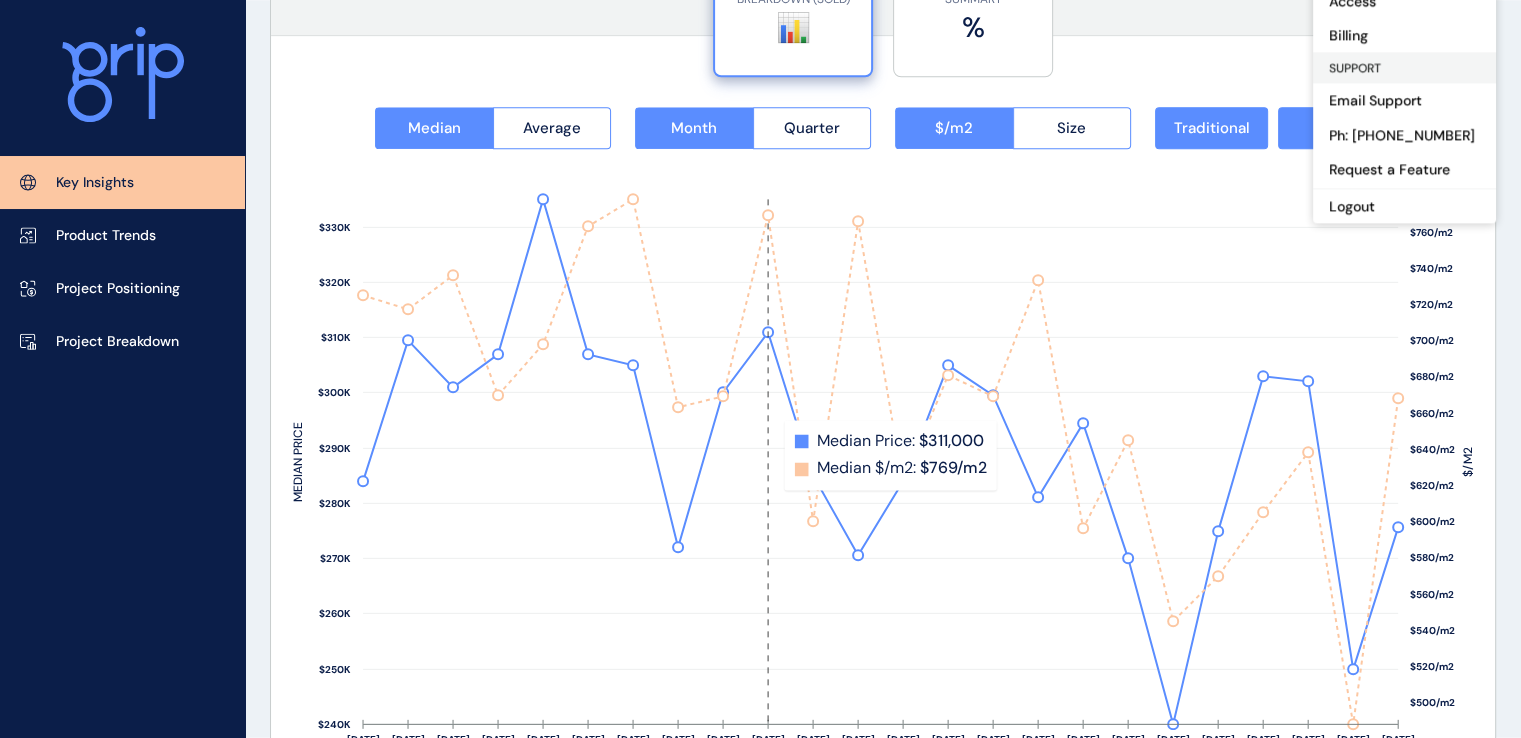 scroll, scrollTop: 2500, scrollLeft: 0, axis: vertical 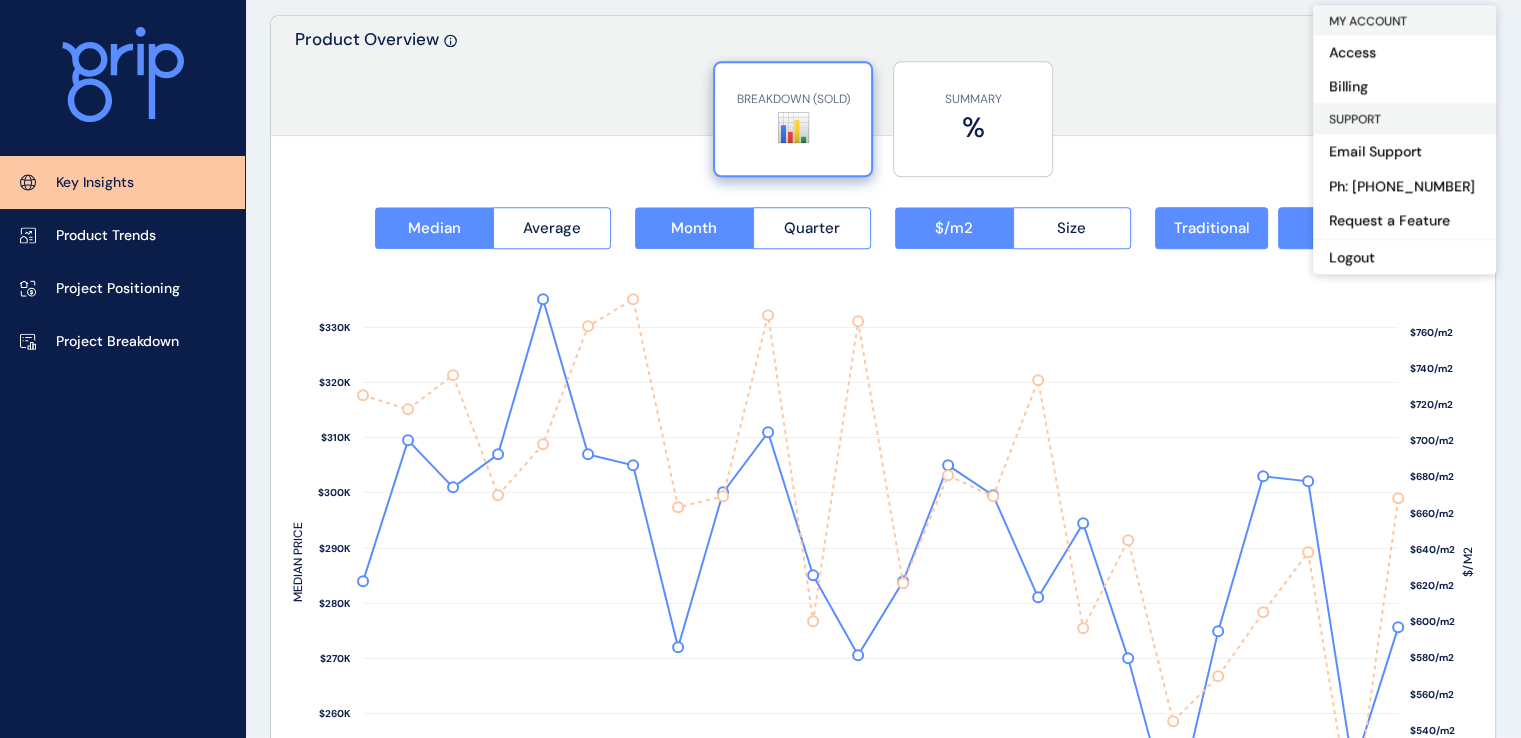 click on "BREAKDOWN (SOLD) 📊 SUMMARY %" at bounding box center (883, 111) 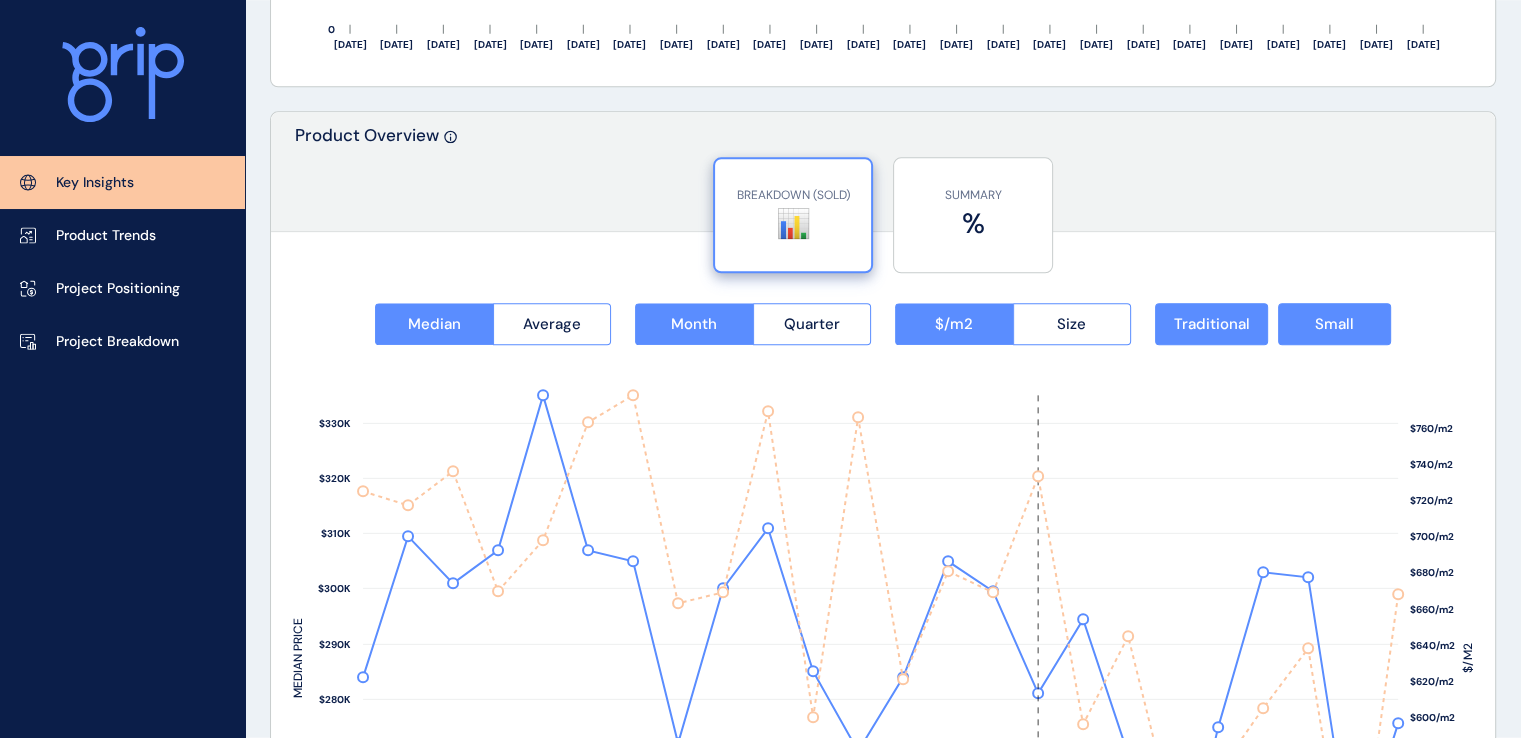 scroll, scrollTop: 2400, scrollLeft: 0, axis: vertical 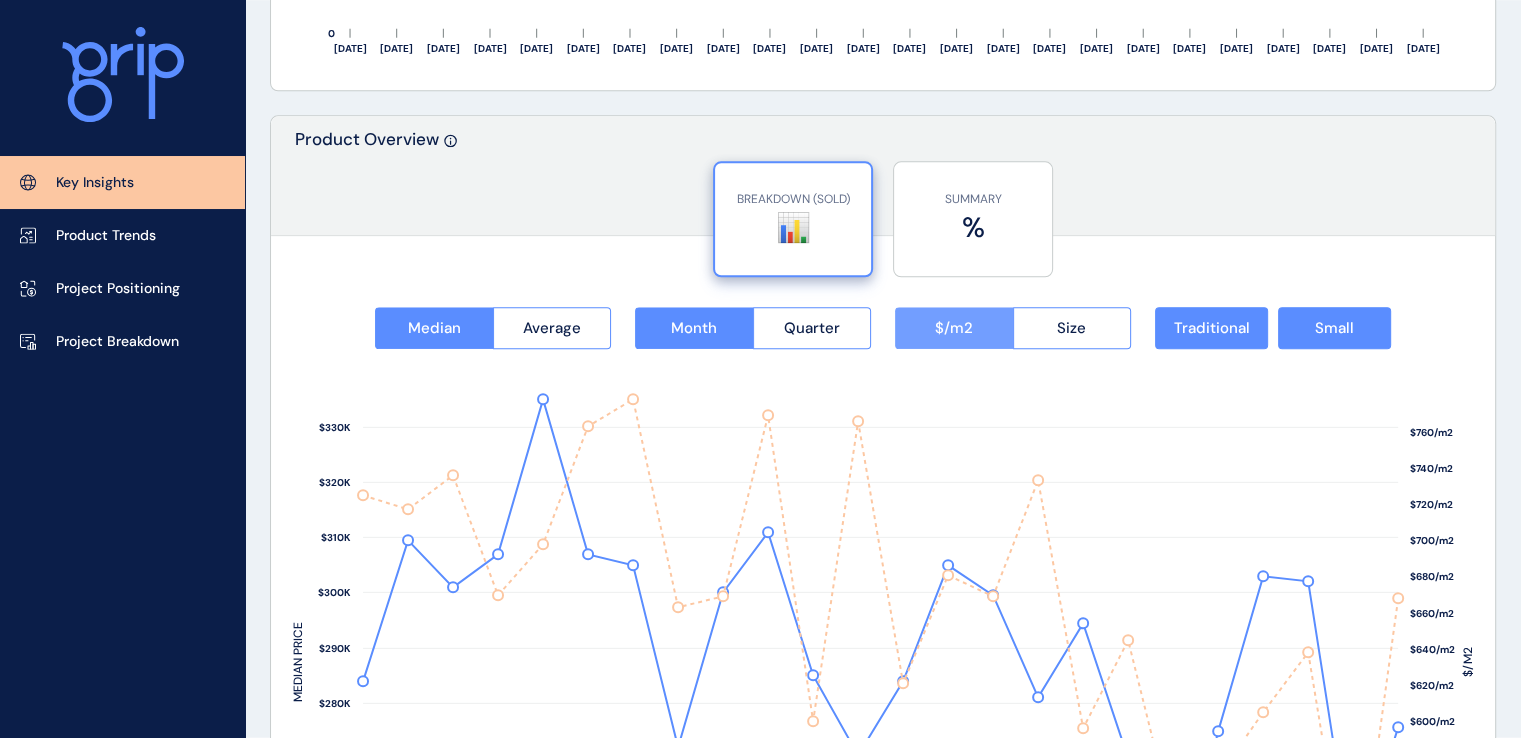 click on "$/m2" at bounding box center (954, 328) 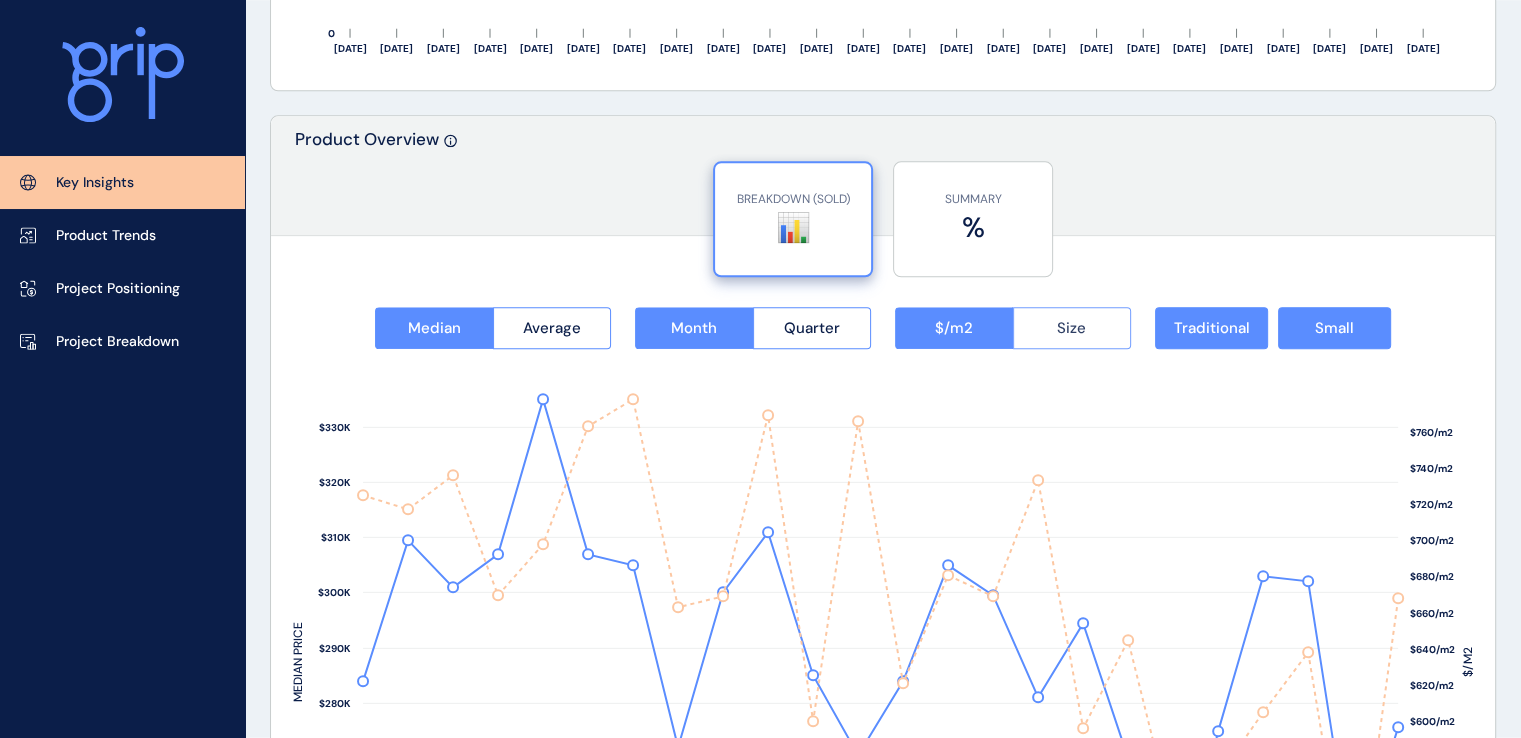click on "Size" at bounding box center [1071, 328] 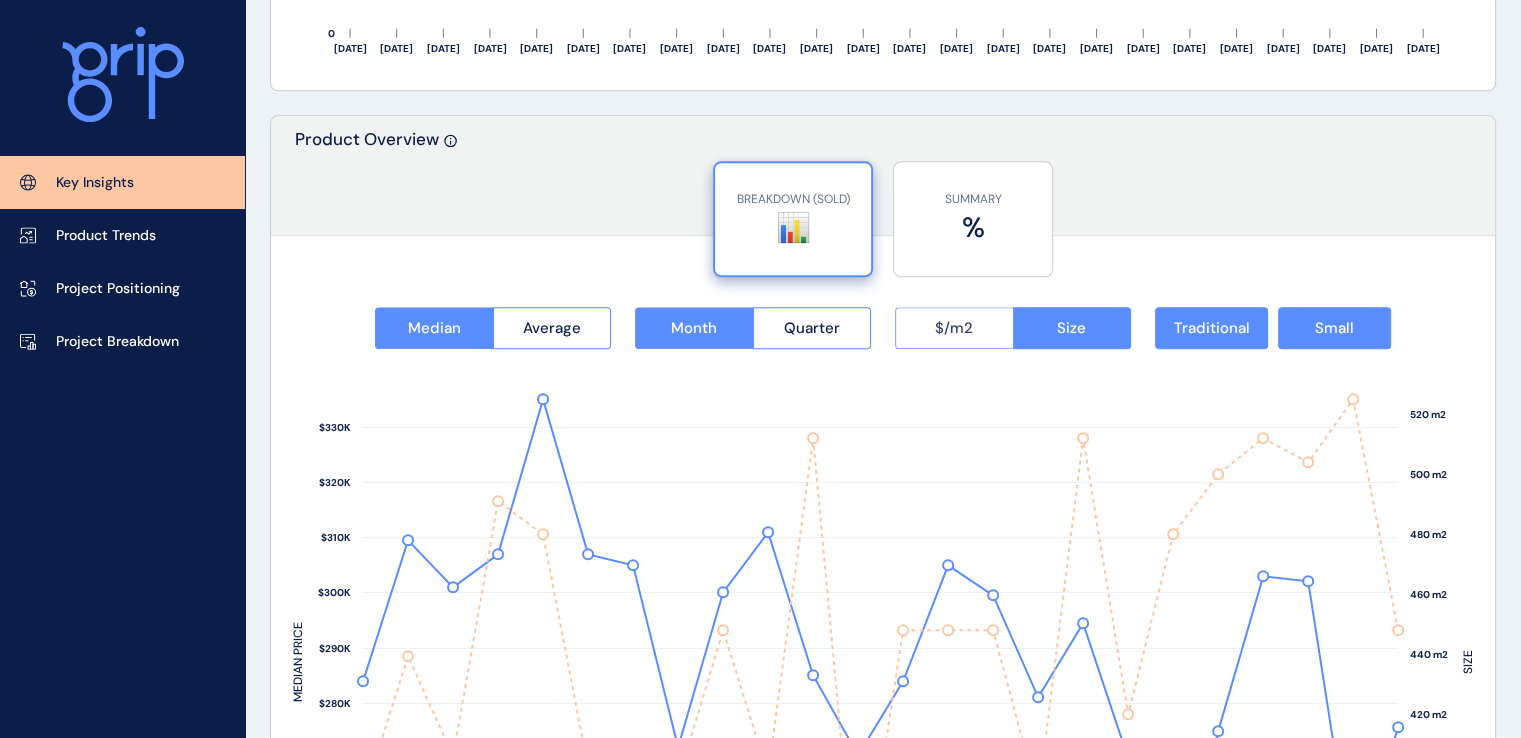 click on "$/m2" at bounding box center (954, 328) 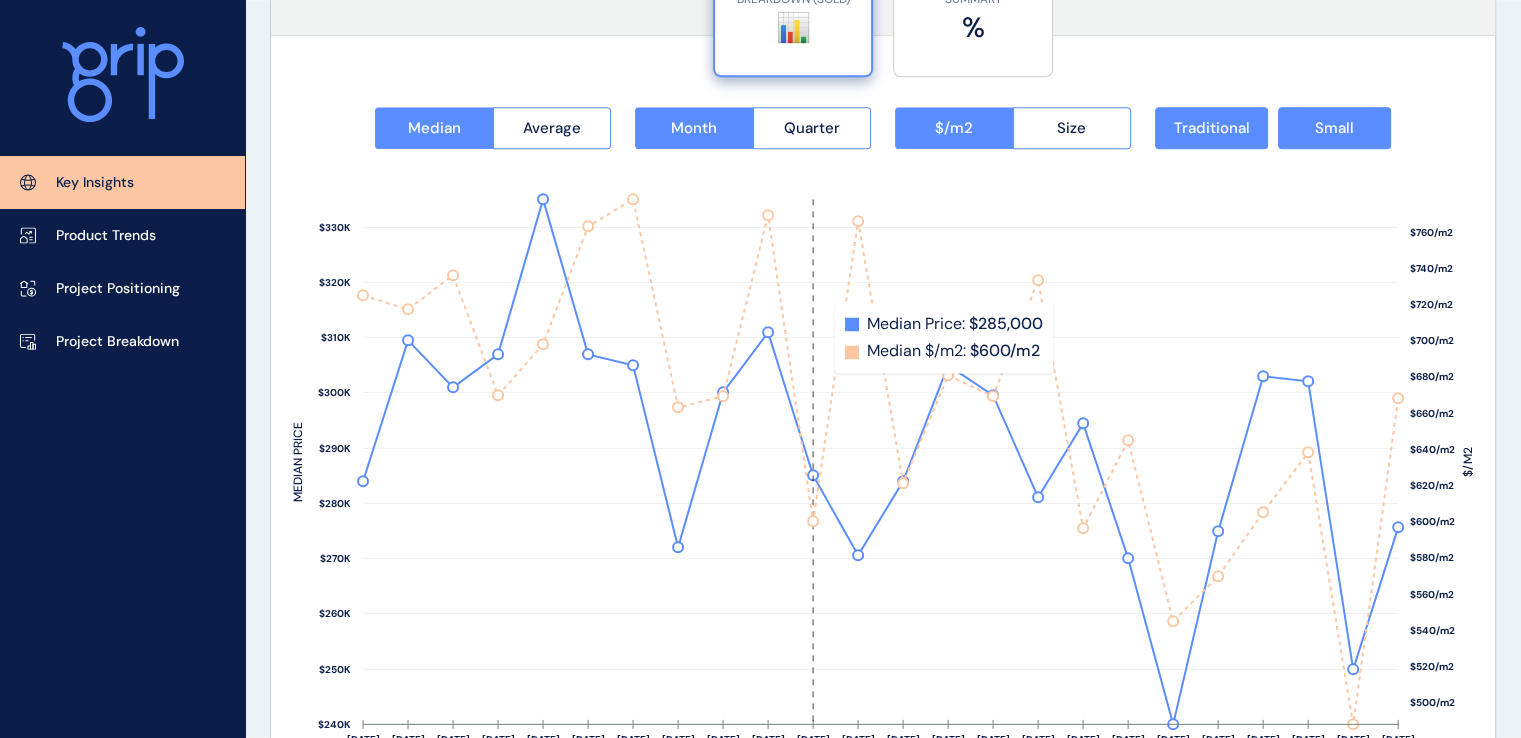 scroll, scrollTop: 2500, scrollLeft: 0, axis: vertical 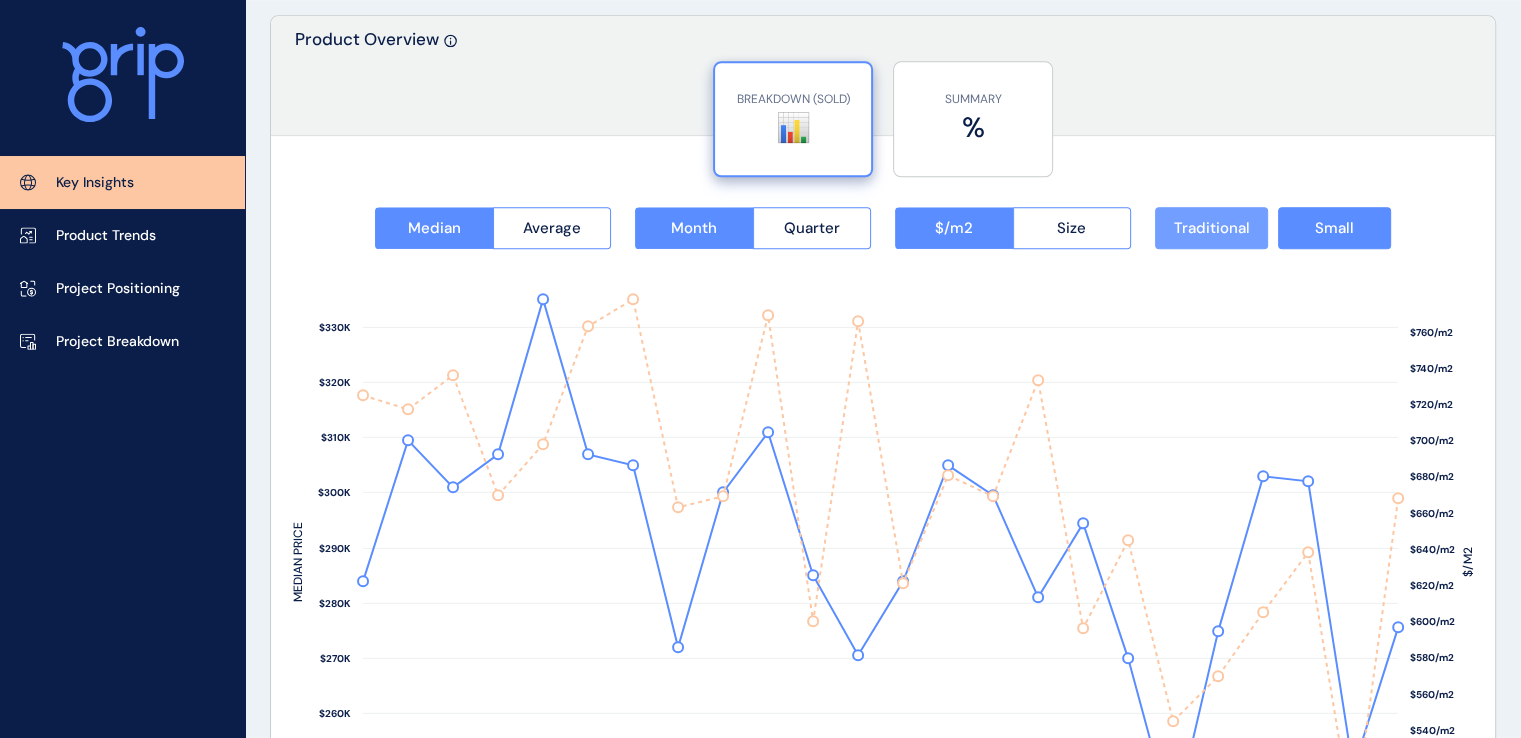click on "Traditional" at bounding box center [1211, 228] 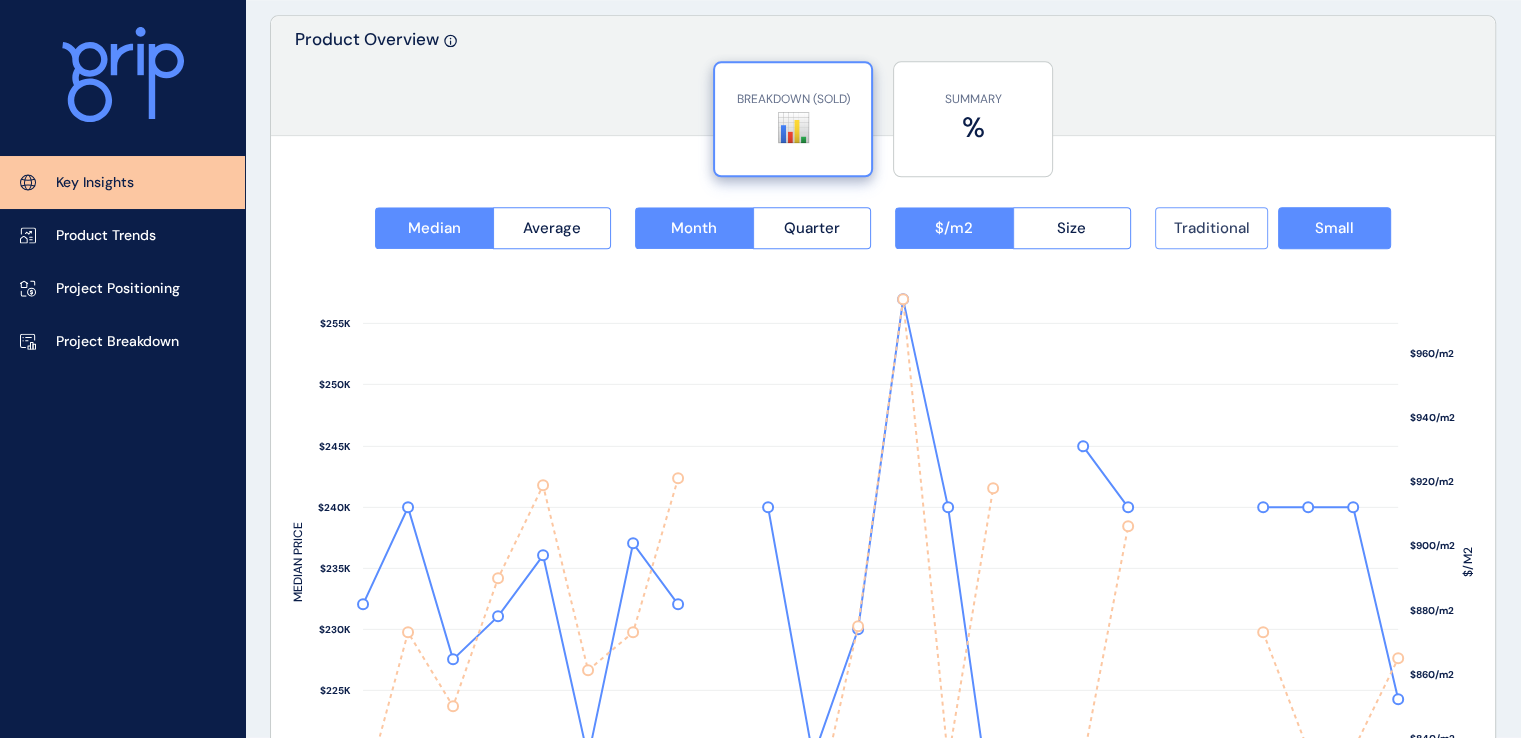 click on "Traditional" at bounding box center (1211, 228) 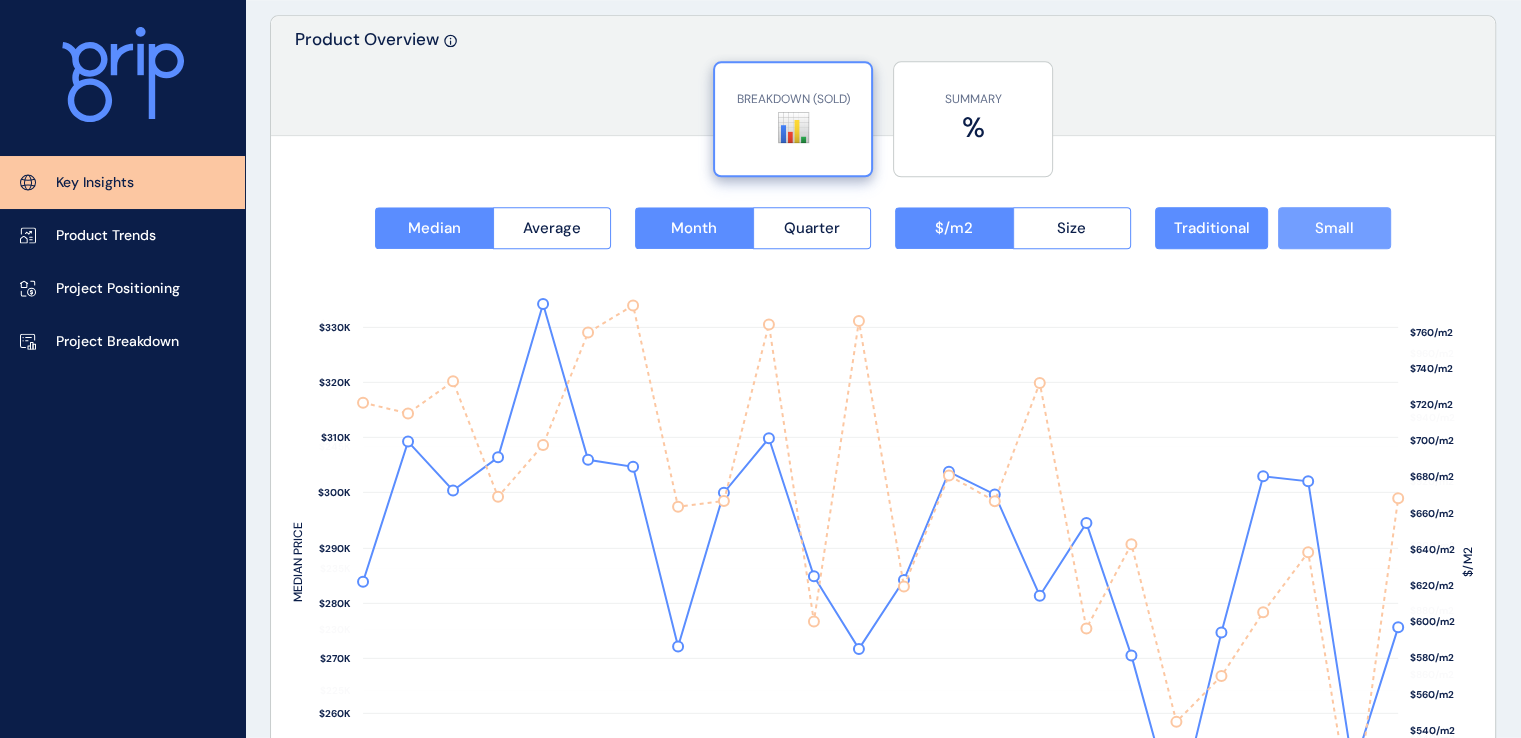 click on "Small" at bounding box center [1334, 228] 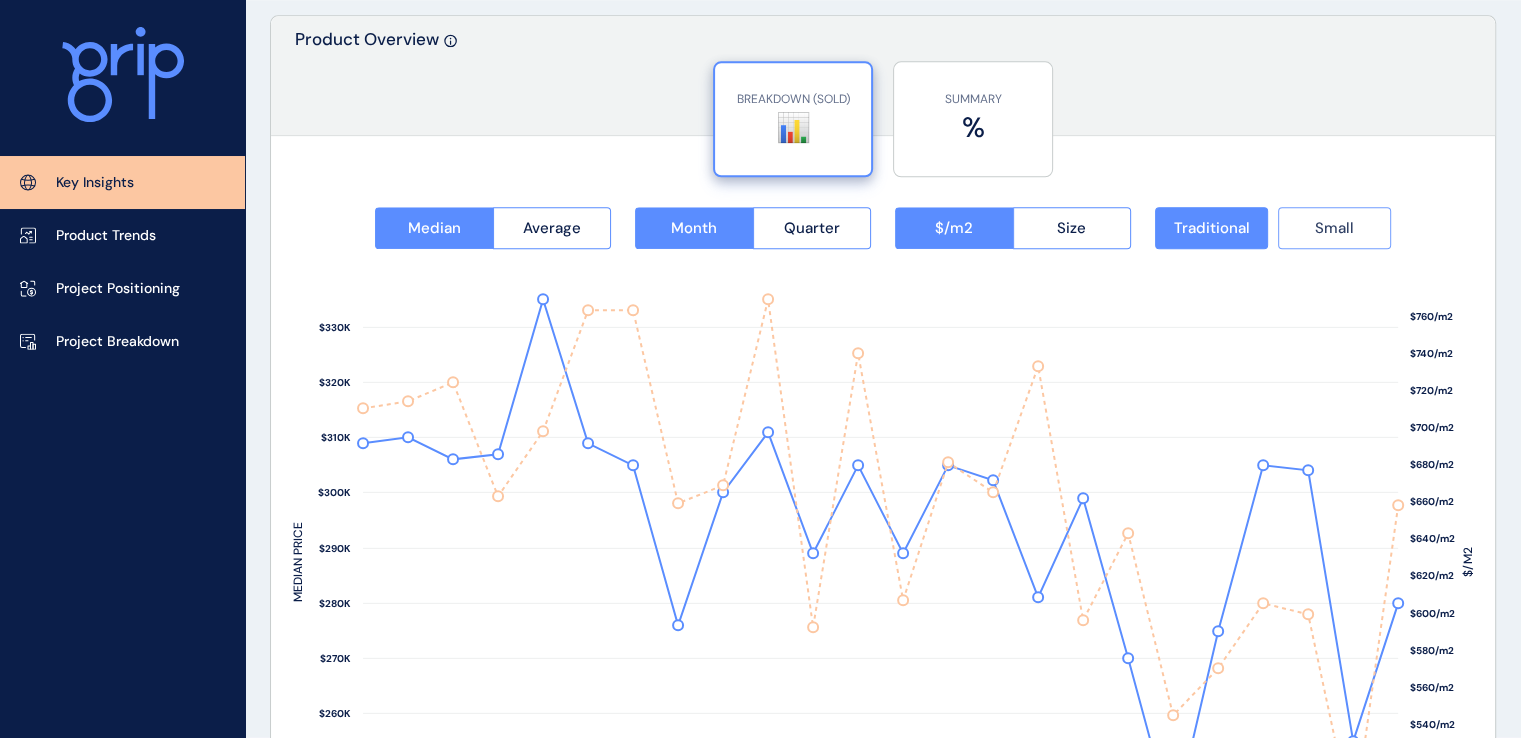 click on "Small" at bounding box center [1334, 228] 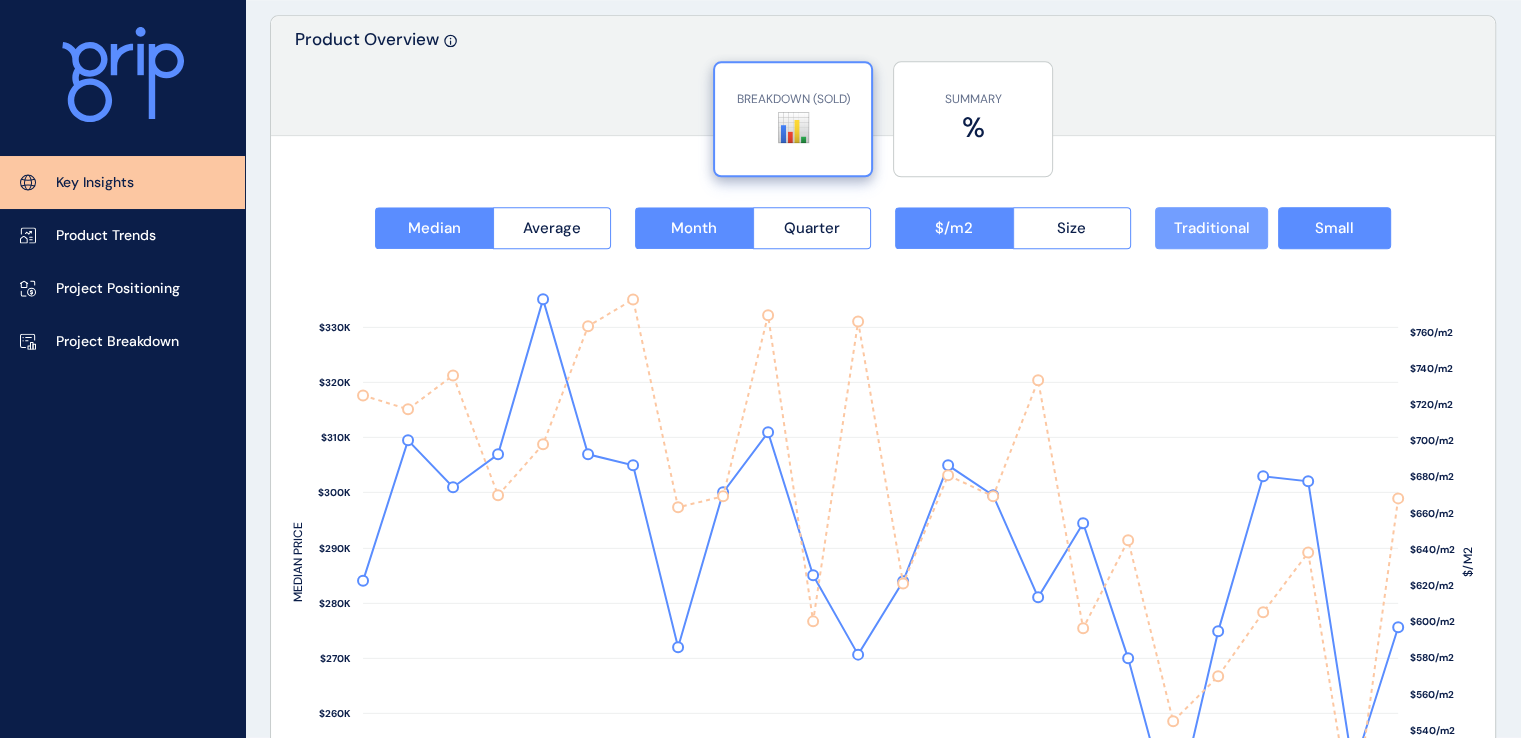 click on "Traditional" at bounding box center [1211, 228] 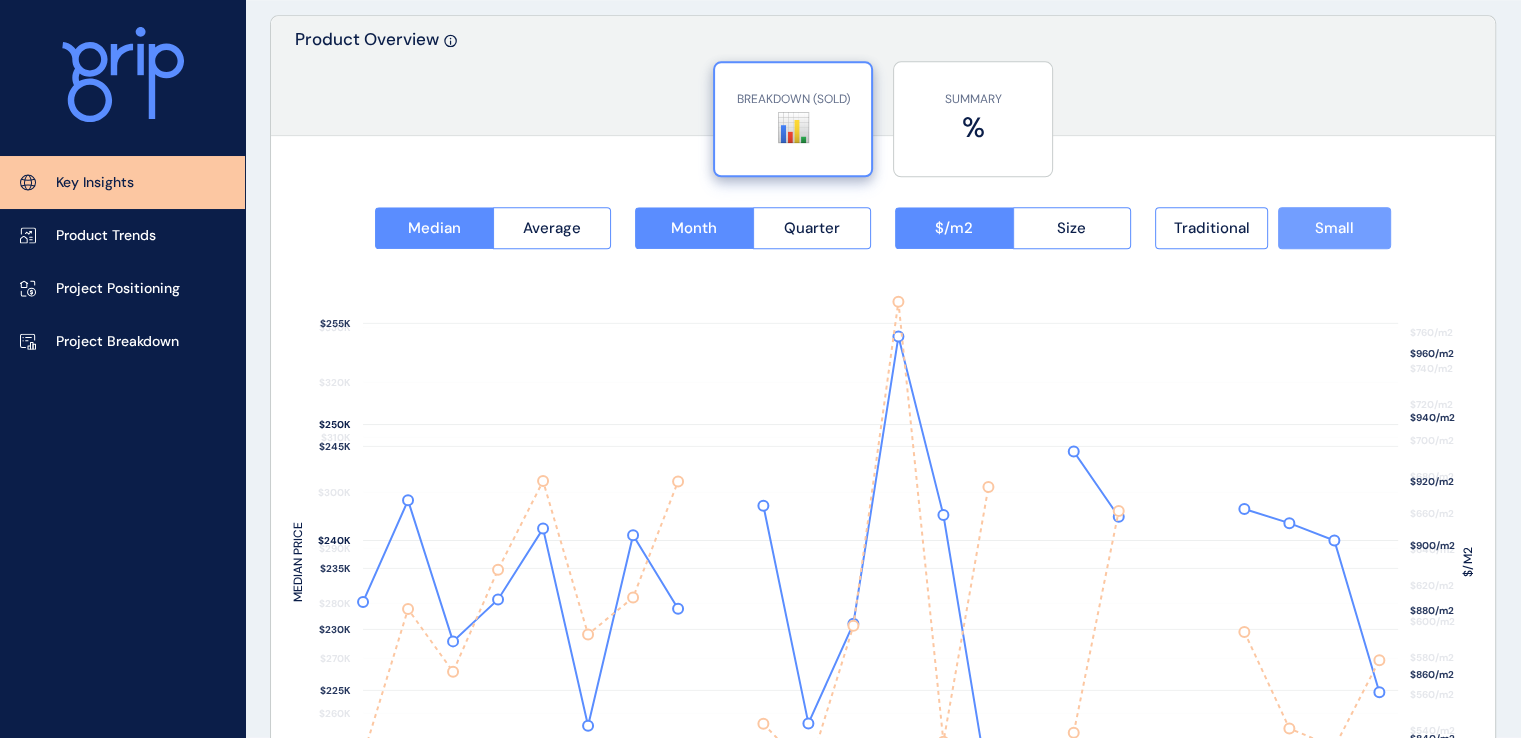 click on "Small" at bounding box center [1334, 228] 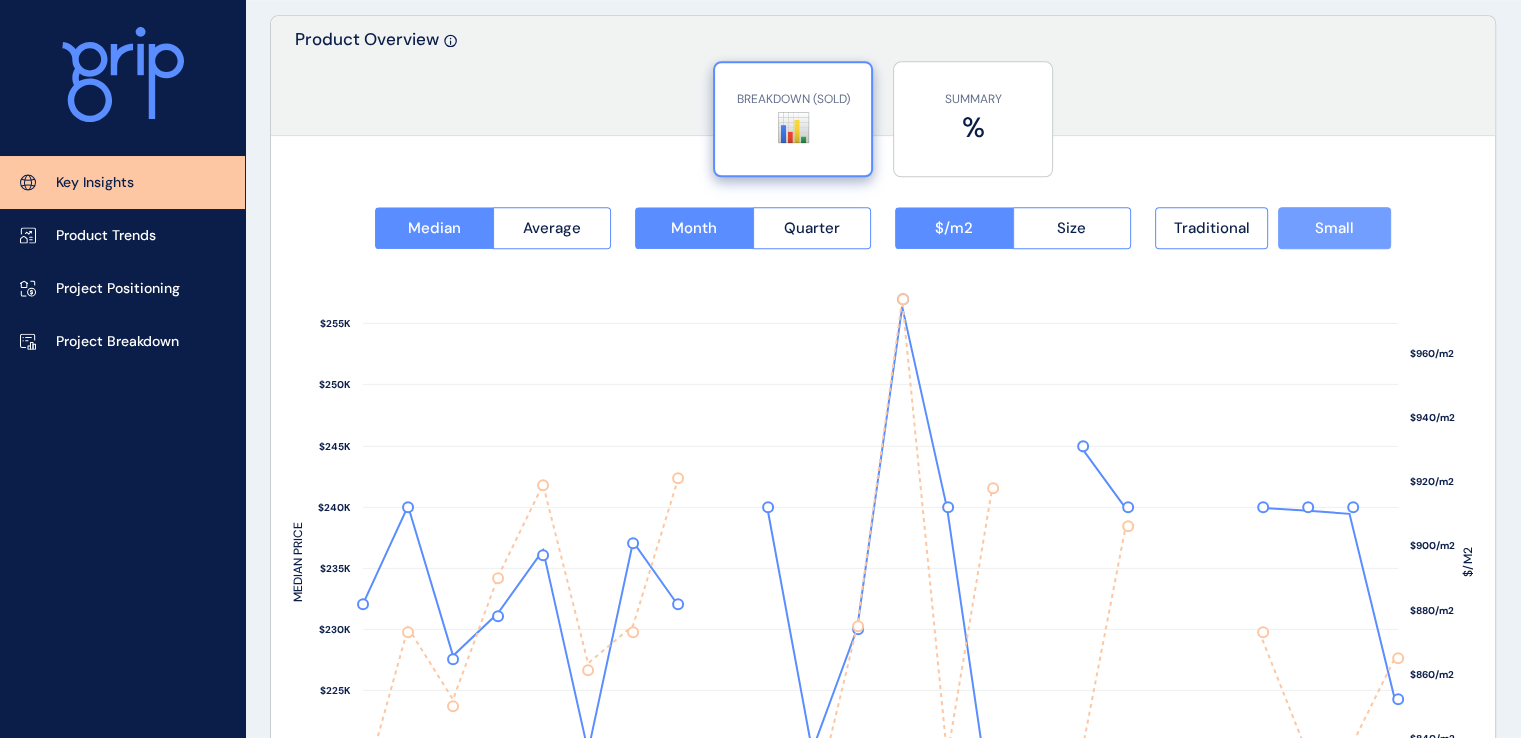 click on "Small" at bounding box center [1334, 228] 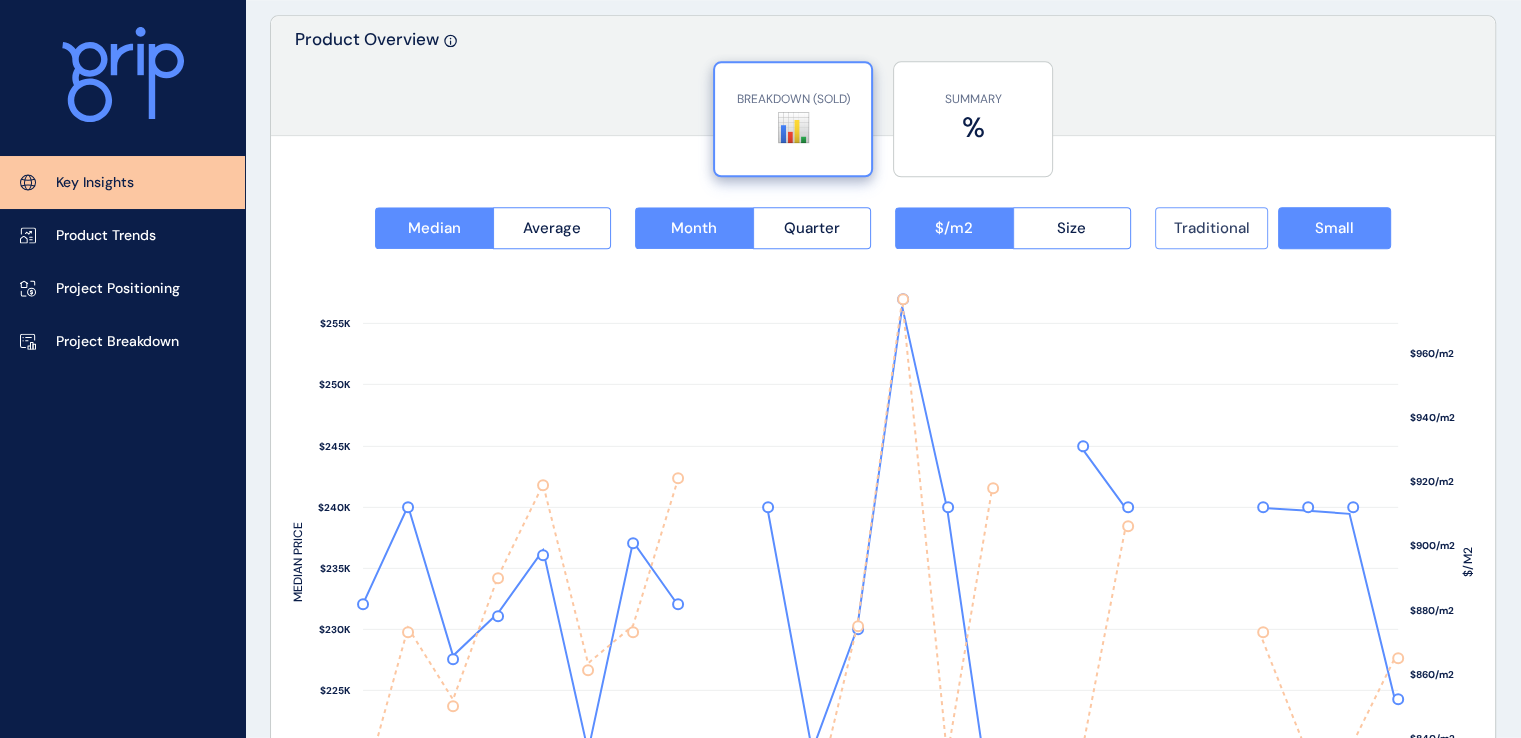 click on "Traditional" at bounding box center (1211, 228) 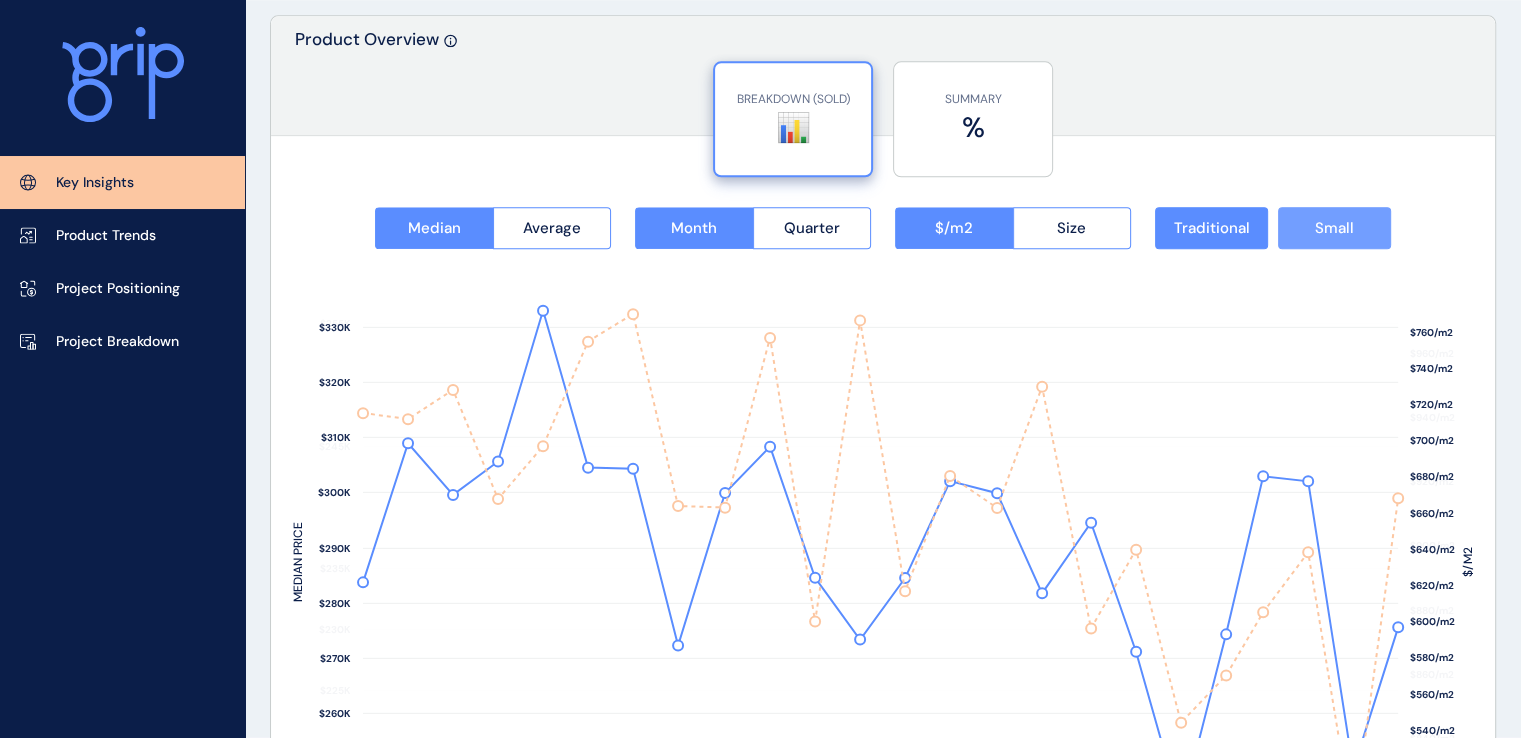 click on "Small" at bounding box center [1334, 228] 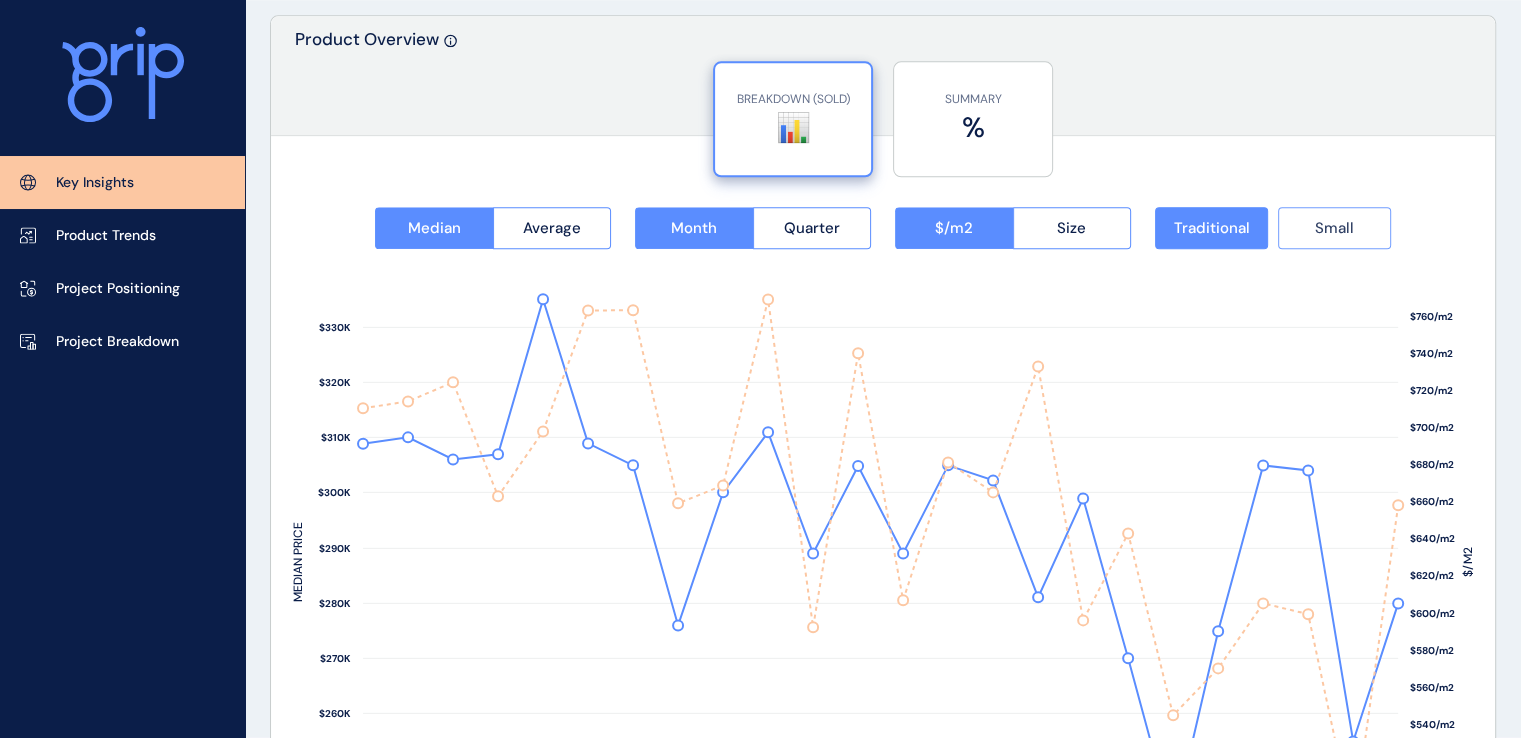 click on "Small" at bounding box center (1334, 228) 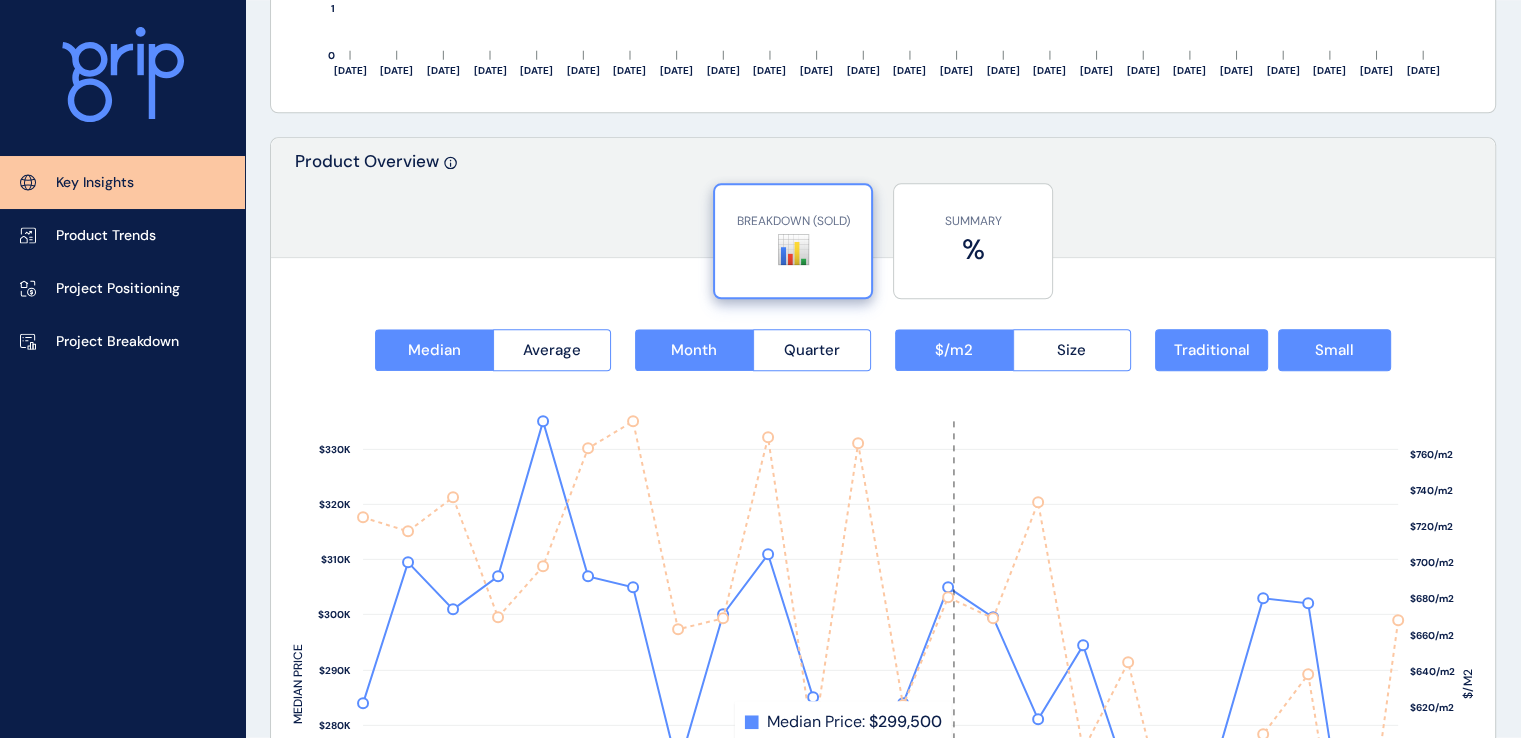 scroll, scrollTop: 2370, scrollLeft: 0, axis: vertical 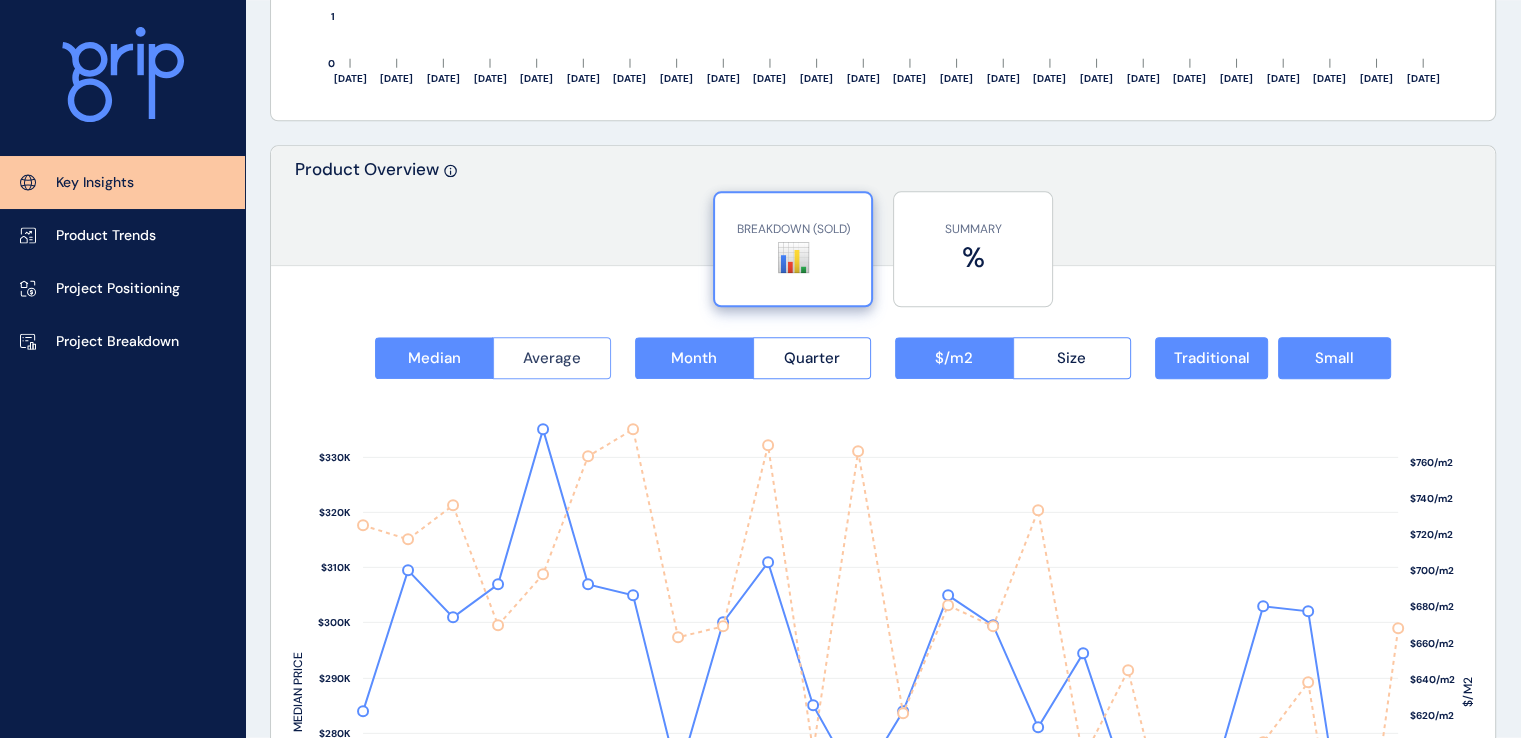 click on "Average" at bounding box center (552, 358) 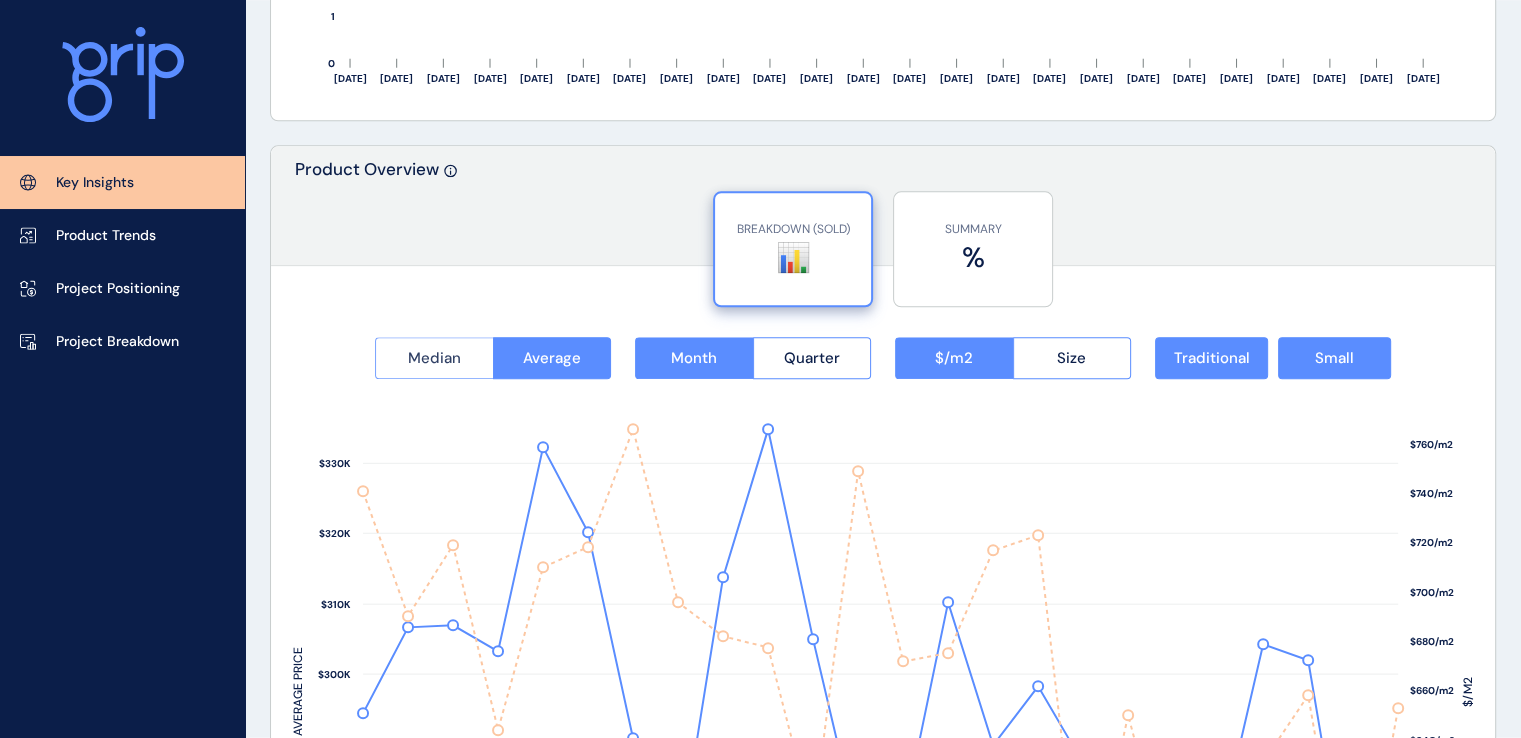 click on "Median" at bounding box center (434, 358) 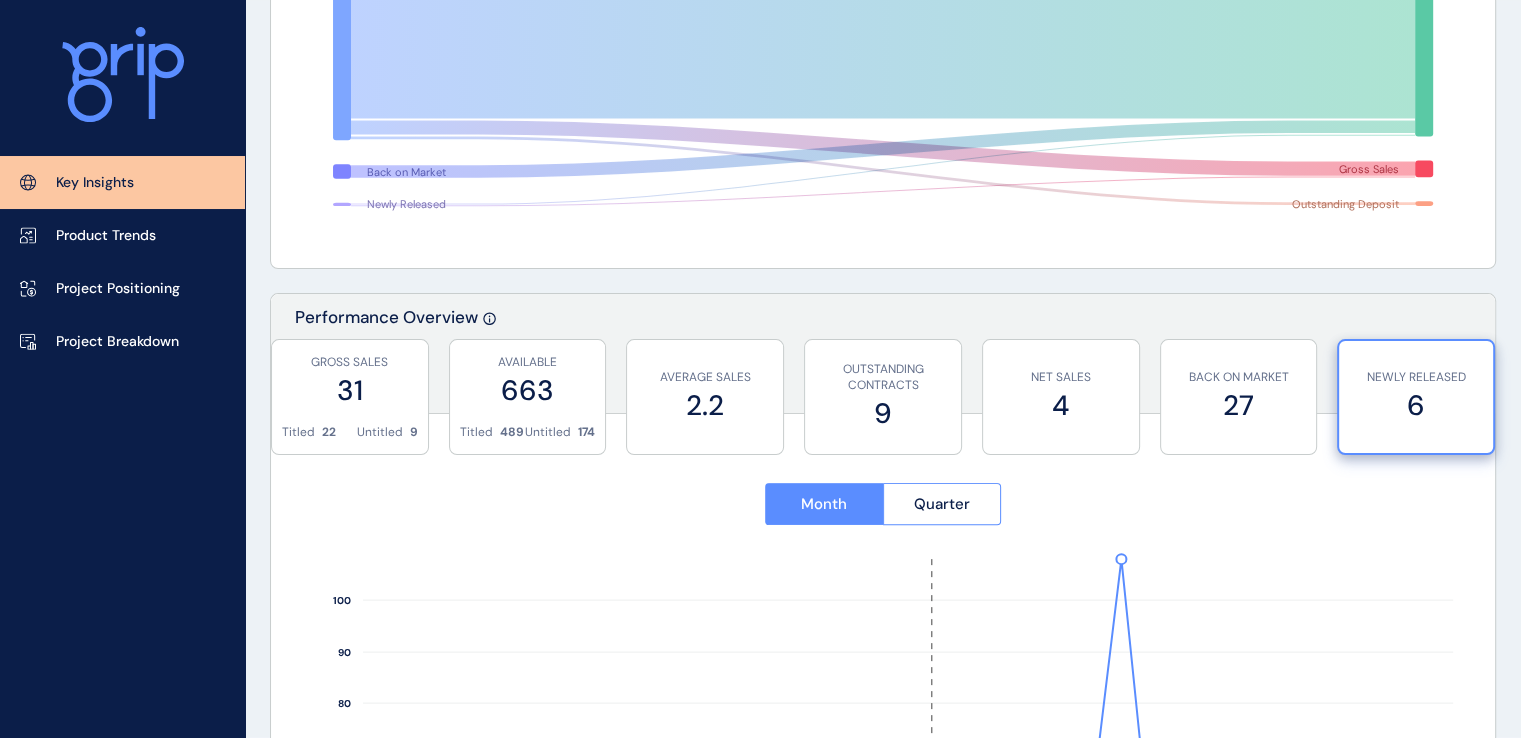 scroll, scrollTop: 370, scrollLeft: 0, axis: vertical 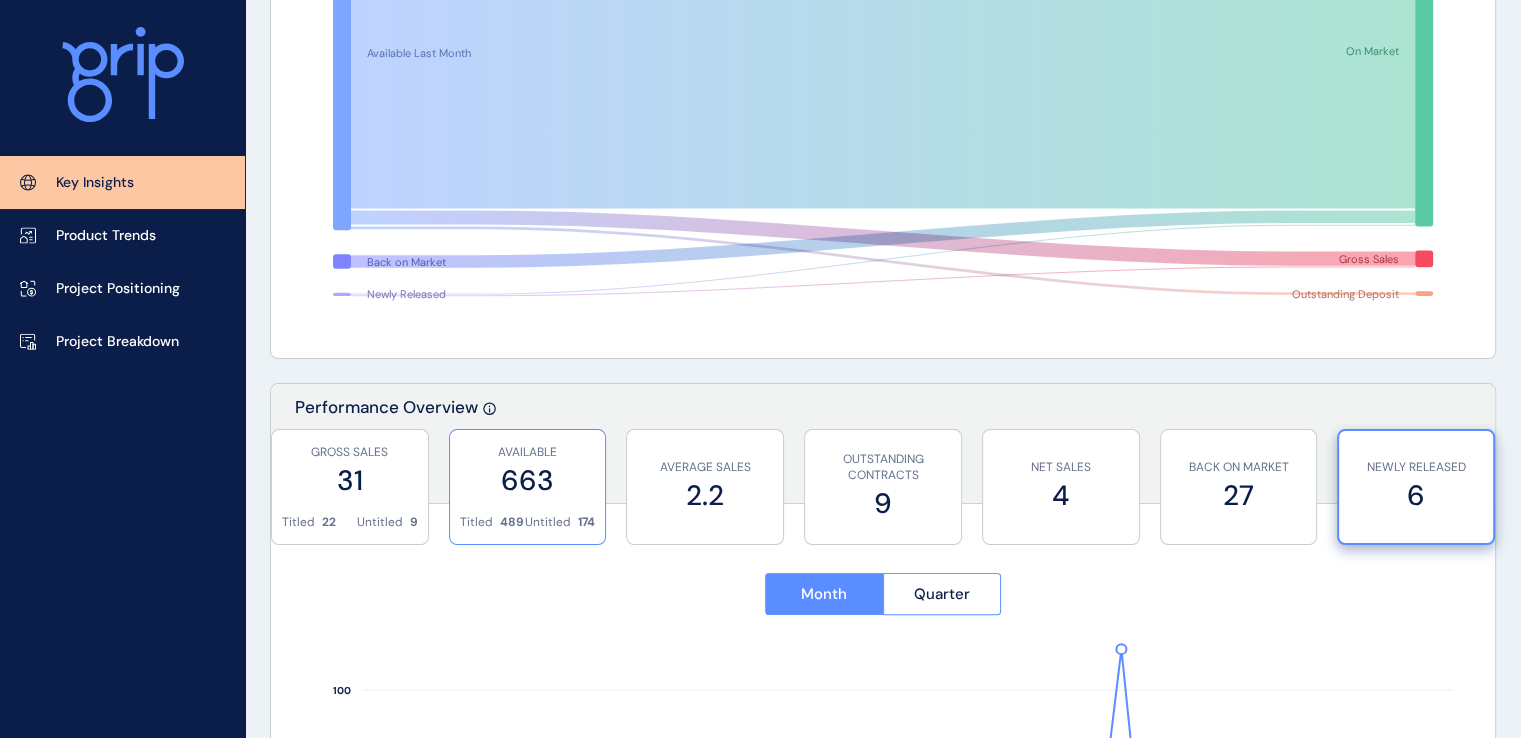 click on "663" at bounding box center (528, 480) 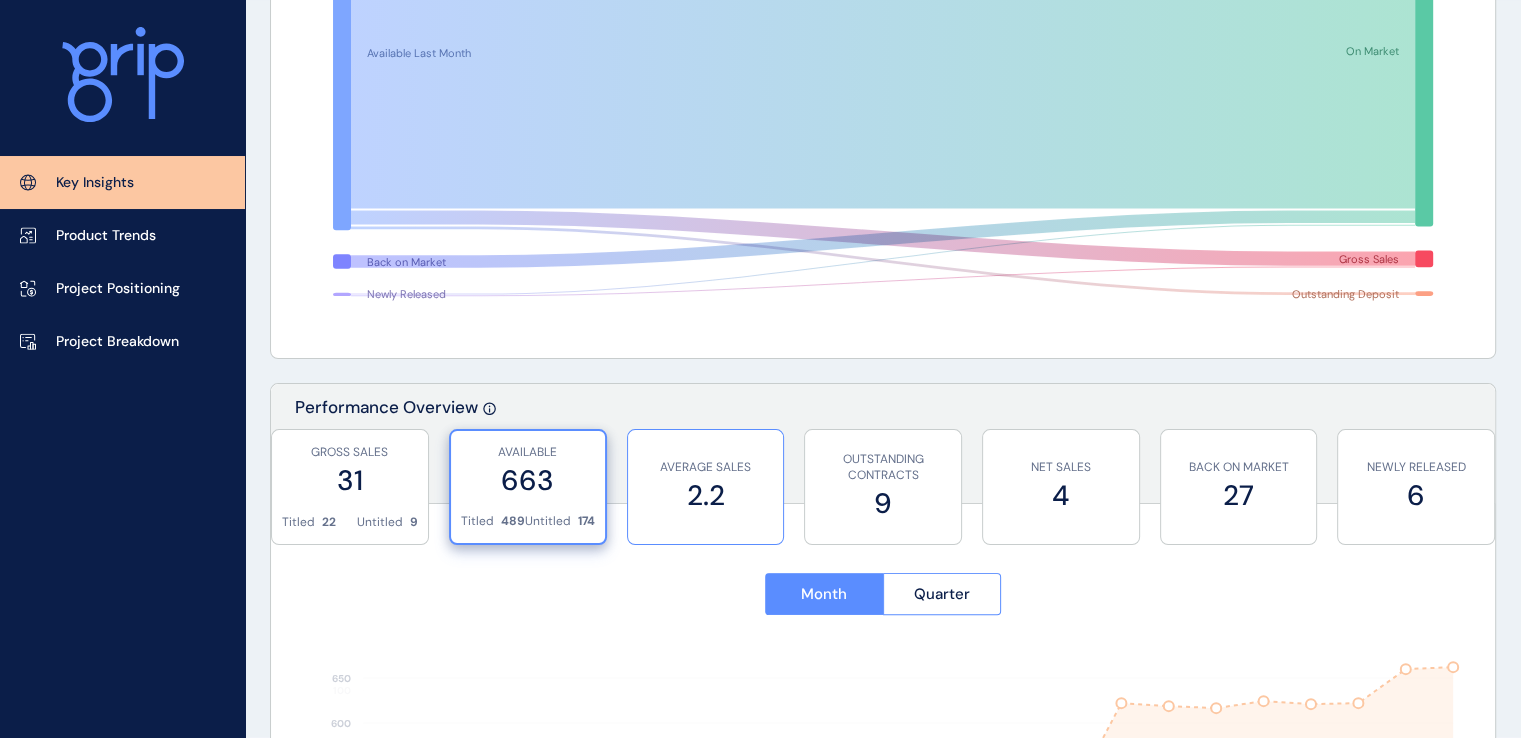 click on "2.2" at bounding box center [706, 495] 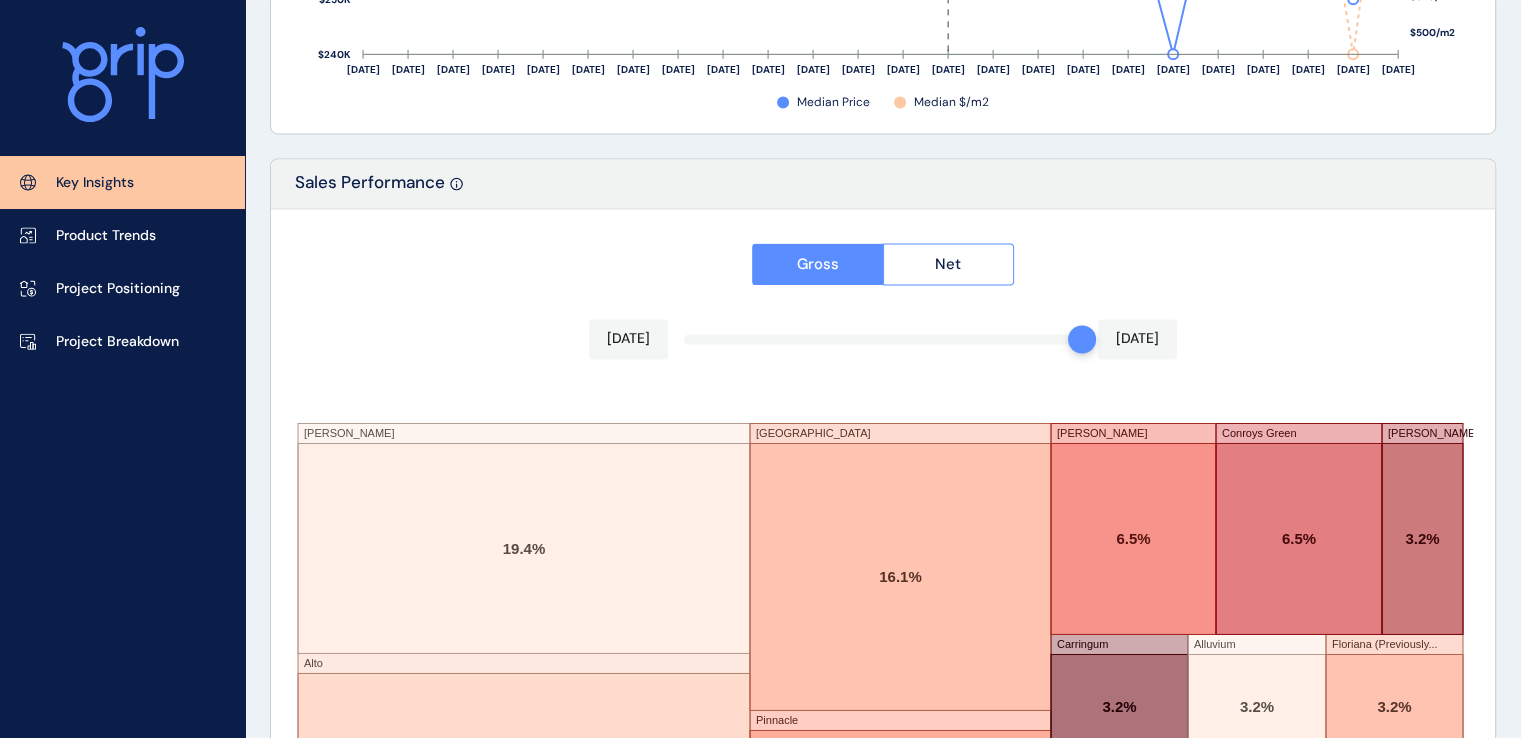 scroll, scrollTop: 3470, scrollLeft: 0, axis: vertical 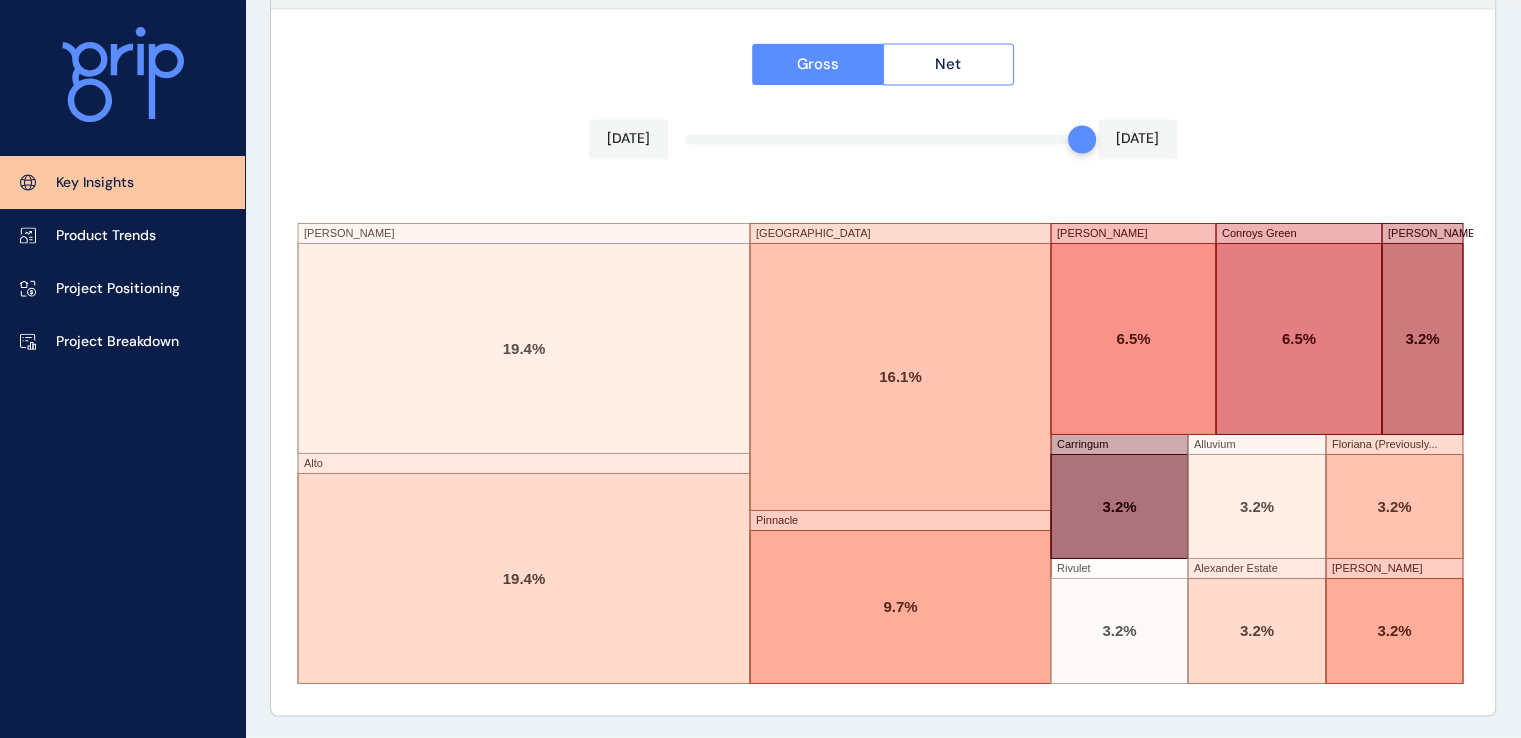 click on "Gross Net [DATE] [DATE] [PERSON_NAME][GEOGRAPHIC_DATA] [GEOGRAPHIC_DATA] [GEOGRAPHIC_DATA] [PERSON_NAME] Green [PERSON_NAME] [PERSON_NAME] Carringum Rivulet Alluvium Alexander Estate Floriana (Previously... [PERSON_NAME] 19.4% 19.4% 16.1% 9.7% 6.5% 6.5% 3.2% 3.2% 3.2% 3.2% 3.2% 3.2% 3.2%" at bounding box center [883, 362] 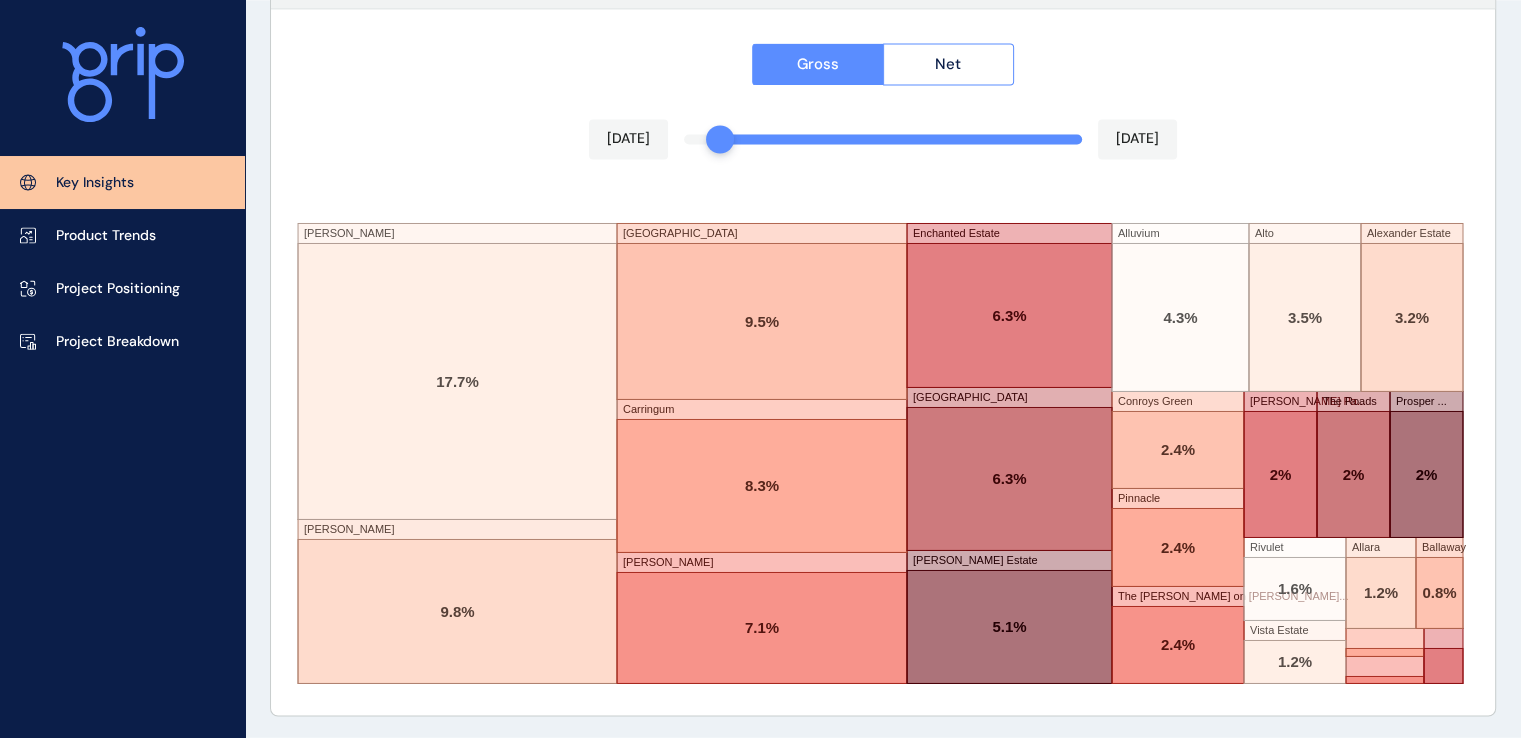 click on "Gross Net [DATE] [DATE] [PERSON_NAME] Providence Carringum [PERSON_NAME] Enchanted Estate Aberdeen [PERSON_NAME][GEOGRAPHIC_DATA] [GEOGRAPHIC_DATA] [GEOGRAPHIC_DATA][PERSON_NAME] on [GEOGRAPHIC_DATA]... [PERSON_NAME] Pa... The Roads Prosper ... Rivulet Vista Estate Allara Ballaway 17.7% 9.8% 9.5% 8.3% 7.1% 6.3% 6.3% 5.1% 4.3% 3.5% 3.2% 2.4% 2.4% 2.4% 2% 2% 2% 1.6% 1.2% 1.2% 0.8%" at bounding box center [883, 362] 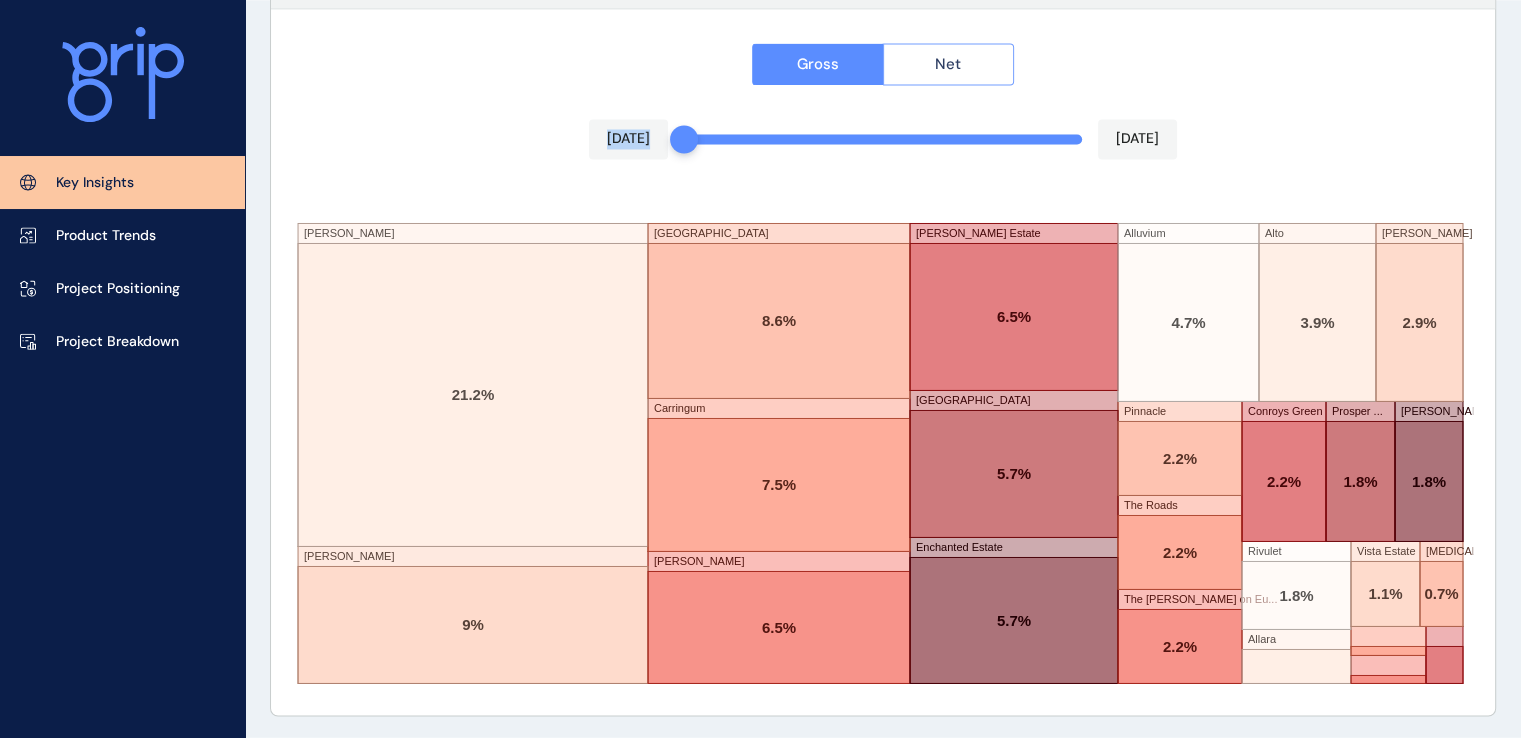 click on "Net" at bounding box center [949, 64] 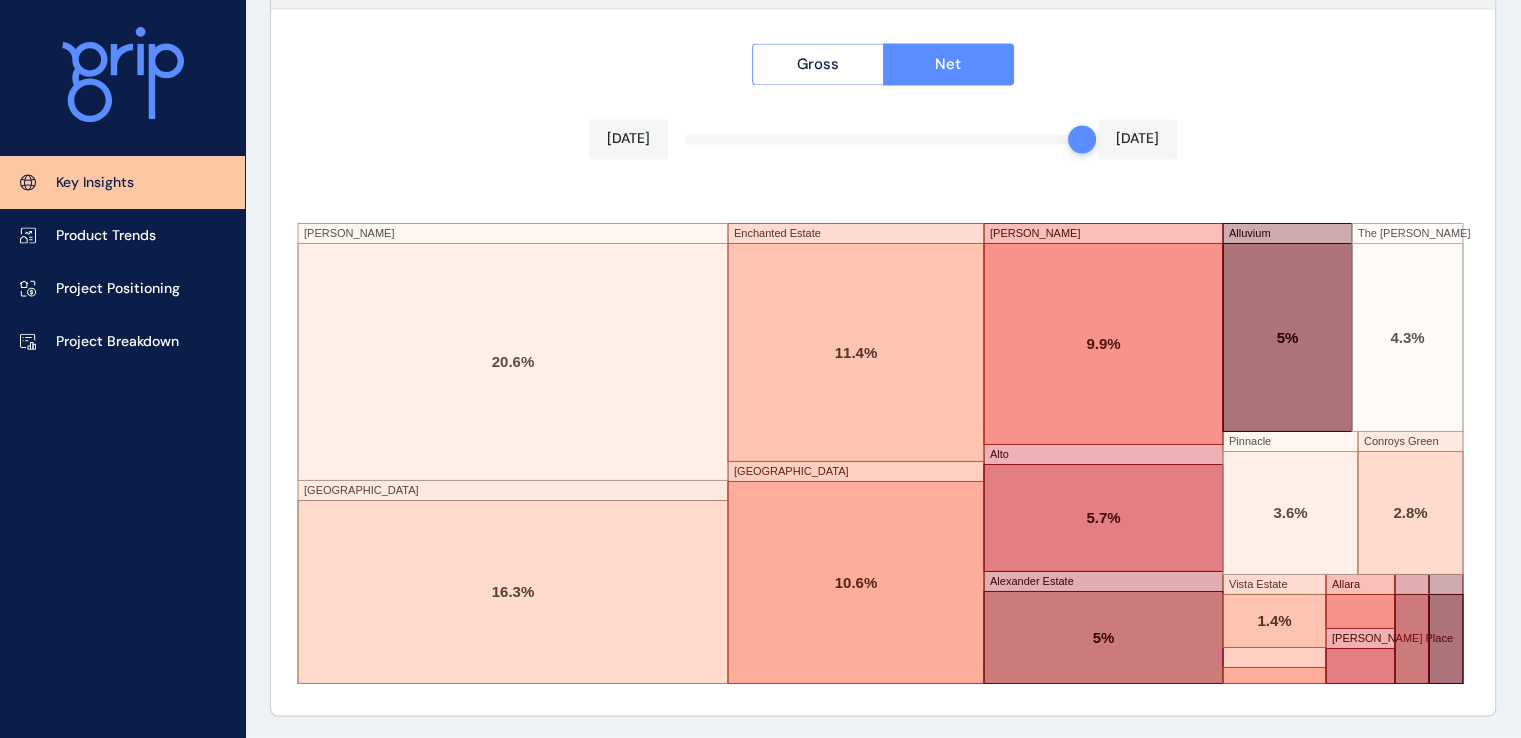 drag, startPoint x: 736, startPoint y: 157, endPoint x: 1317, endPoint y: 116, distance: 582.4448 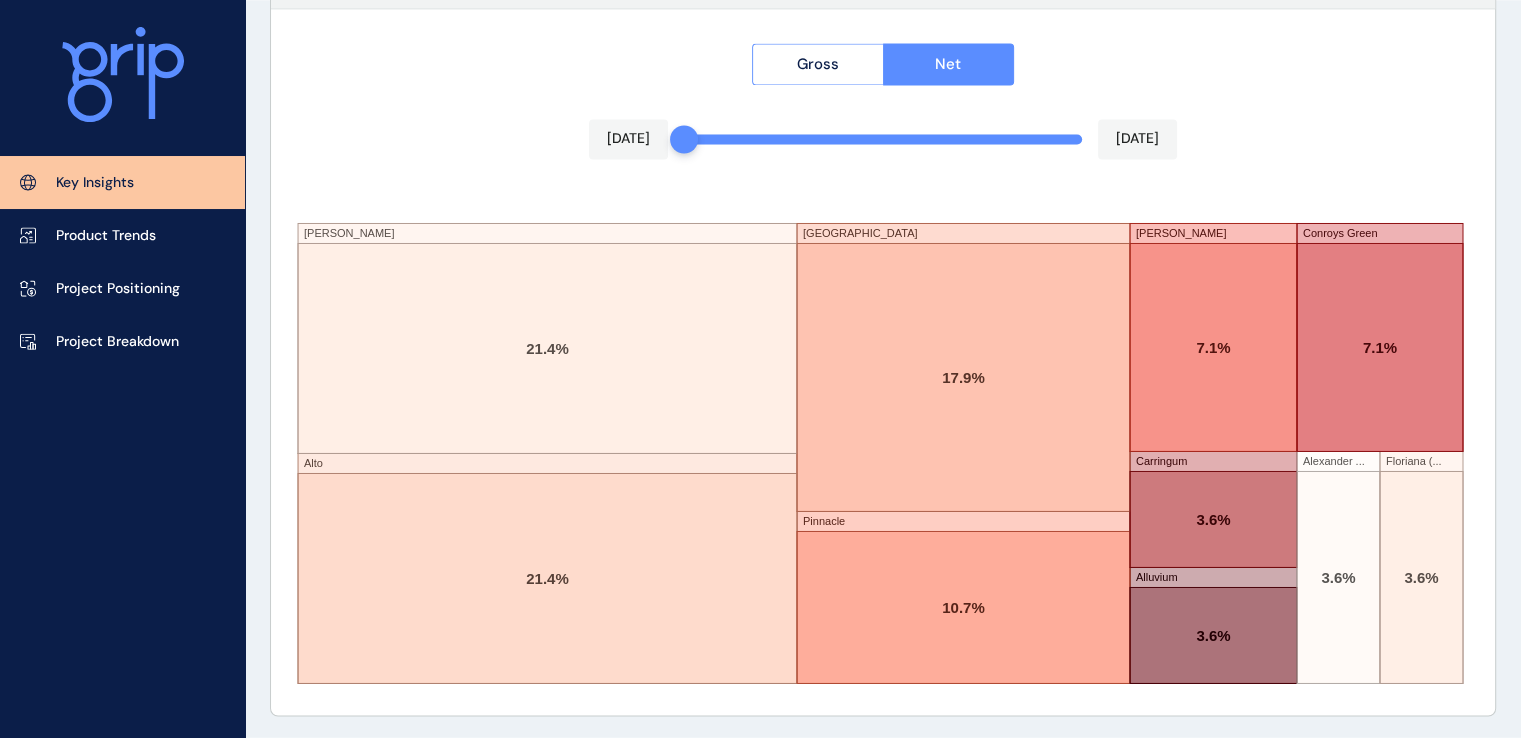 drag, startPoint x: 636, startPoint y: 129, endPoint x: 762, endPoint y: 151, distance: 127.90621 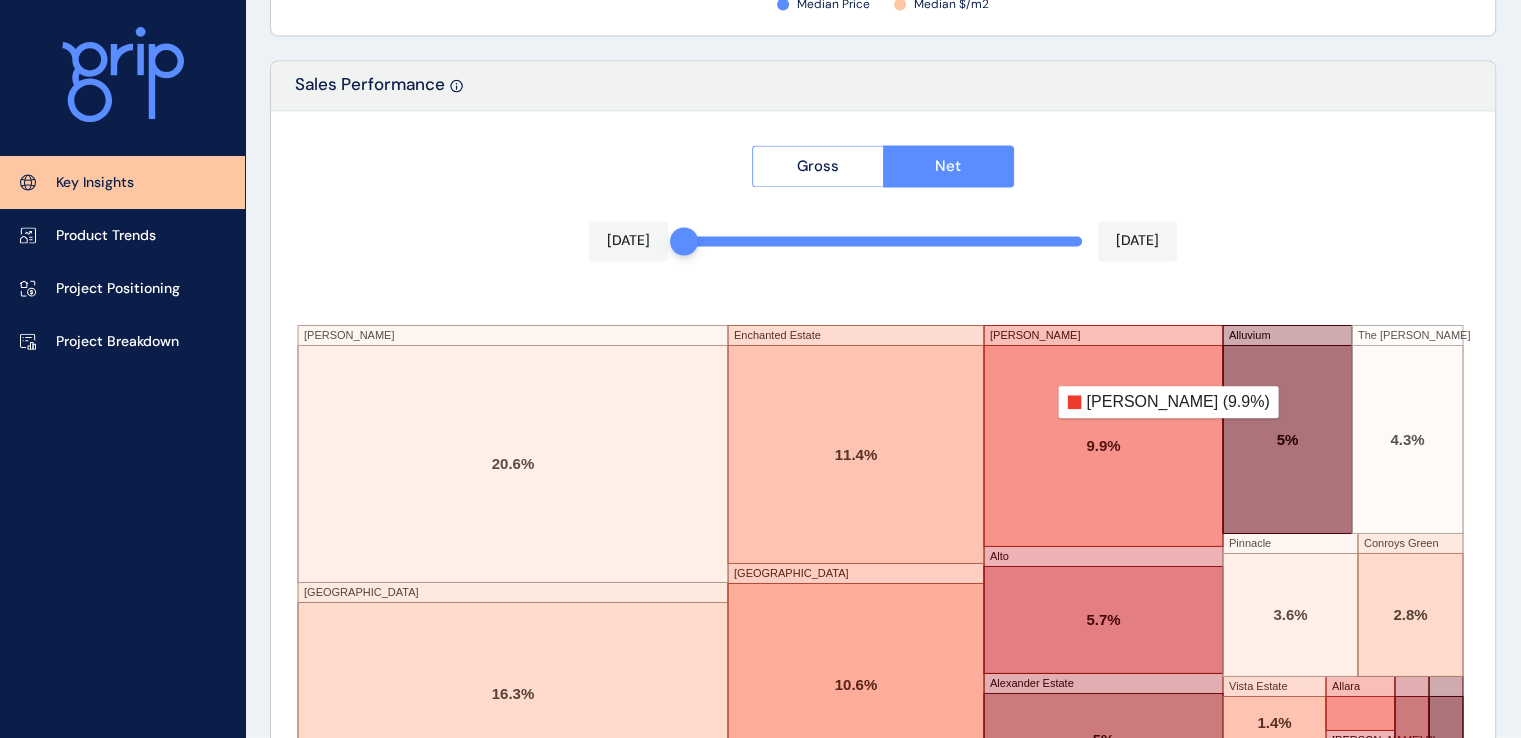 scroll, scrollTop: 3270, scrollLeft: 0, axis: vertical 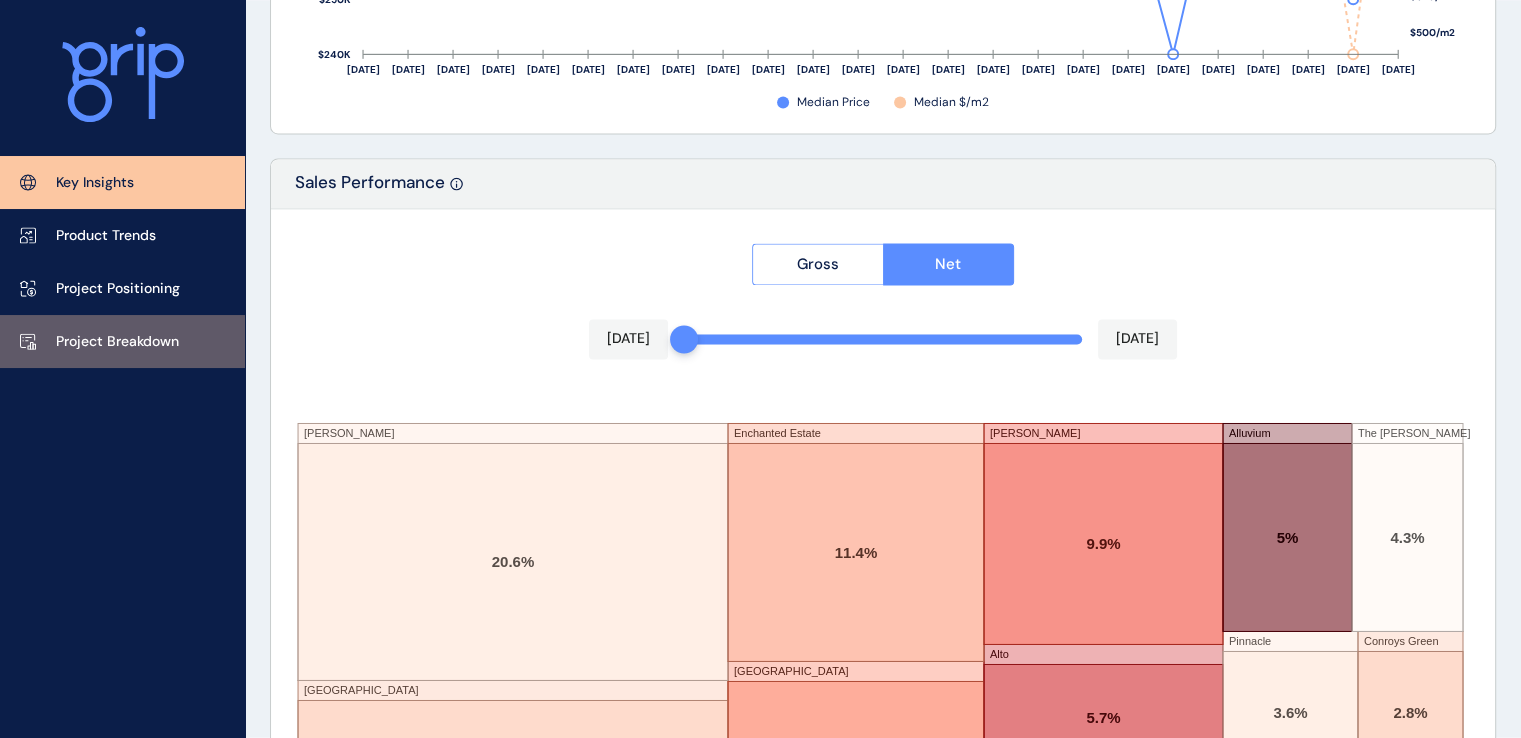 click on "Project Breakdown" at bounding box center [122, 341] 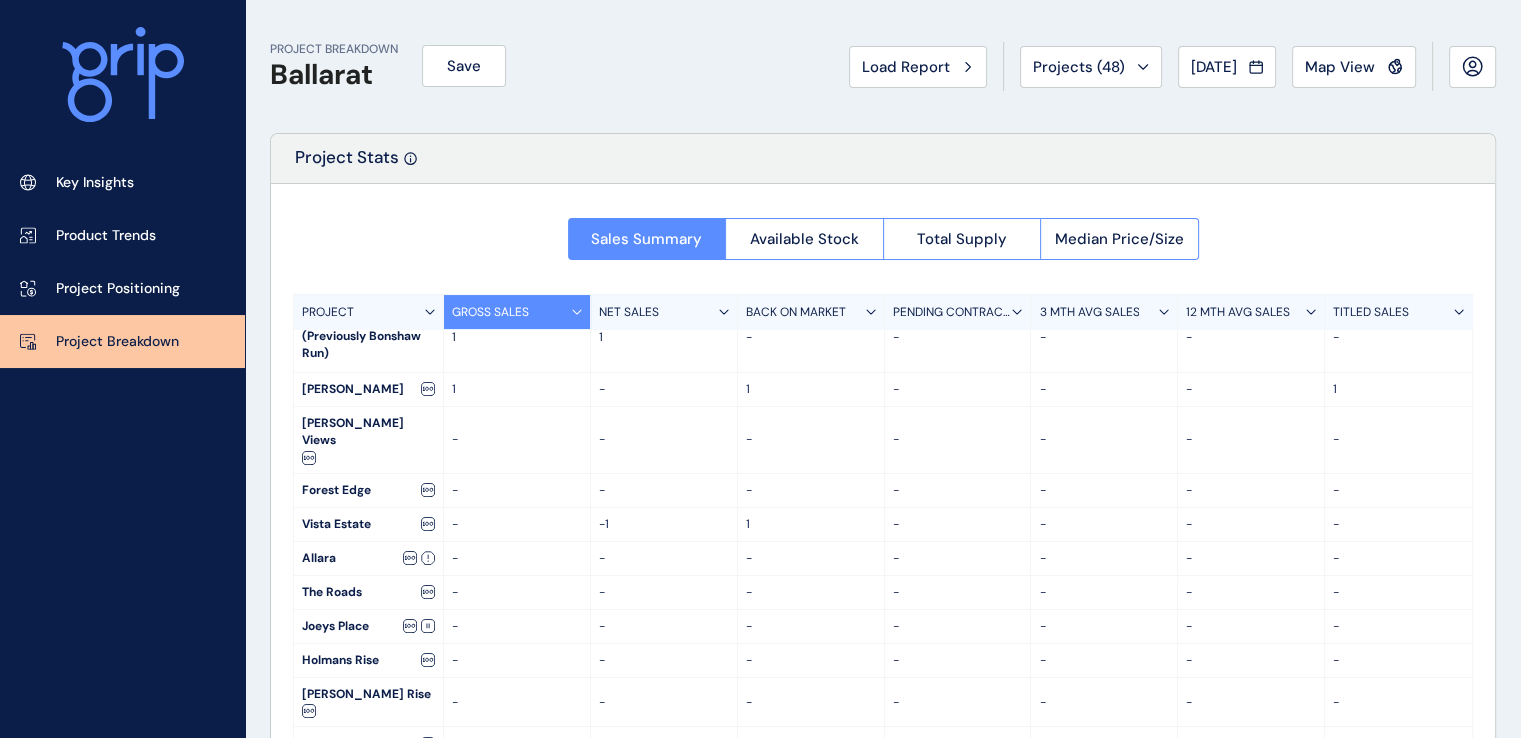 scroll, scrollTop: 434, scrollLeft: 0, axis: vertical 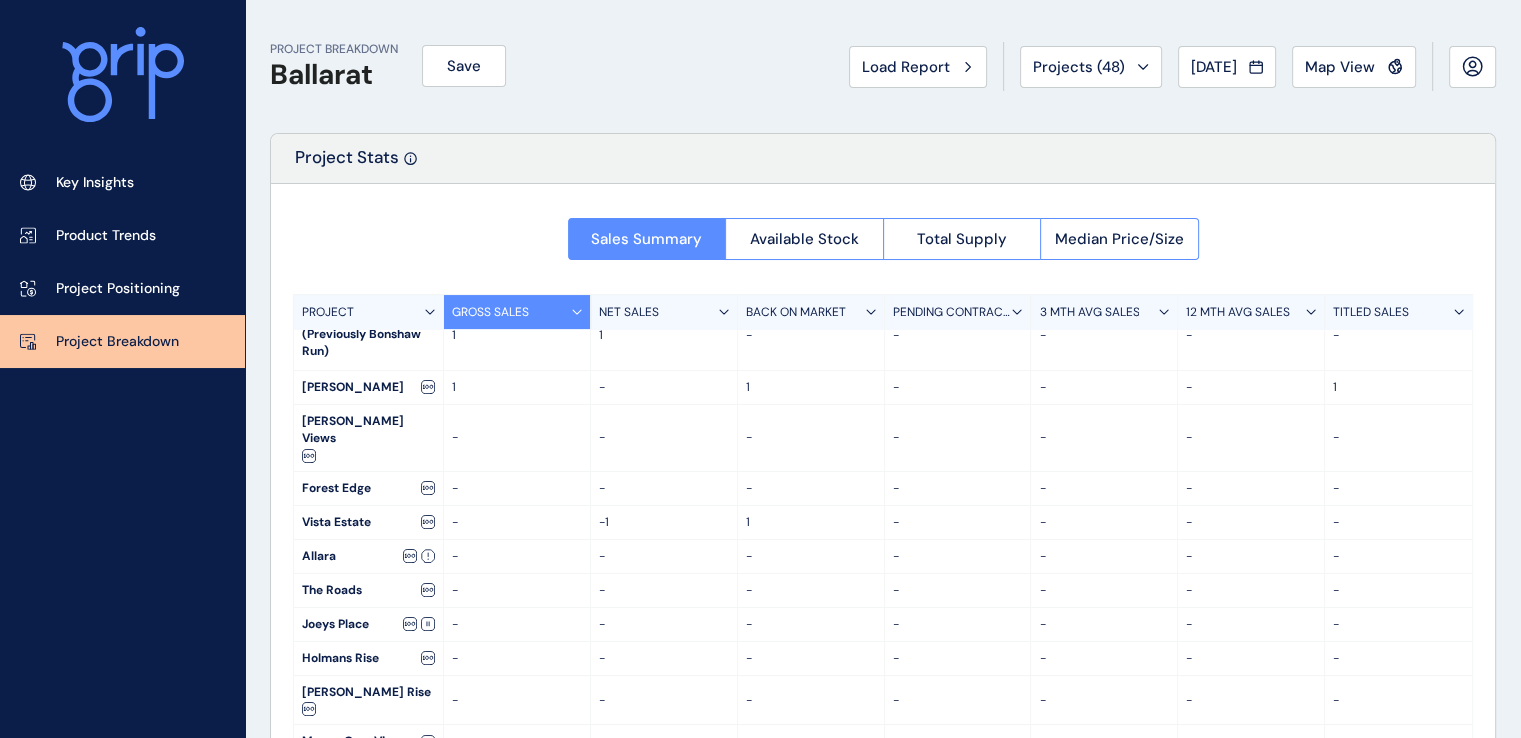 click on "Key Insights Product Trends Project Positioning Project Breakdown" at bounding box center [122, 369] 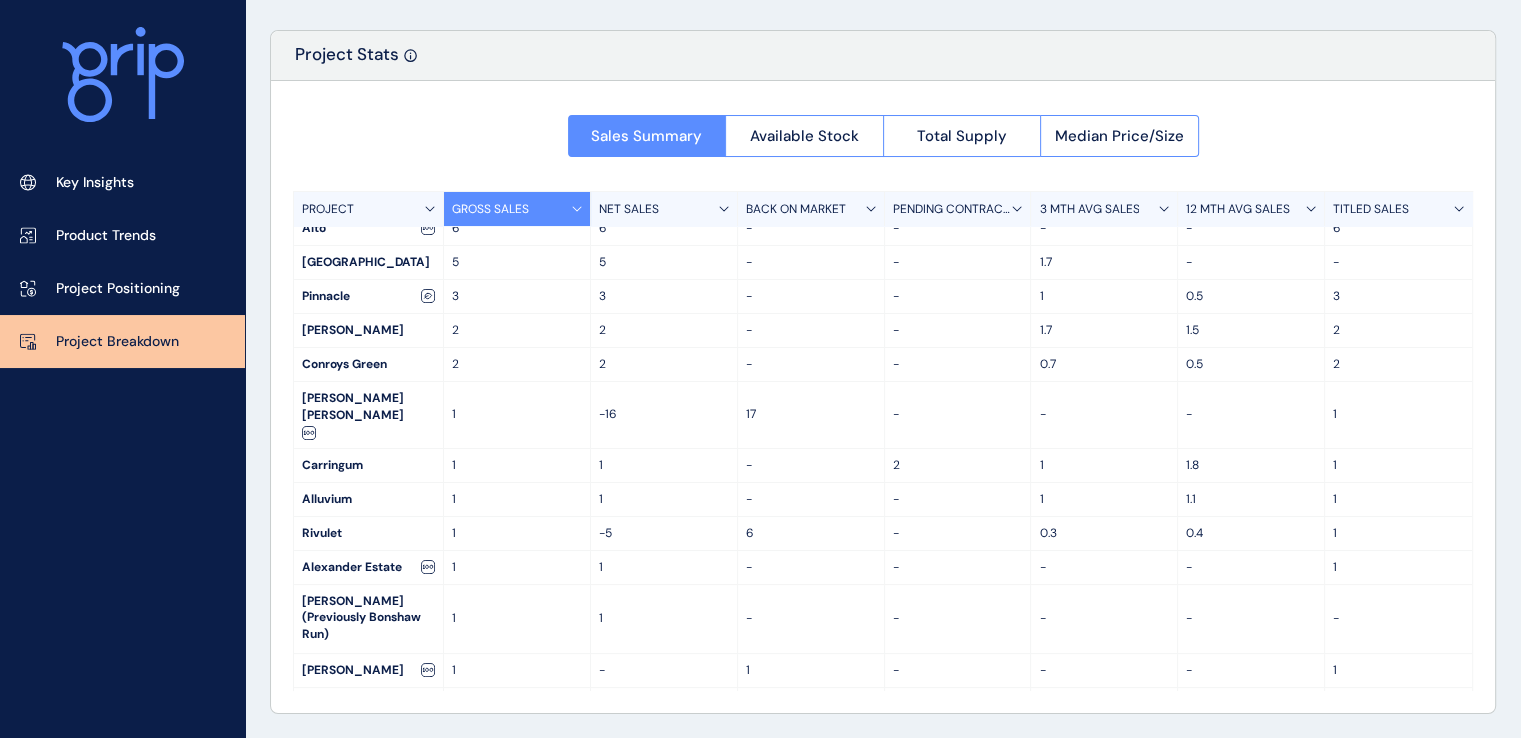 scroll, scrollTop: 0, scrollLeft: 0, axis: both 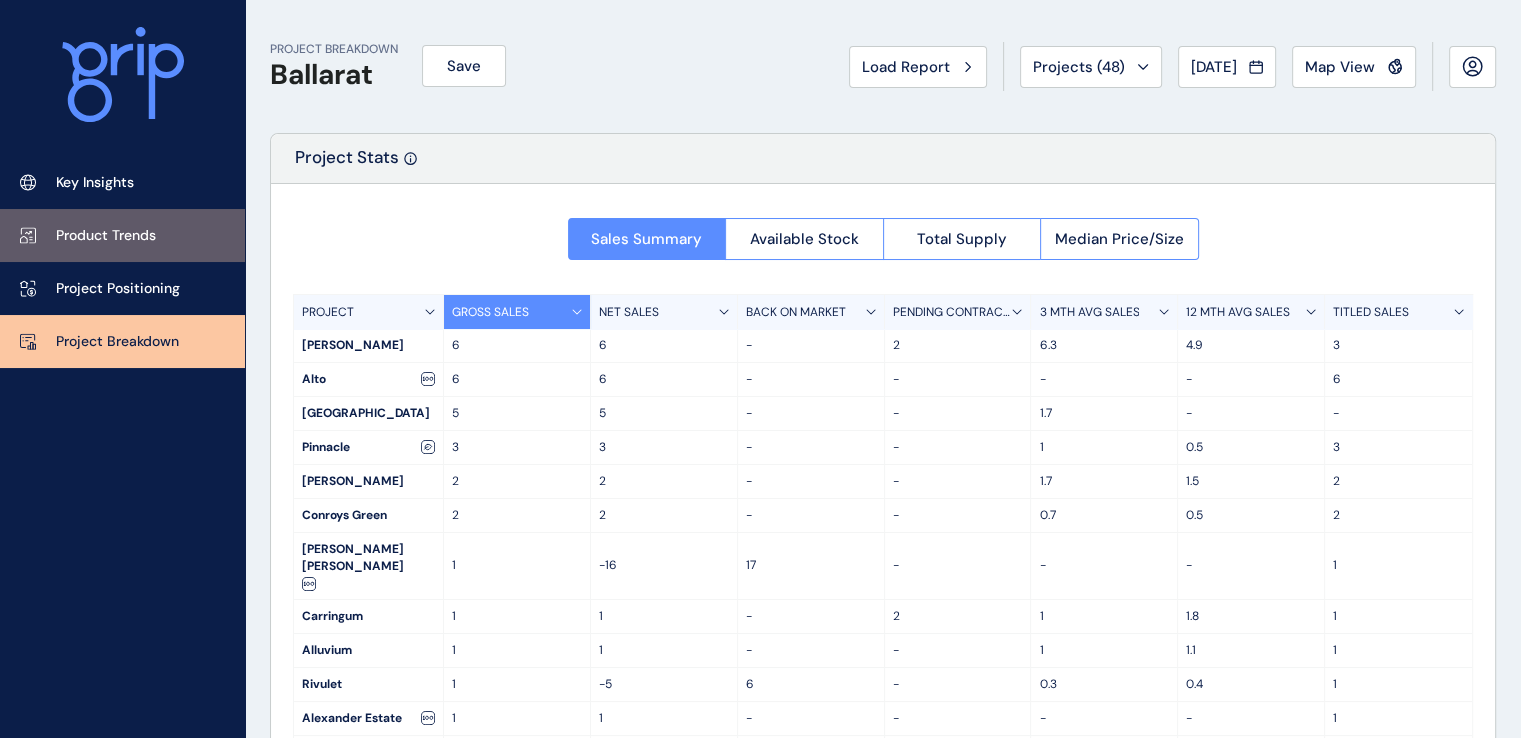 click on "Product Trends" at bounding box center [106, 236] 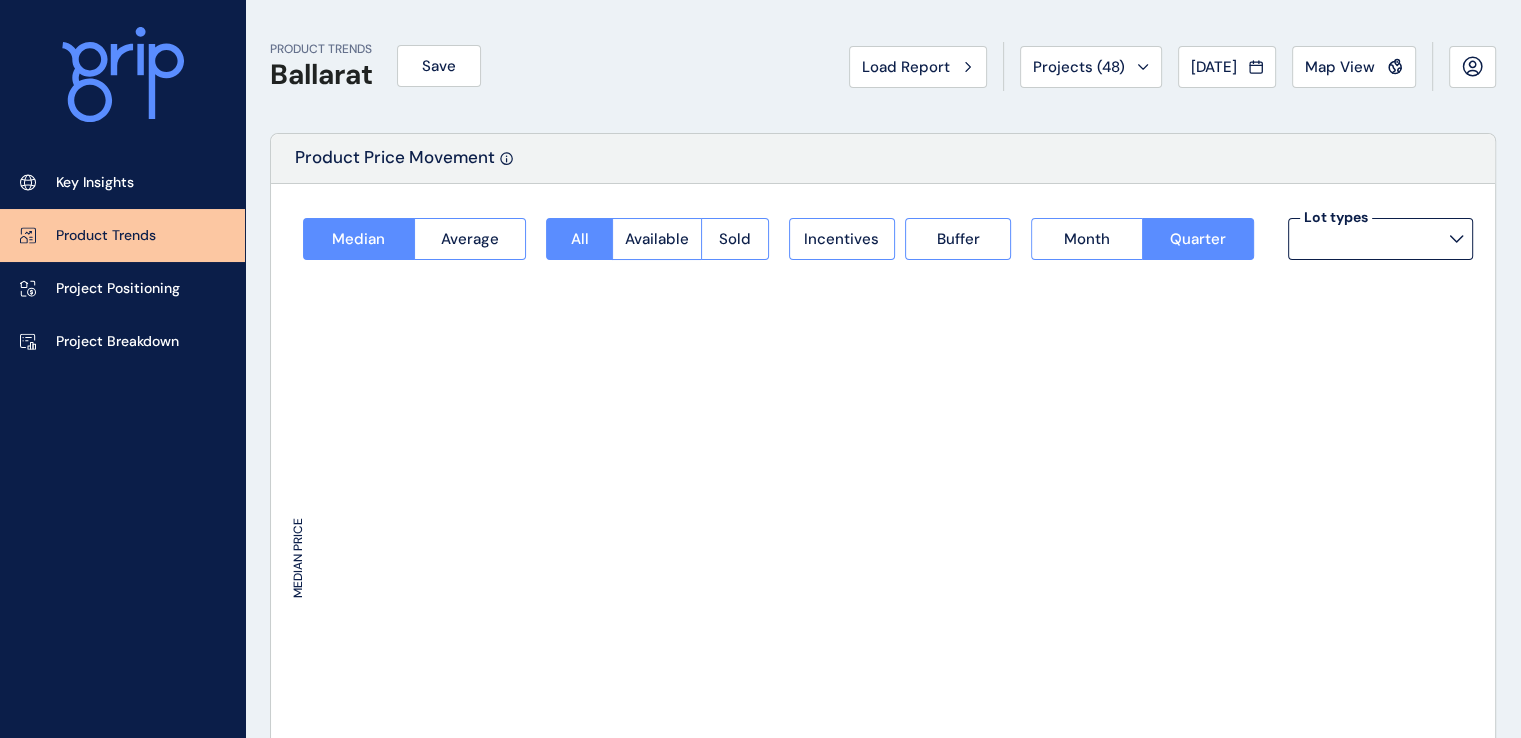type on "*********" 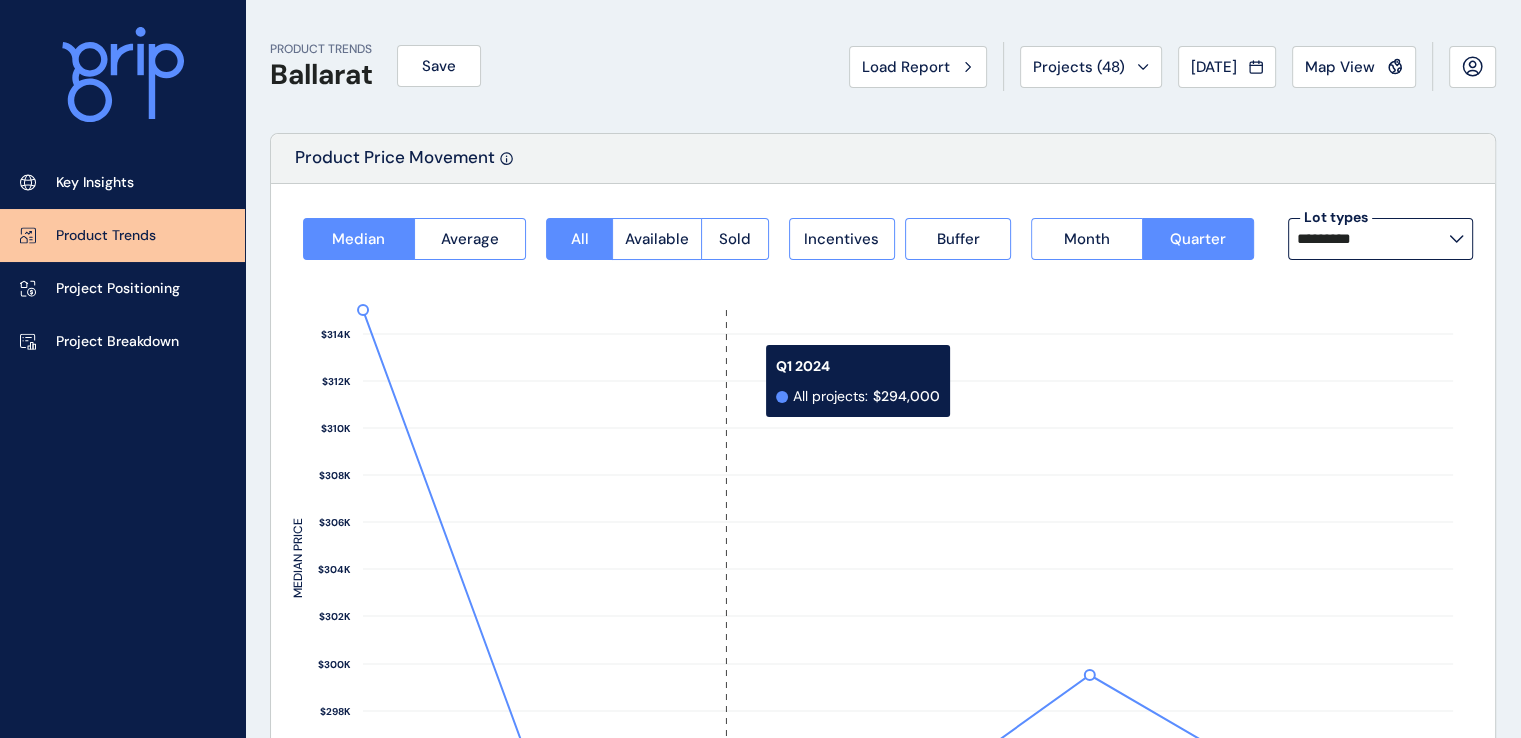 scroll, scrollTop: 0, scrollLeft: 0, axis: both 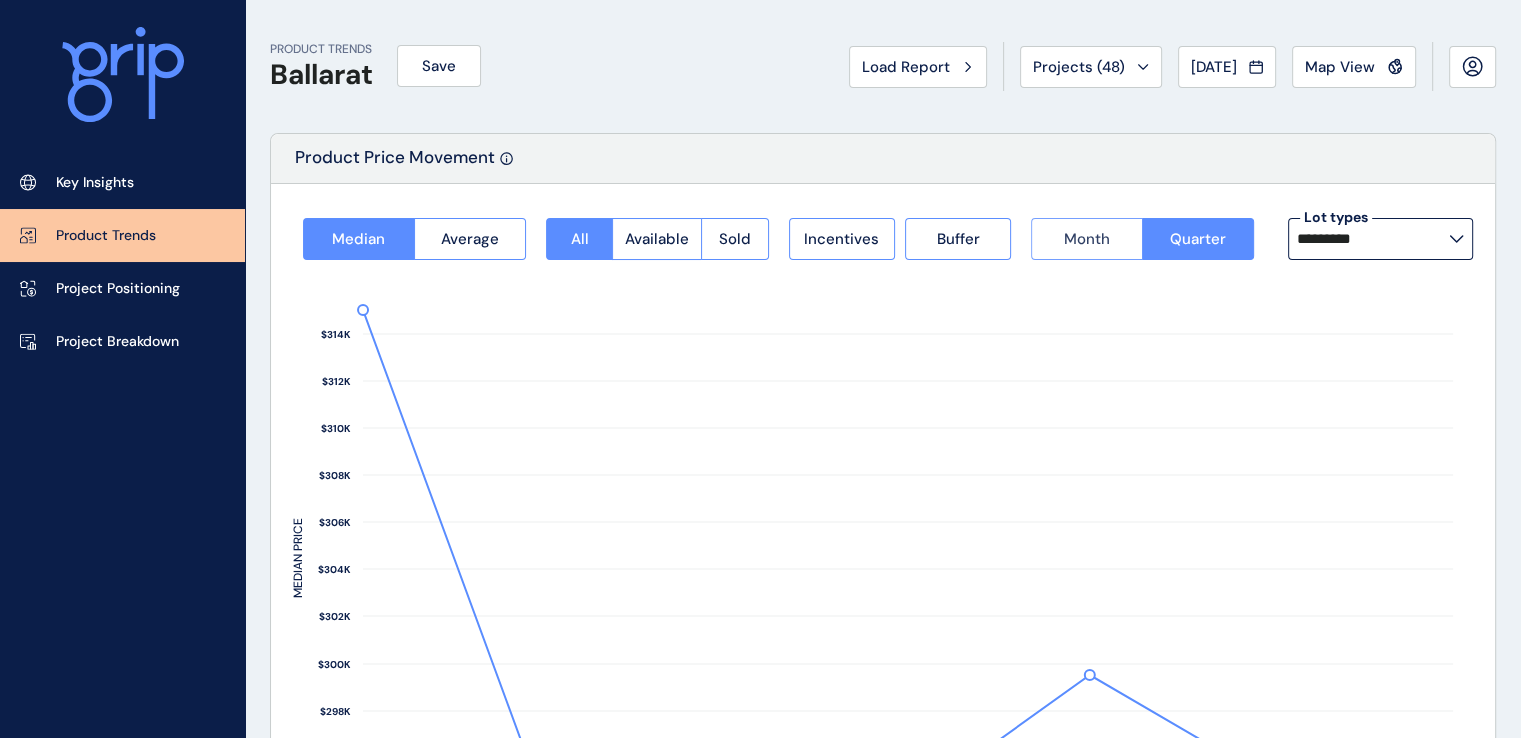 click on "Month" at bounding box center [1086, 239] 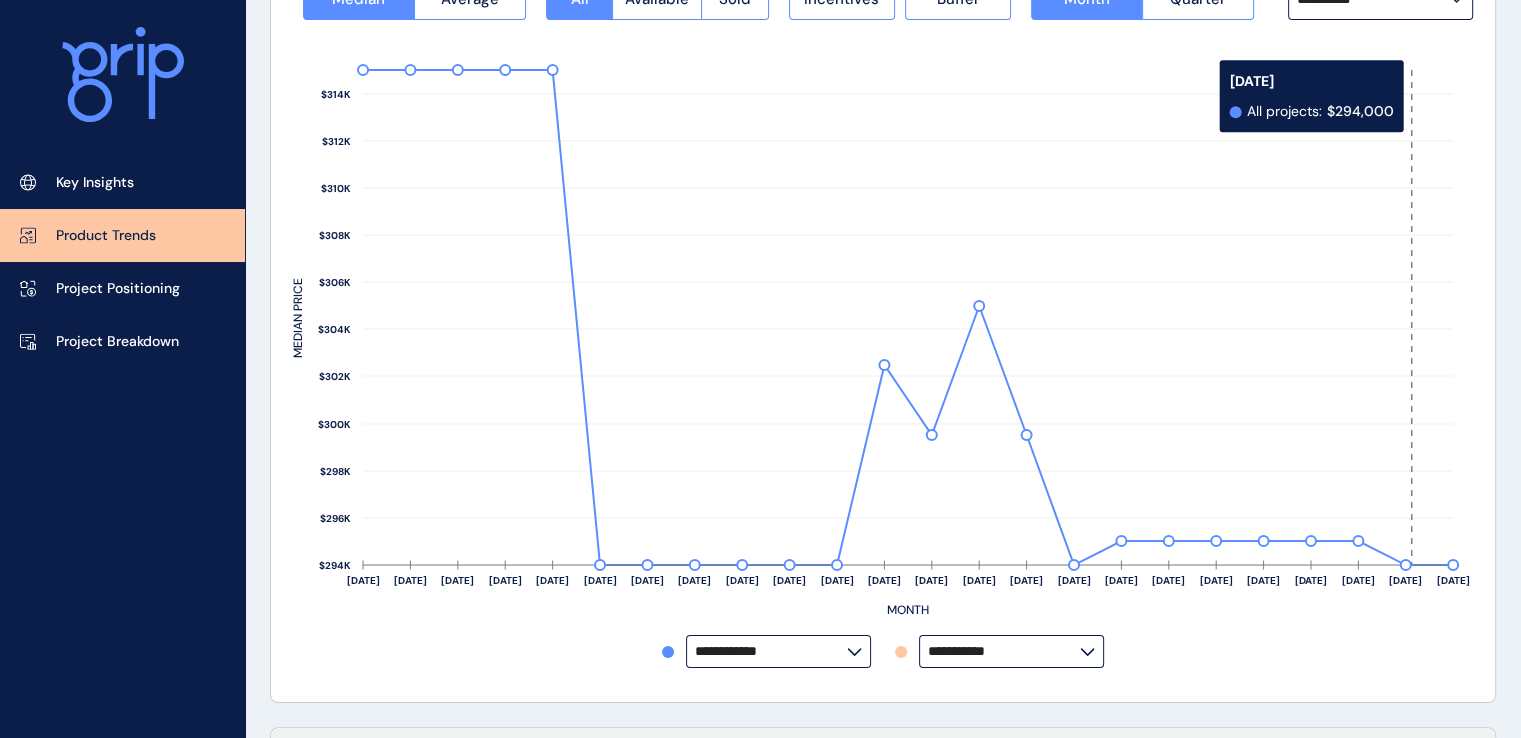 scroll, scrollTop: 160, scrollLeft: 0, axis: vertical 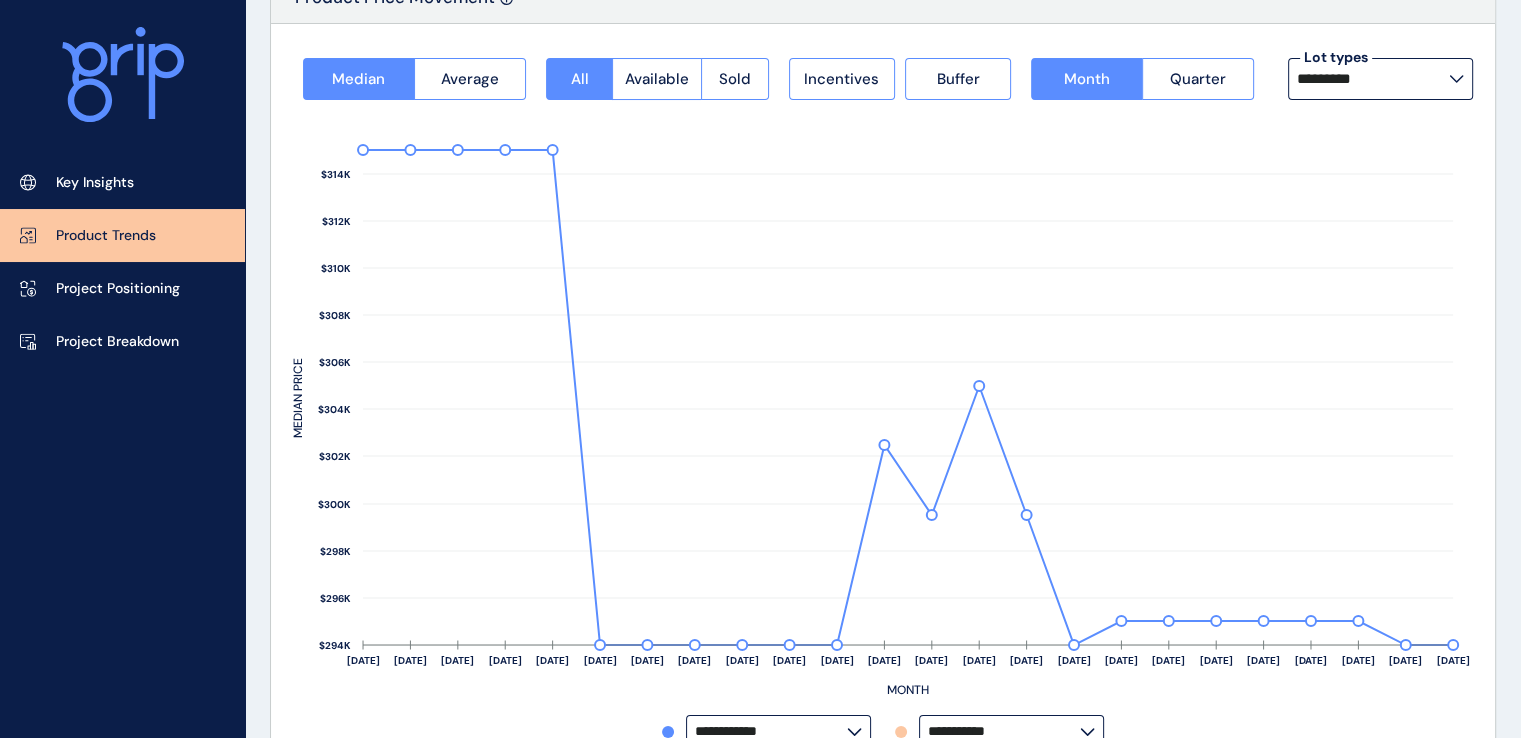 click on "*********" at bounding box center [1373, 79] 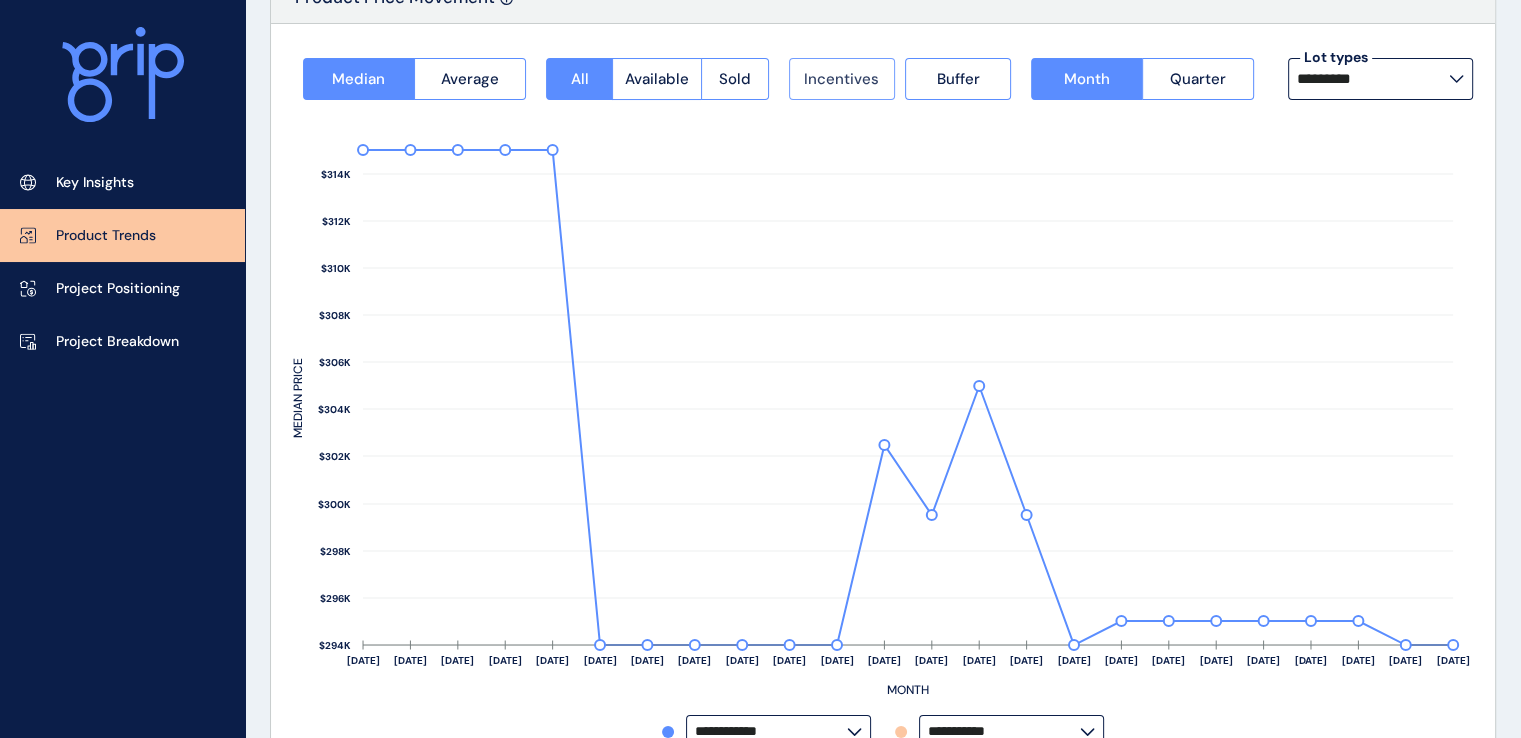 click on "Incentives" at bounding box center [841, 79] 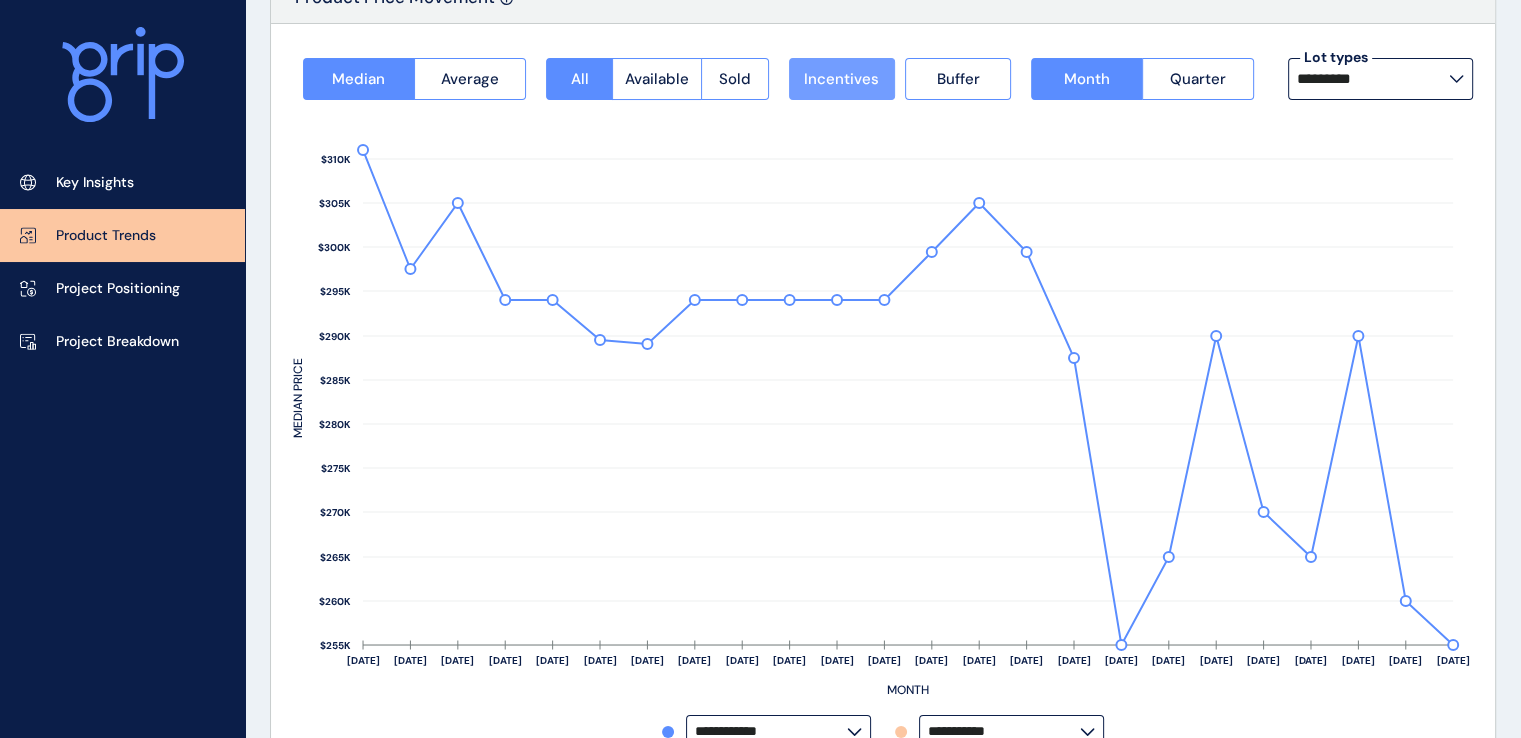 click on "Incentives" at bounding box center (841, 79) 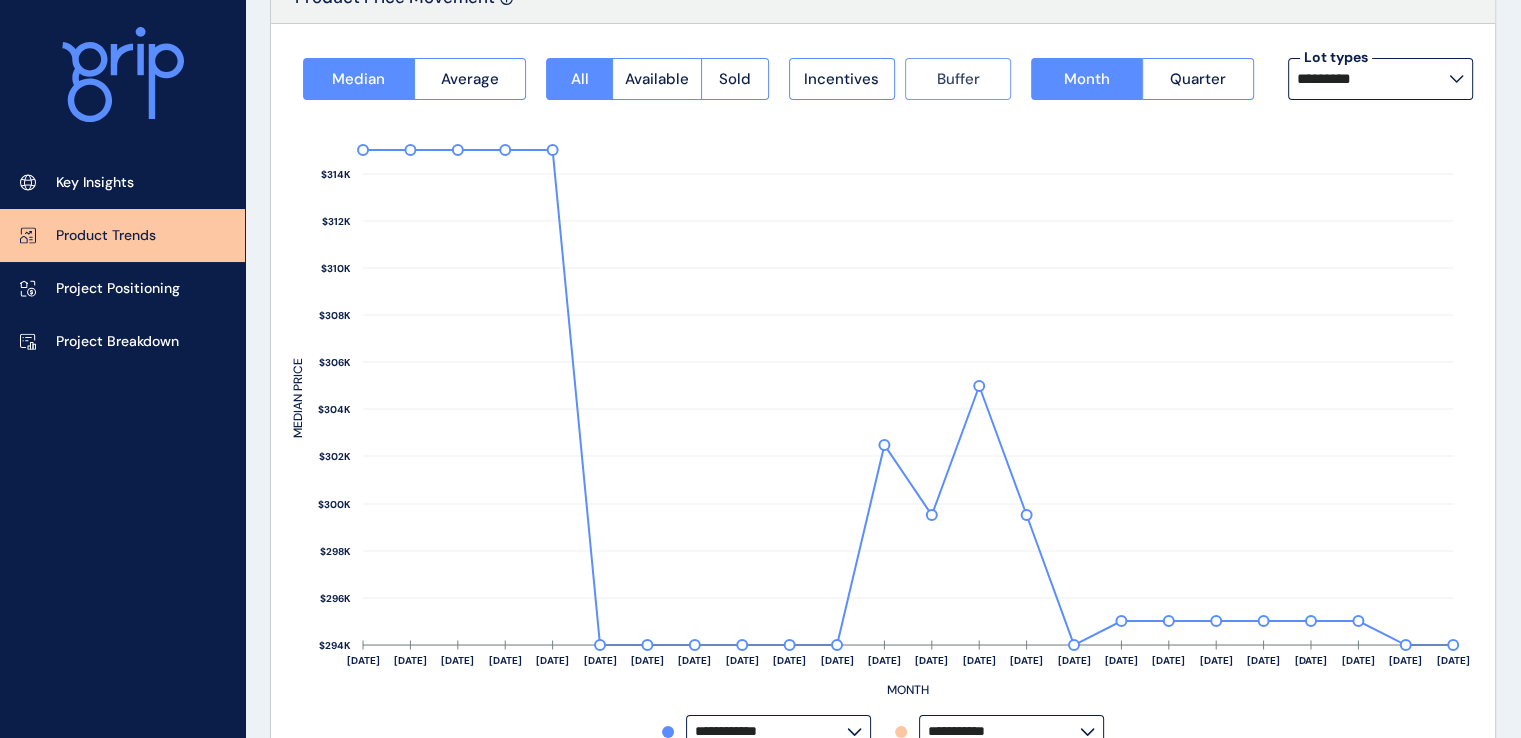 click on "Buffer" at bounding box center (958, 79) 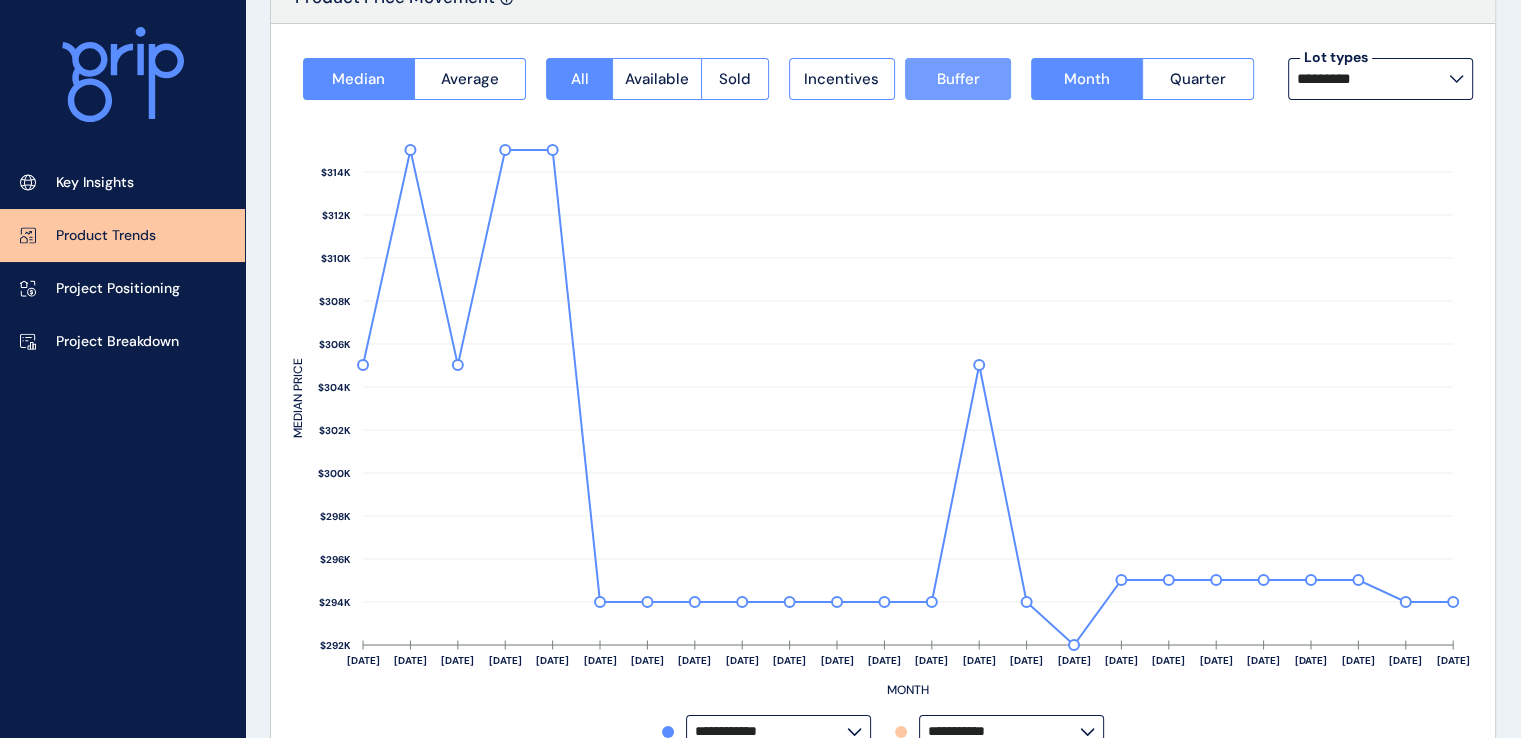 click on "Buffer" at bounding box center [958, 79] 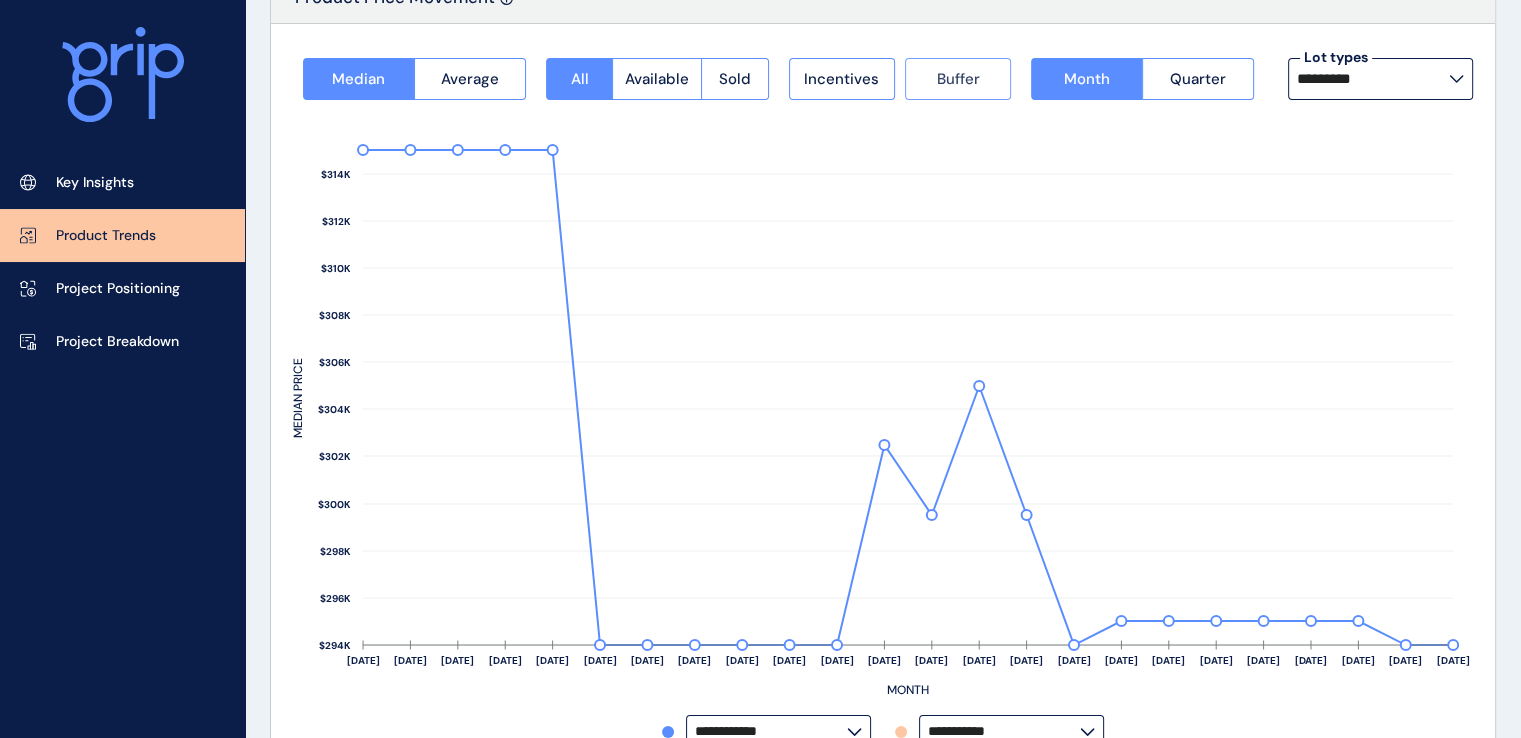 click on "Buffer" at bounding box center [958, 79] 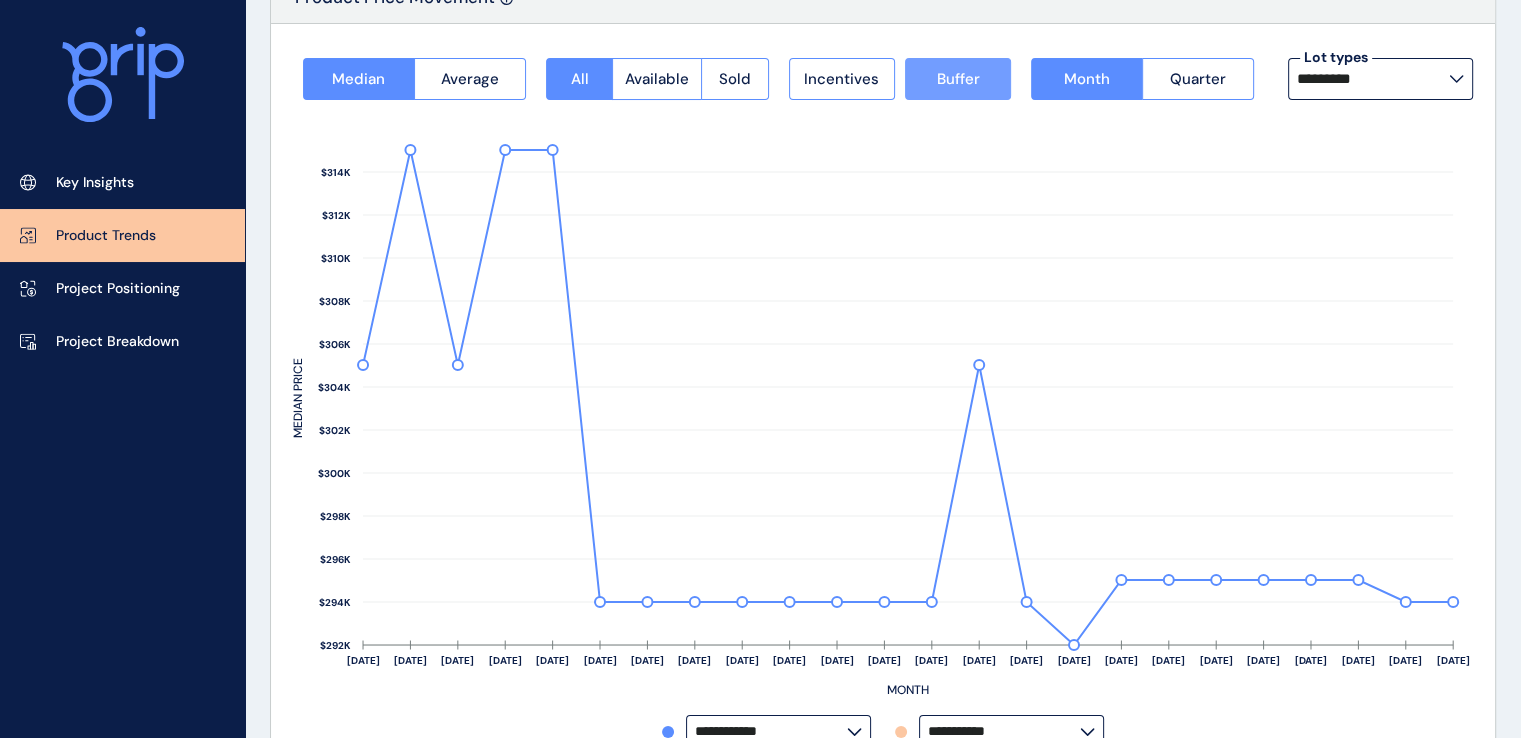 click on "Buffer" at bounding box center (958, 79) 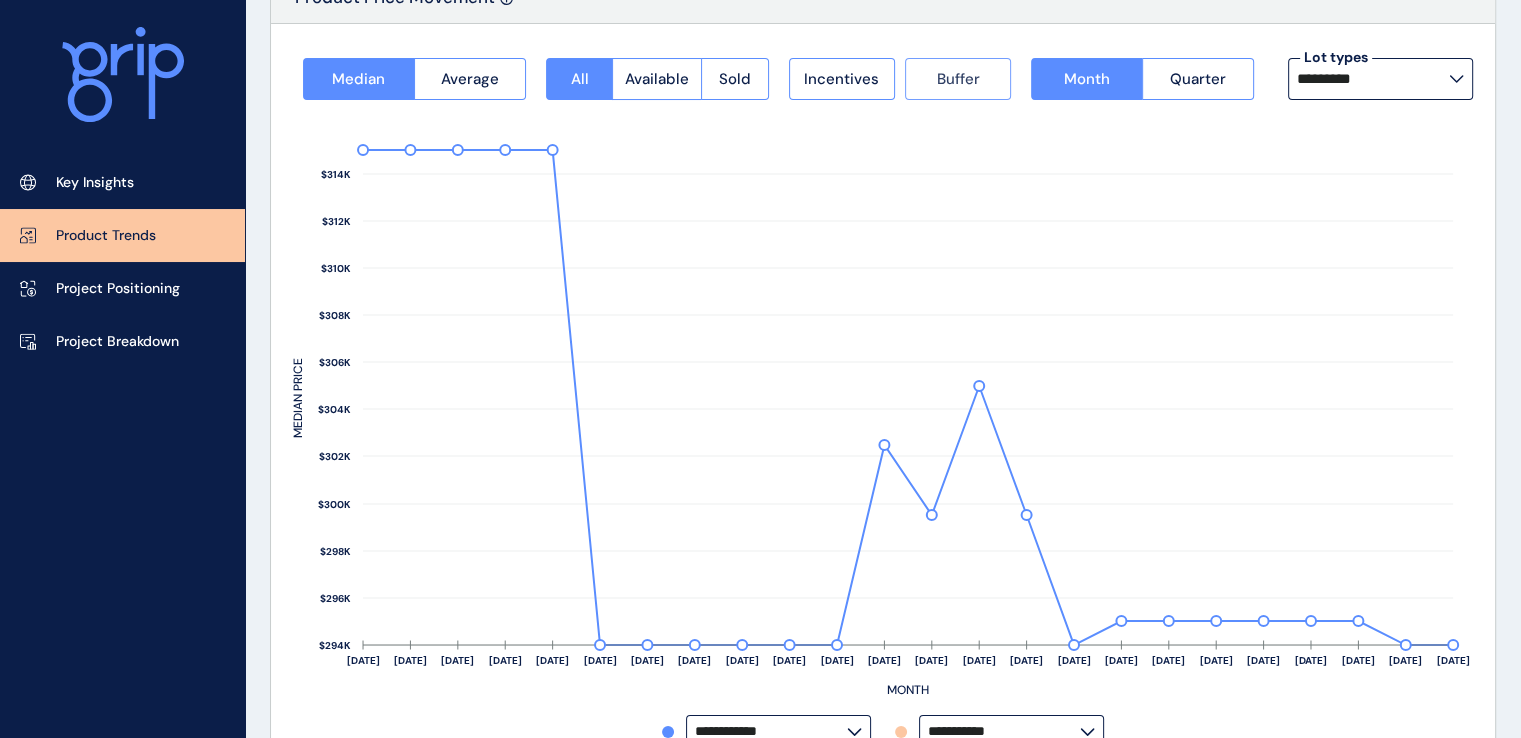 click on "Buffer" at bounding box center (958, 79) 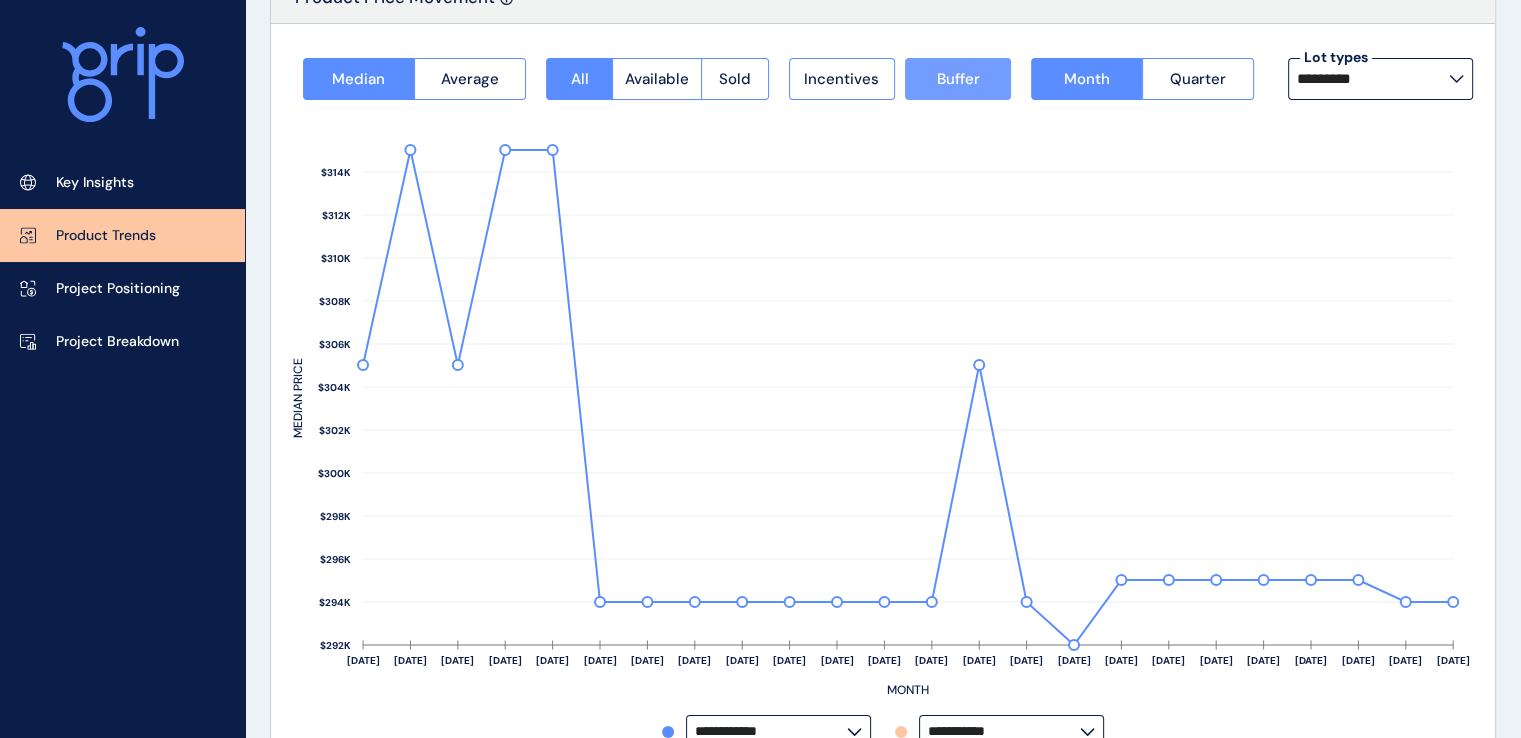 click on "Buffer" at bounding box center [958, 79] 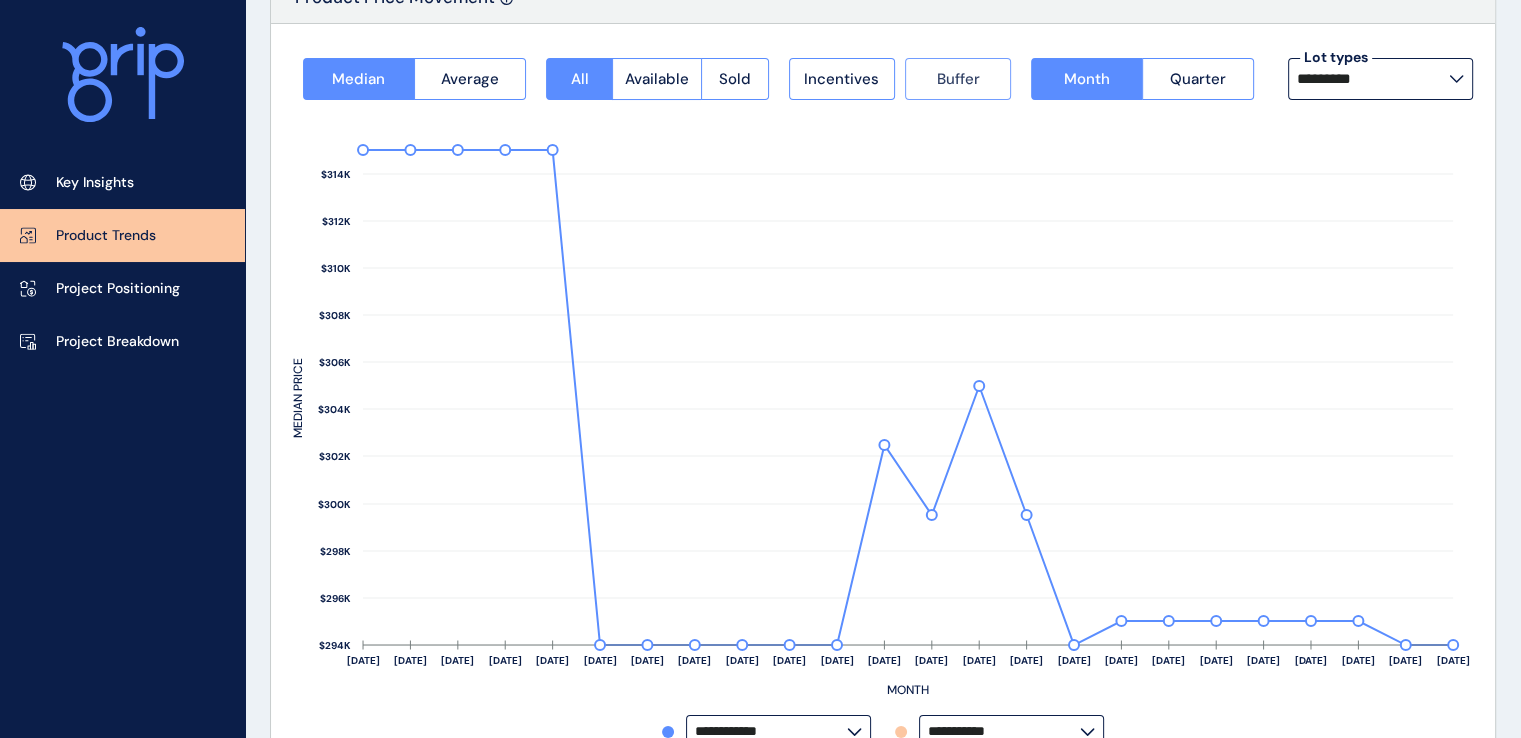 click on "Buffer" at bounding box center [958, 79] 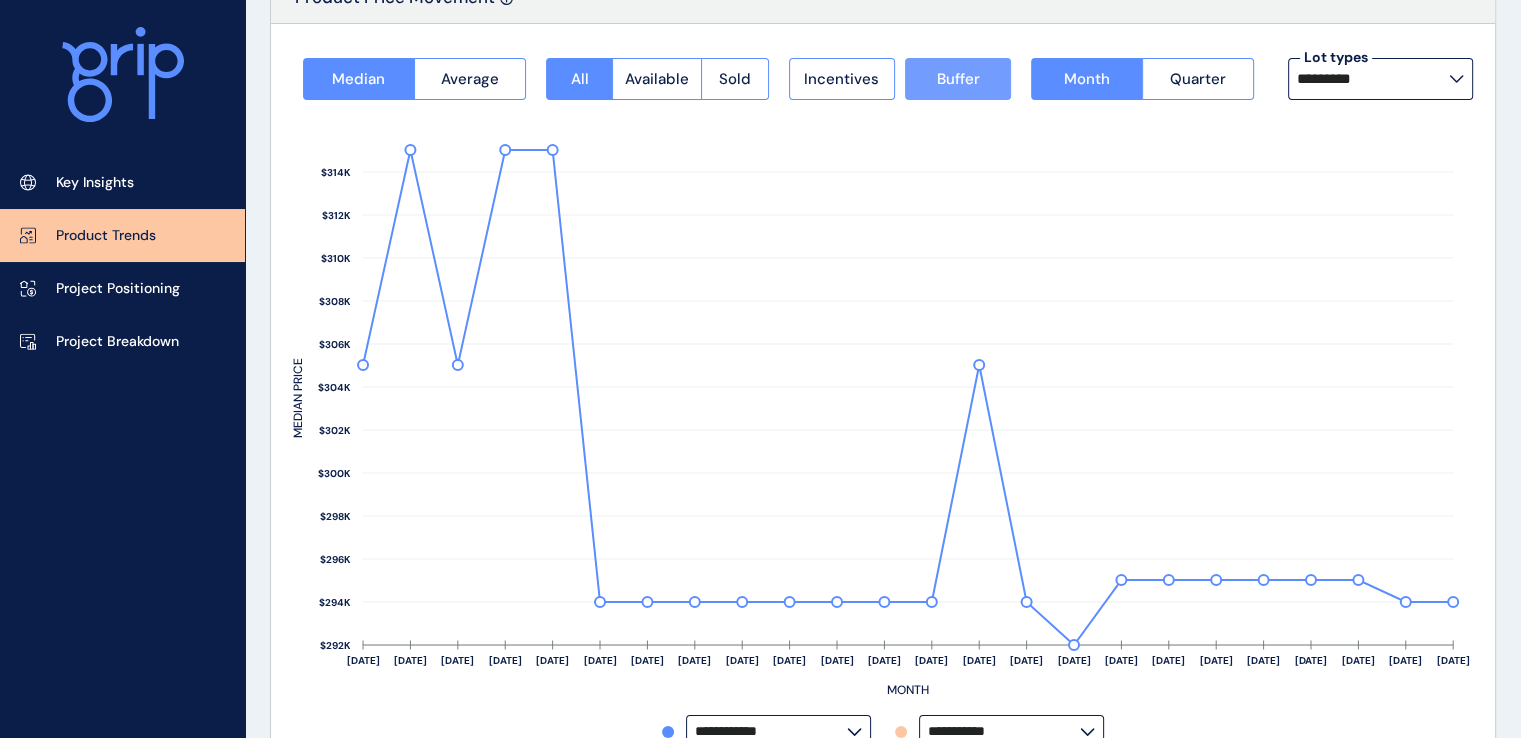 click on "Buffer" at bounding box center (958, 79) 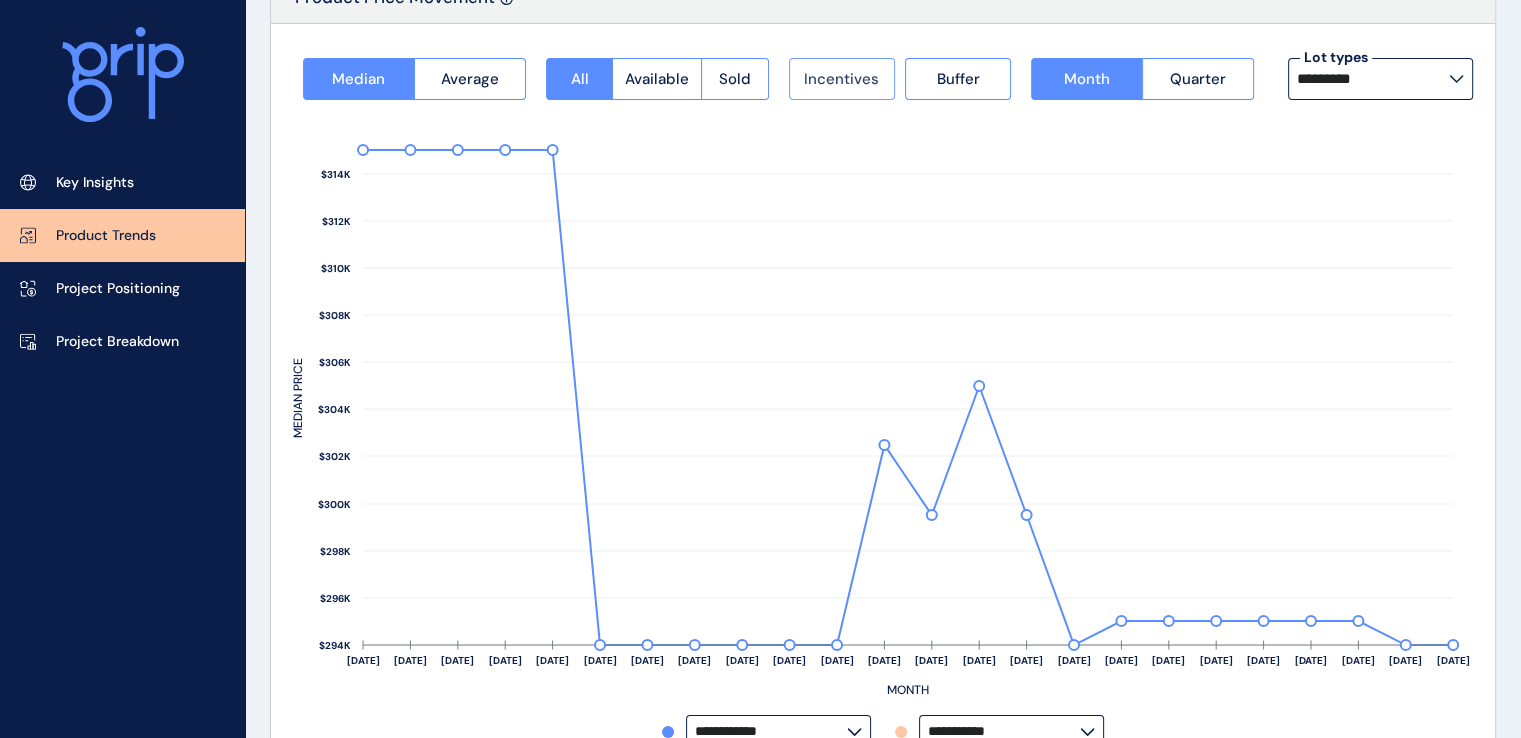 click on "Incentives" at bounding box center [841, 79] 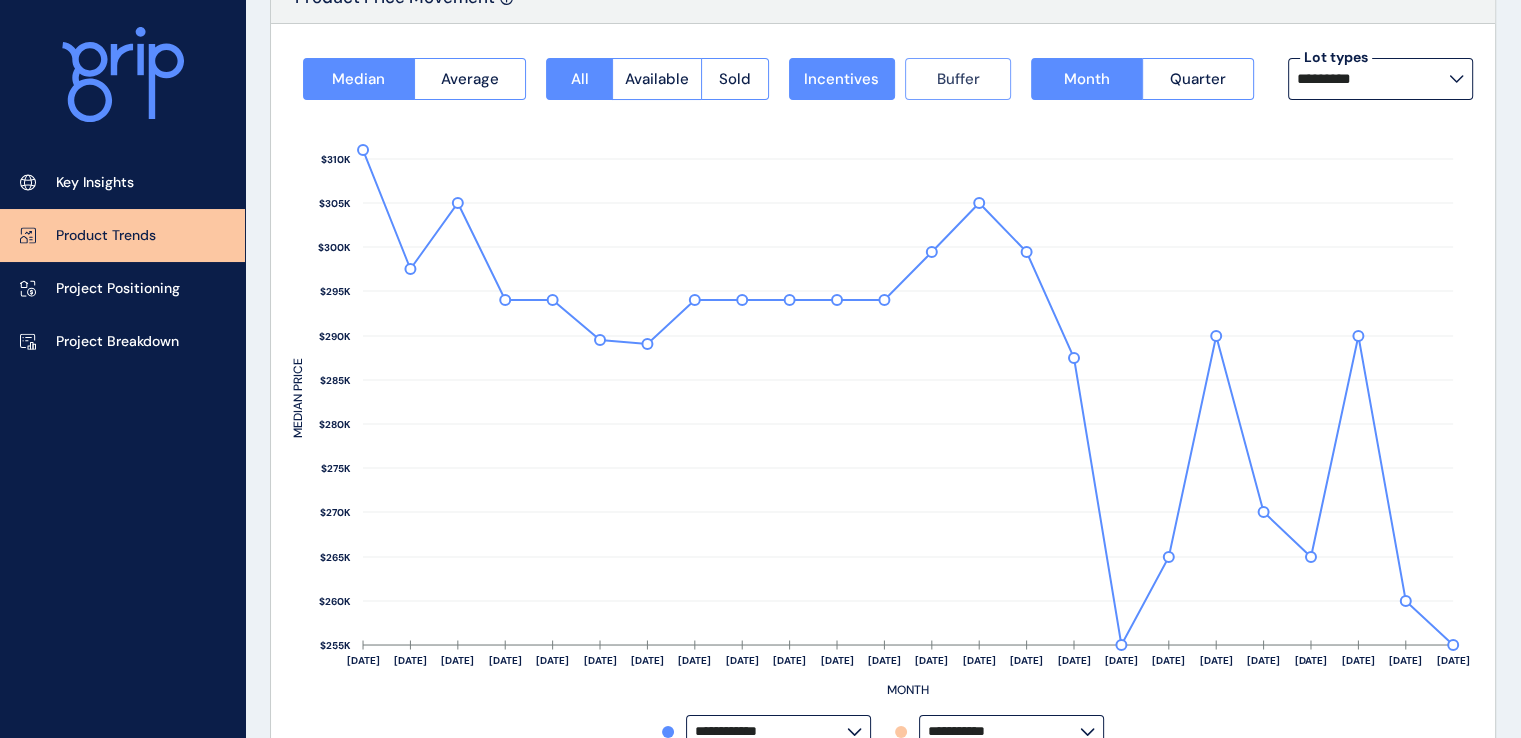 click on "Buffer" at bounding box center (958, 79) 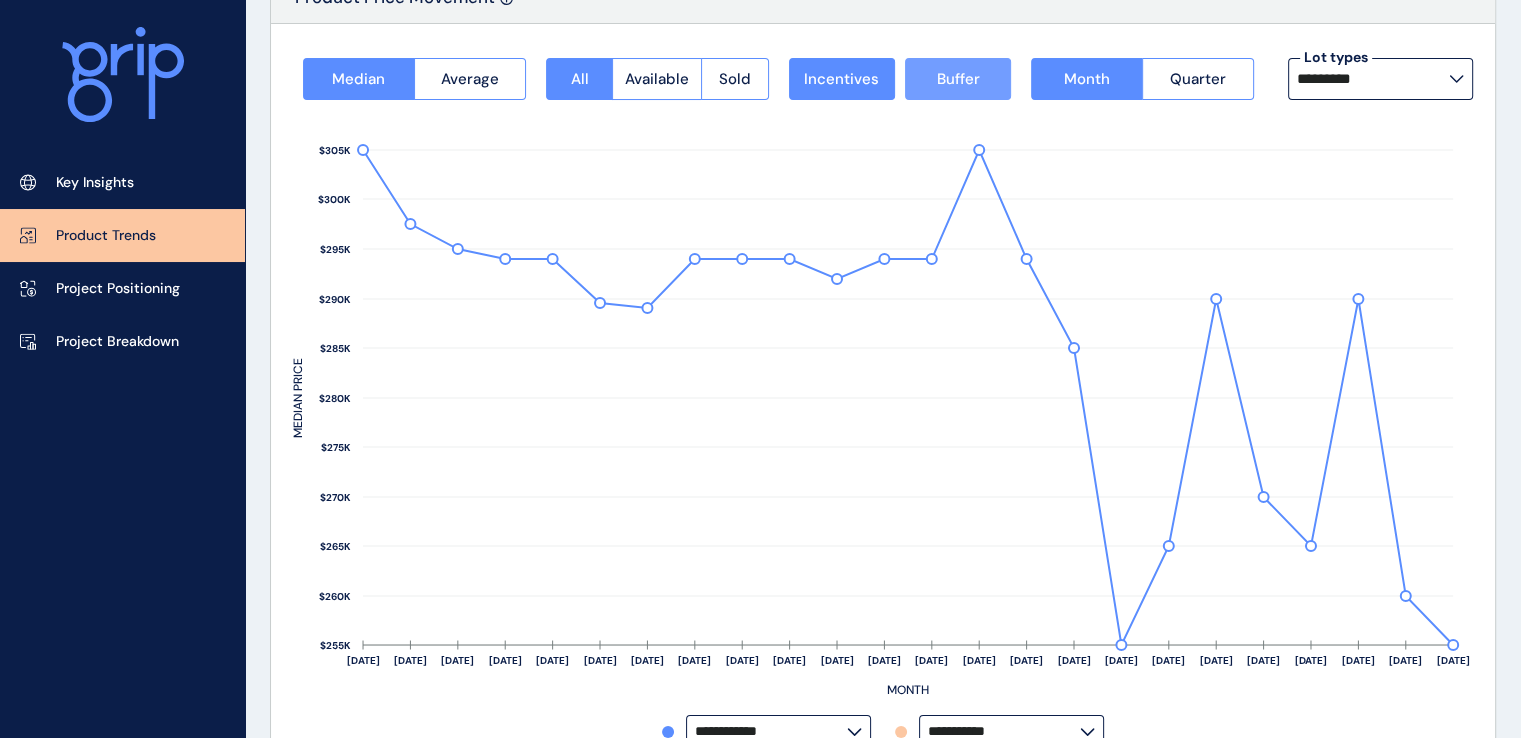 click on "Buffer" at bounding box center (958, 79) 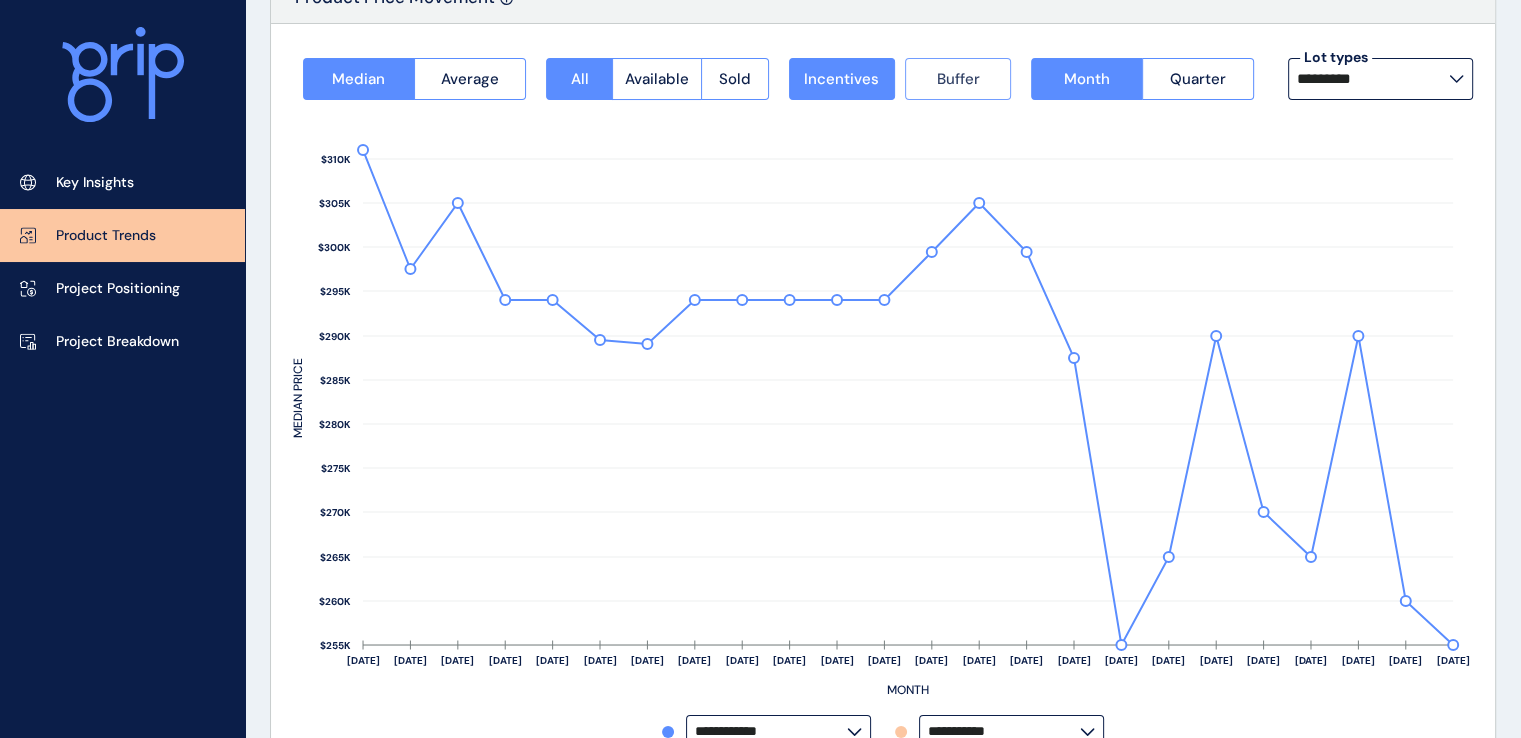 click on "Buffer" at bounding box center (958, 79) 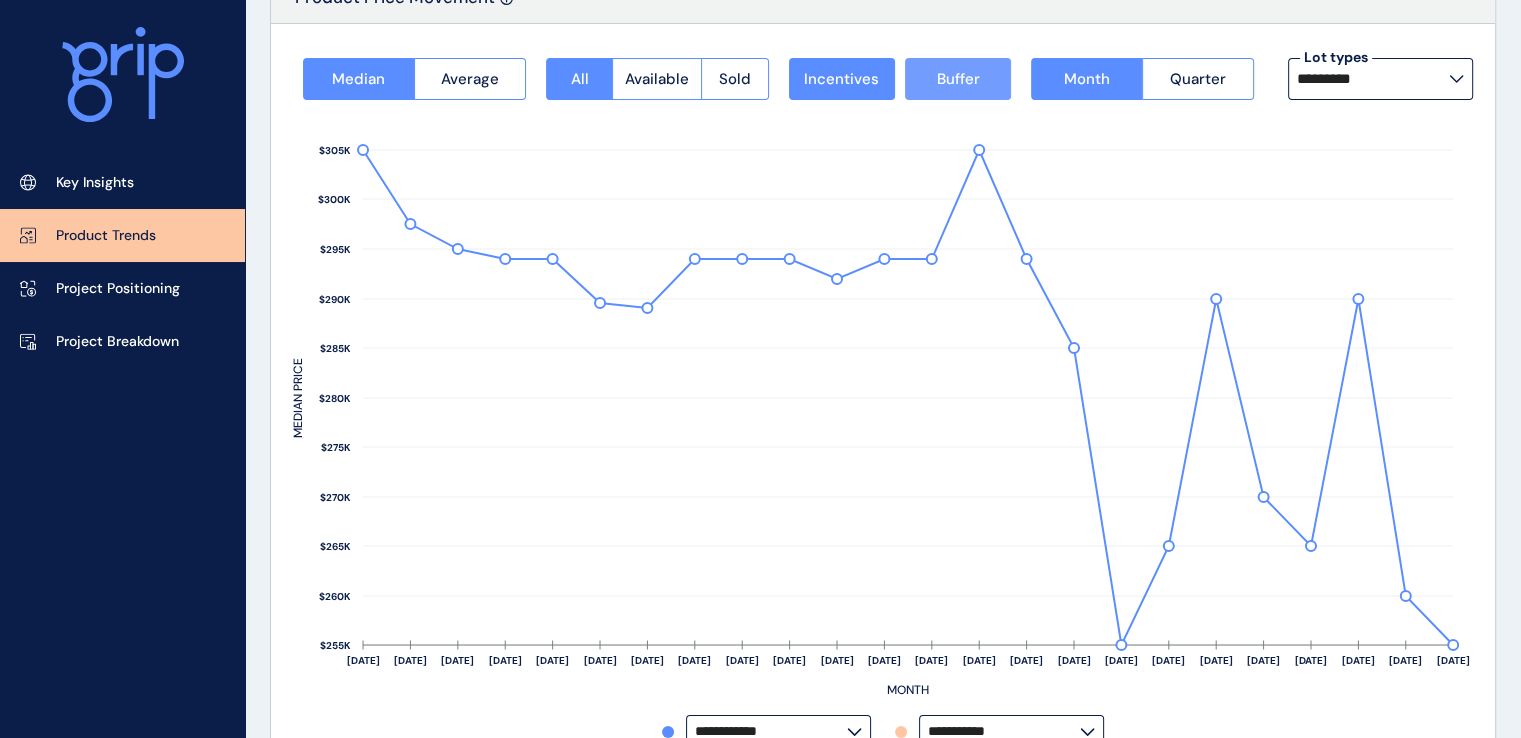 click on "Buffer" at bounding box center (958, 79) 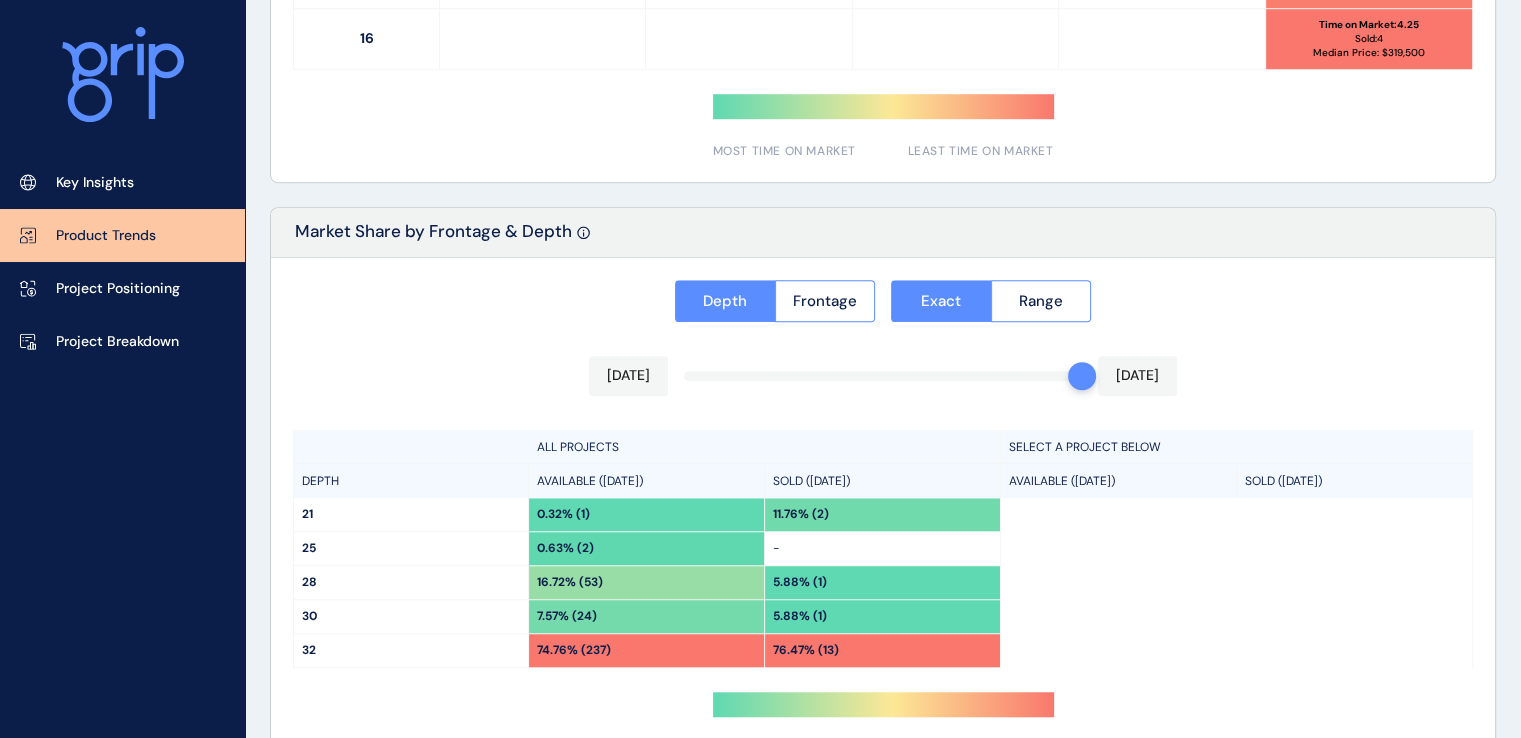 scroll, scrollTop: 1600, scrollLeft: 0, axis: vertical 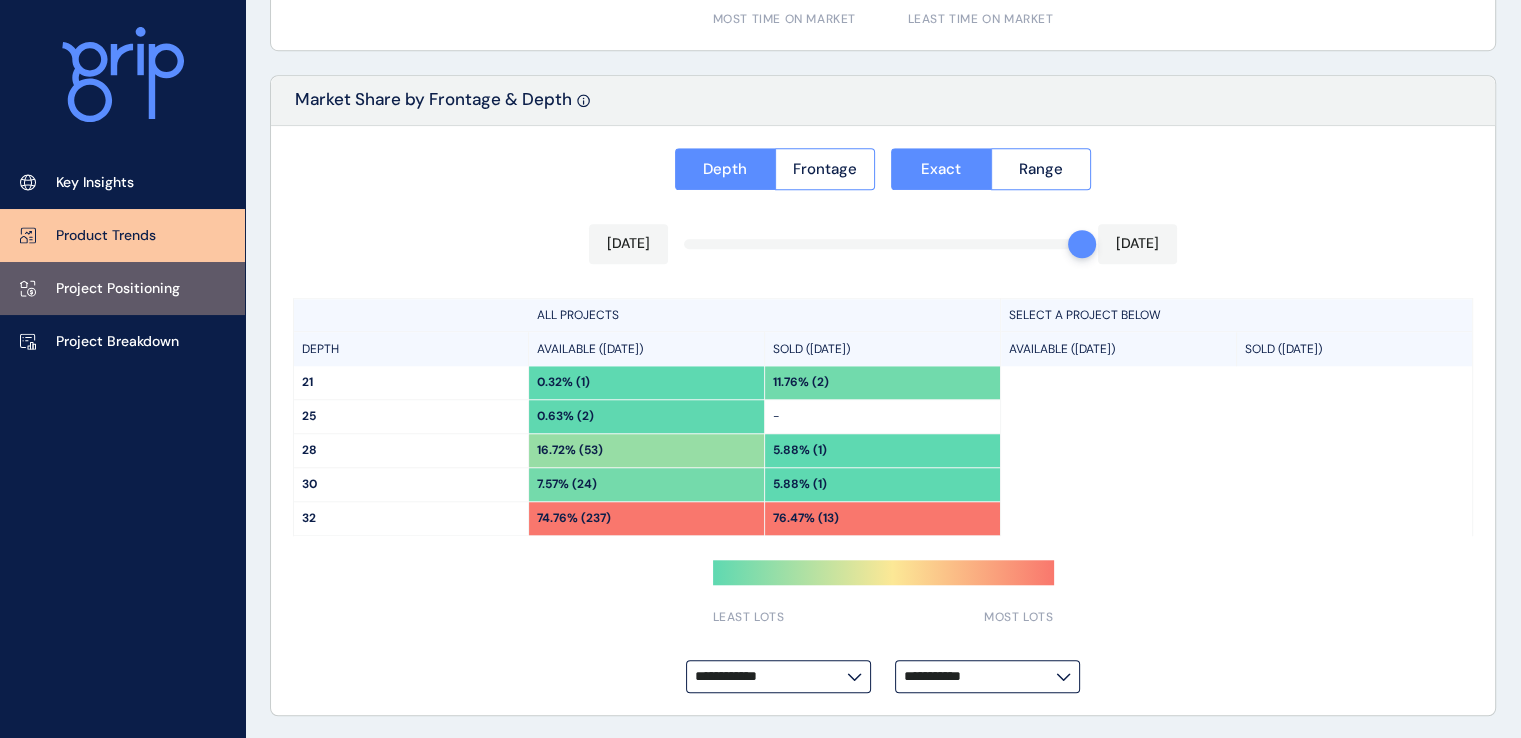 click on "Project Positioning" at bounding box center (122, 288) 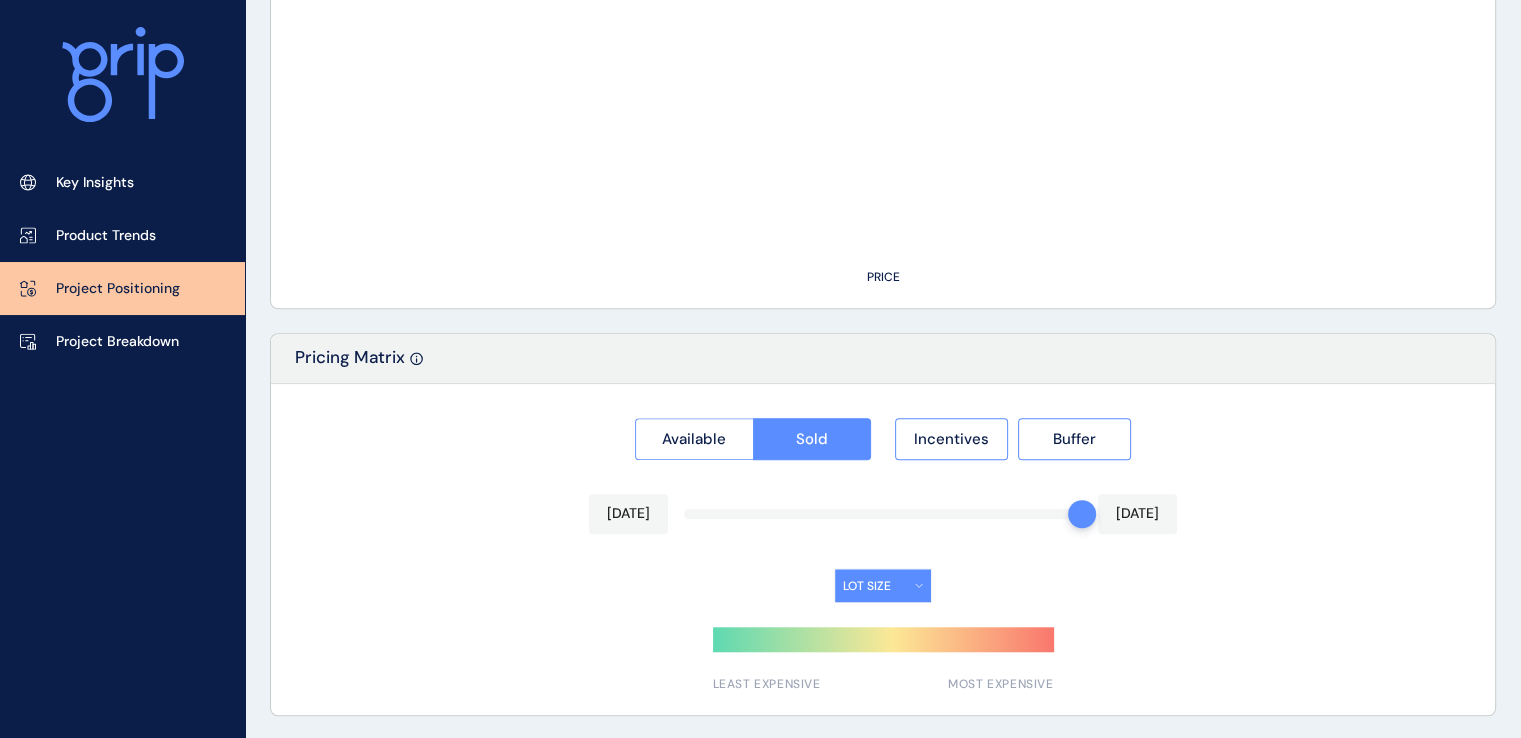 type on "****" 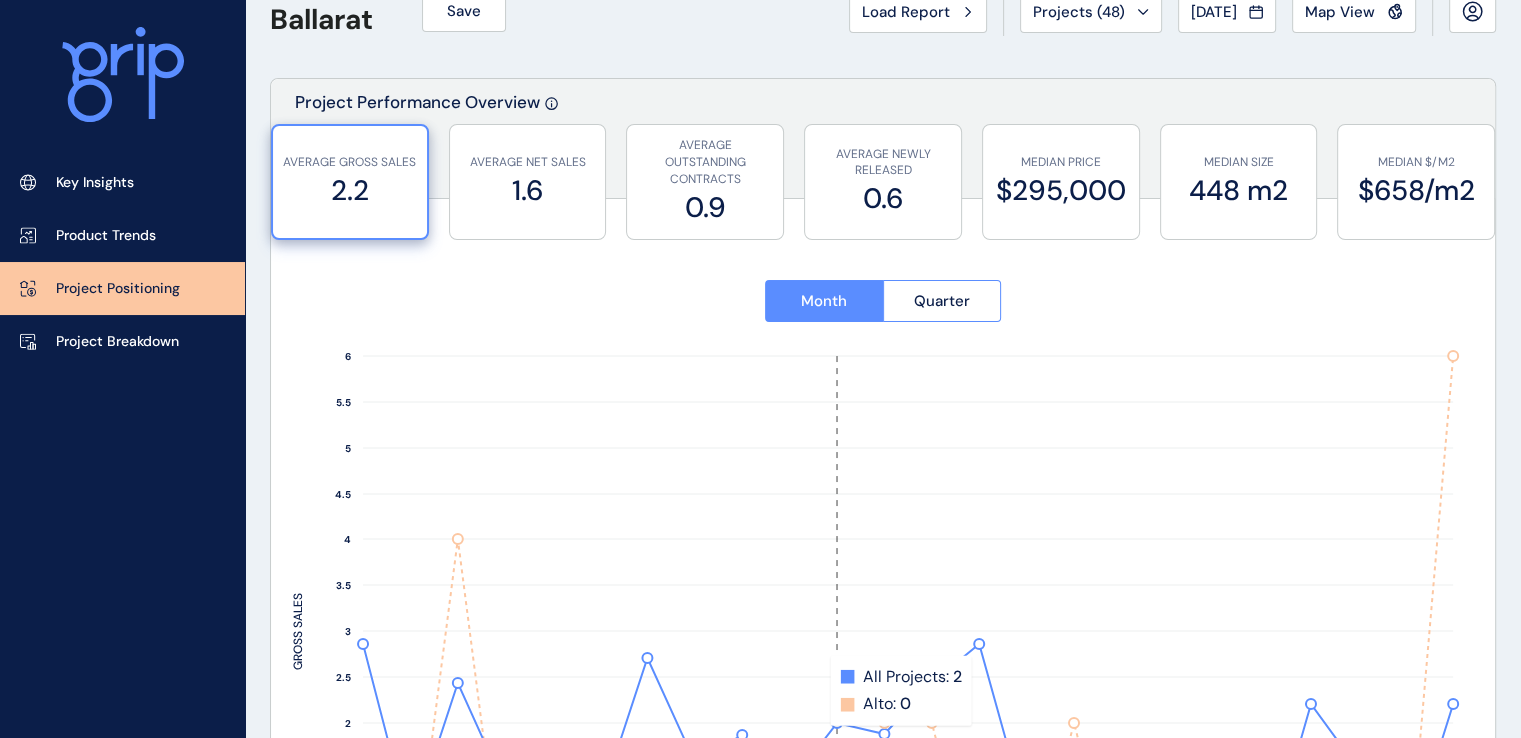 scroll, scrollTop: 0, scrollLeft: 0, axis: both 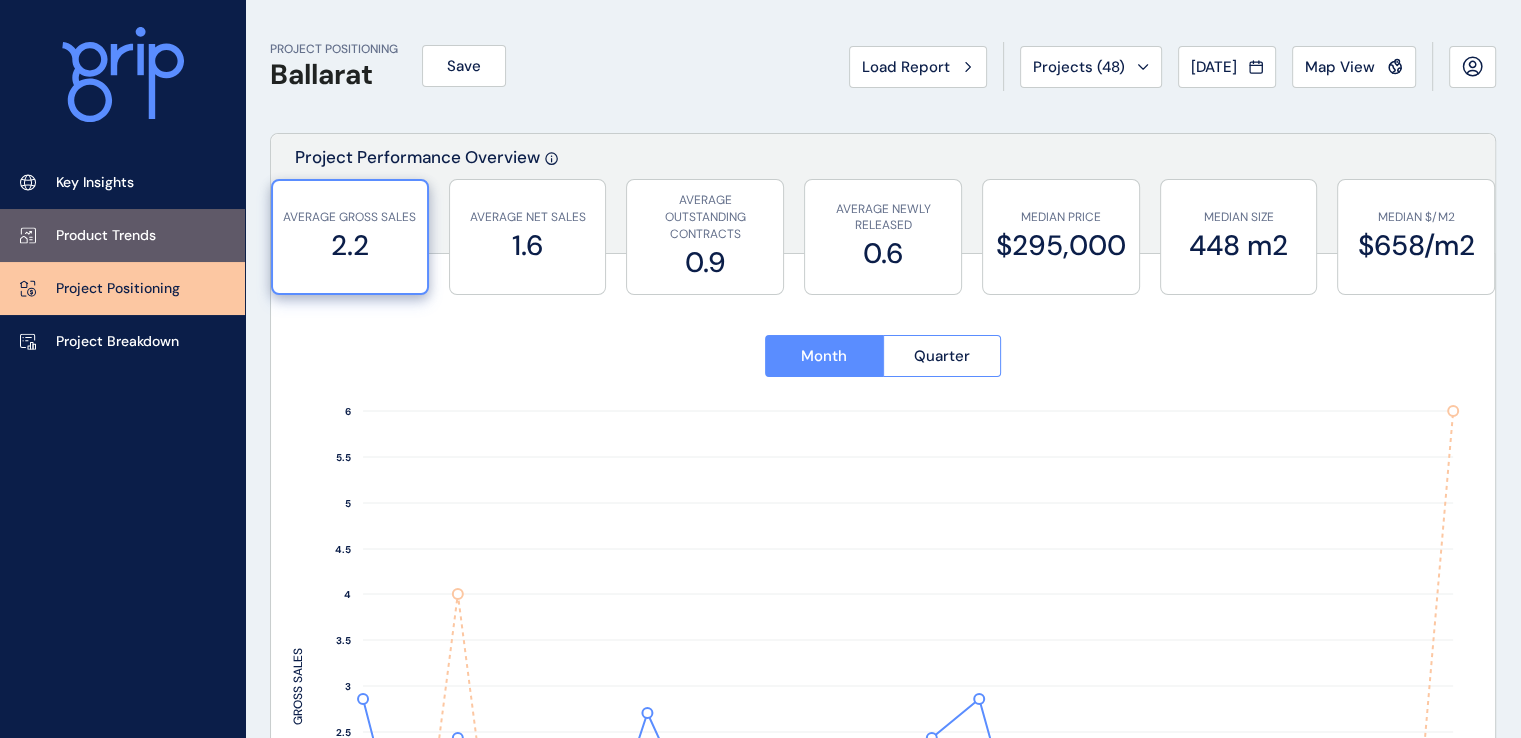 click on "Product Trends" at bounding box center (106, 236) 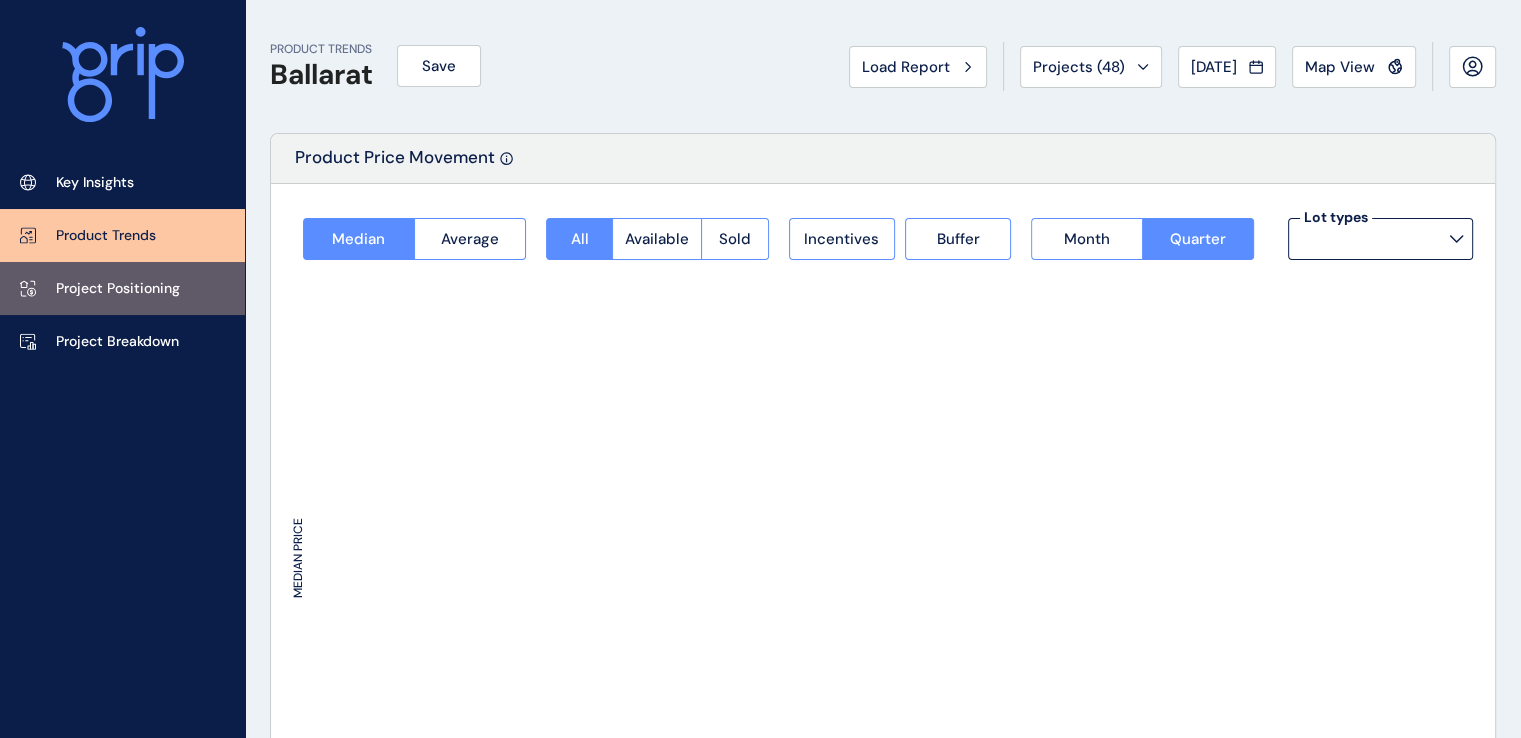type on "*********" 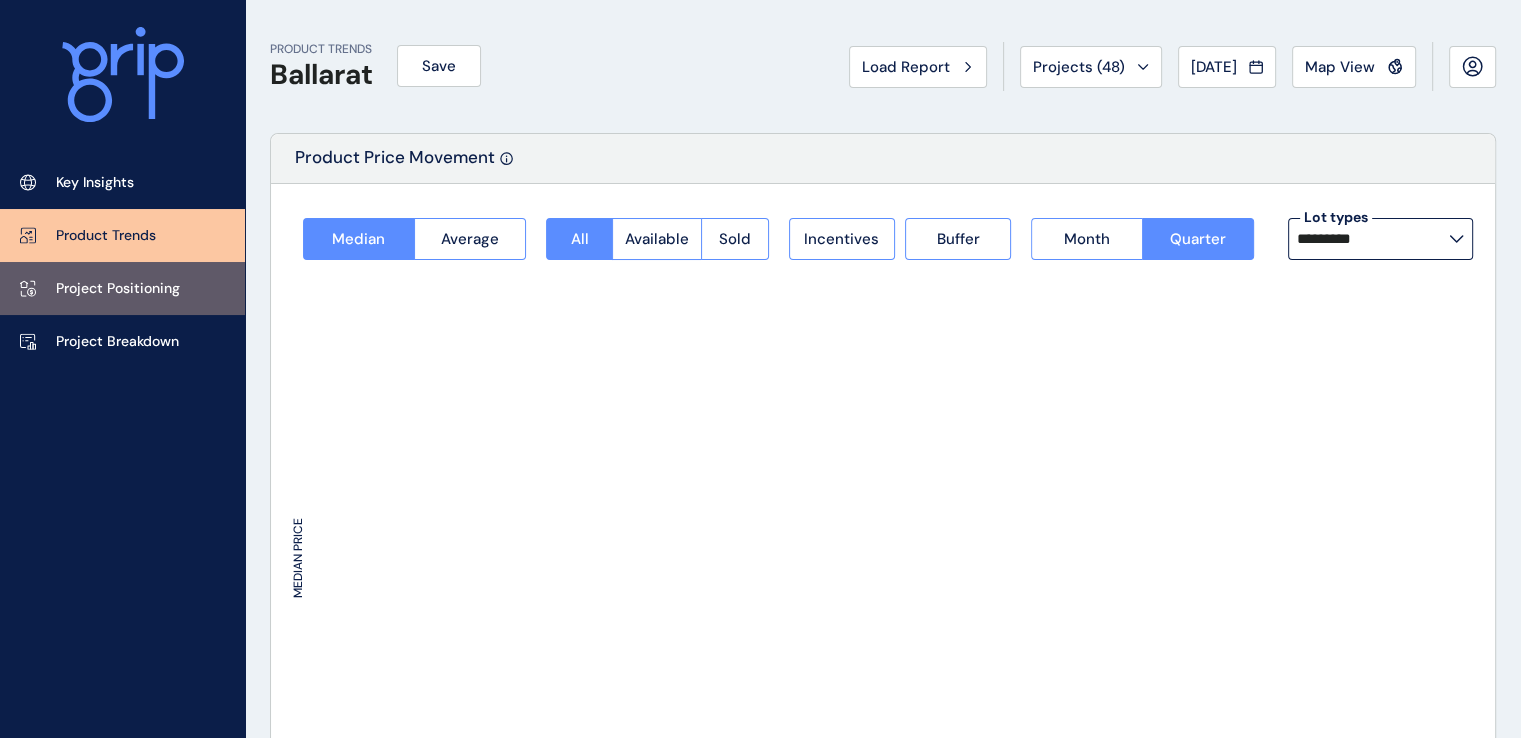 click on "Project Positioning" at bounding box center [118, 289] 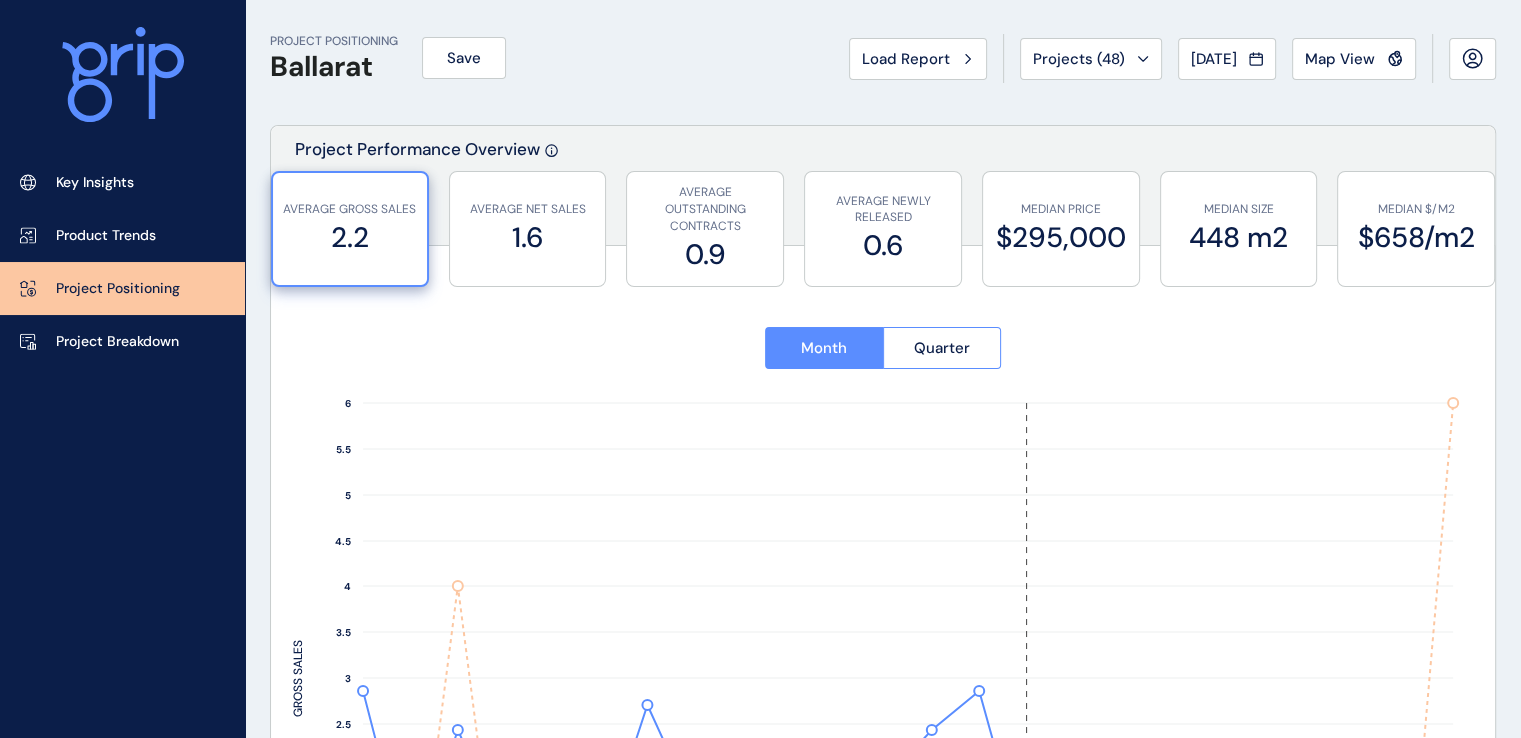 scroll, scrollTop: 0, scrollLeft: 0, axis: both 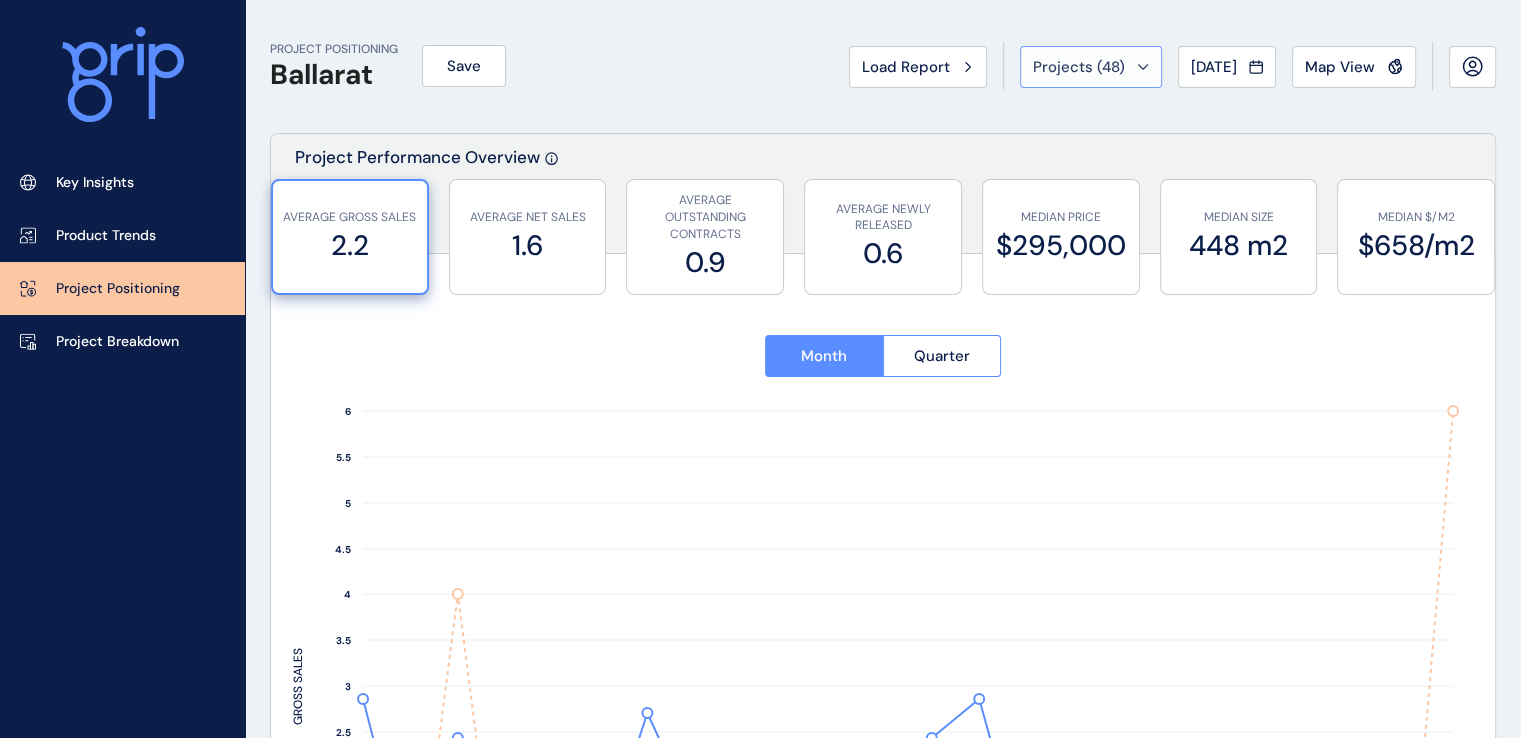 click 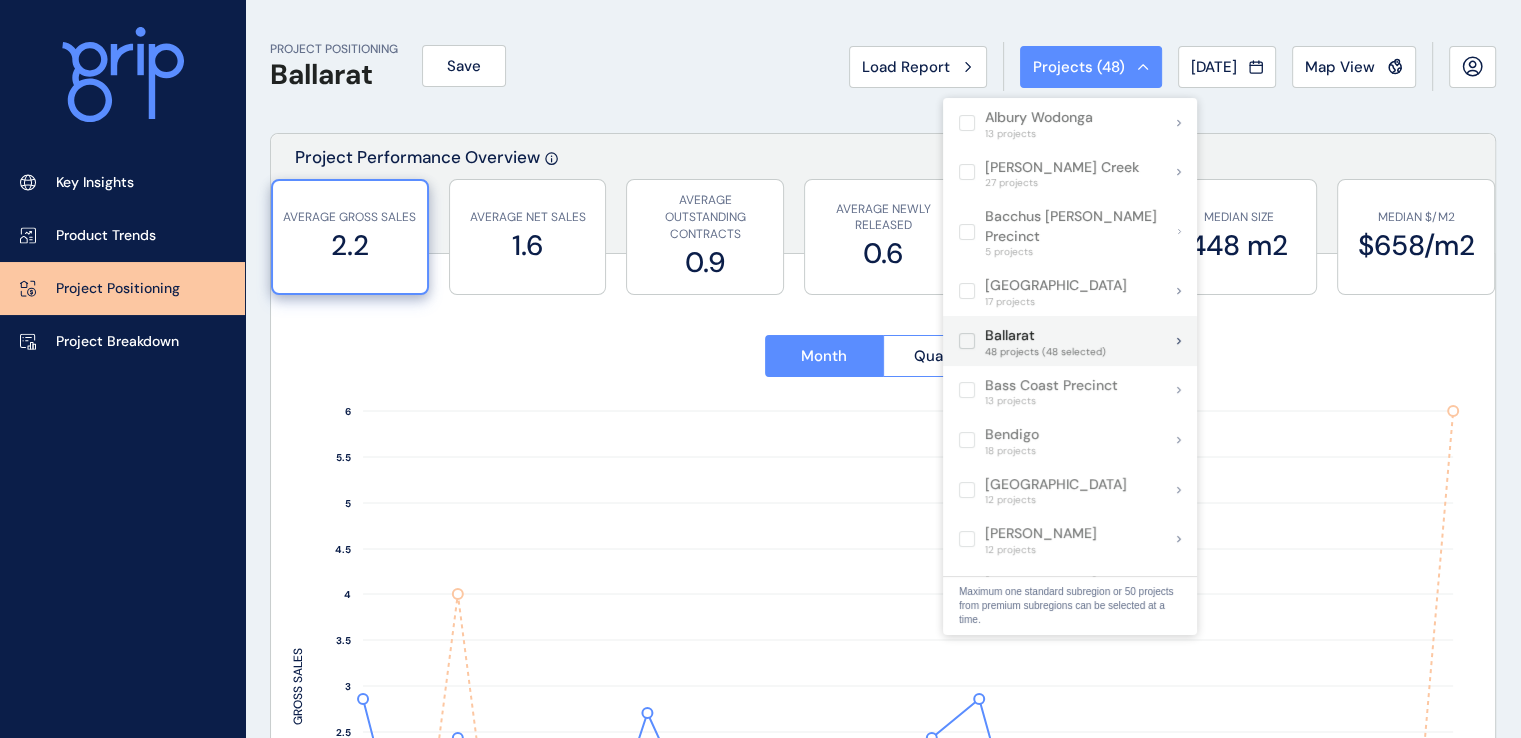 click 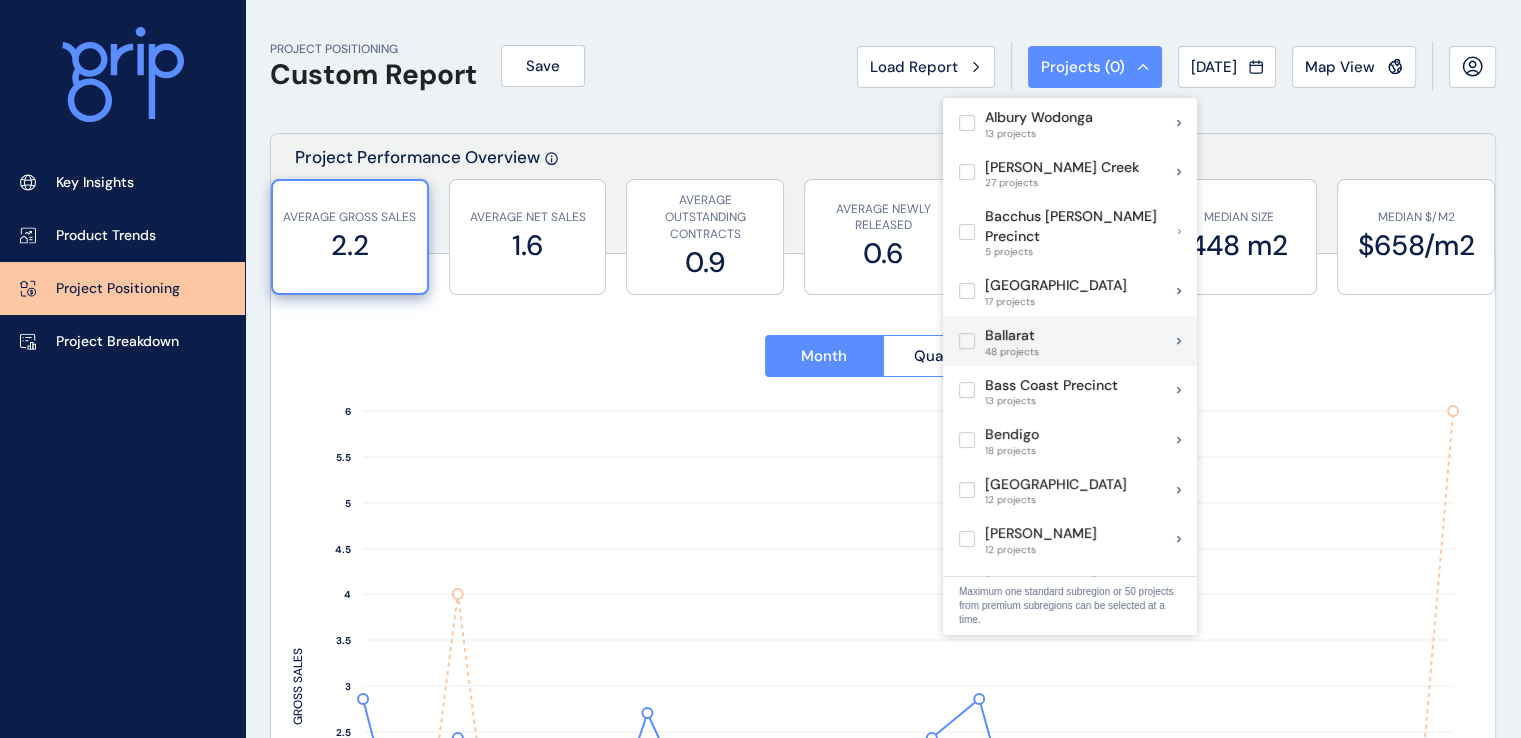 click 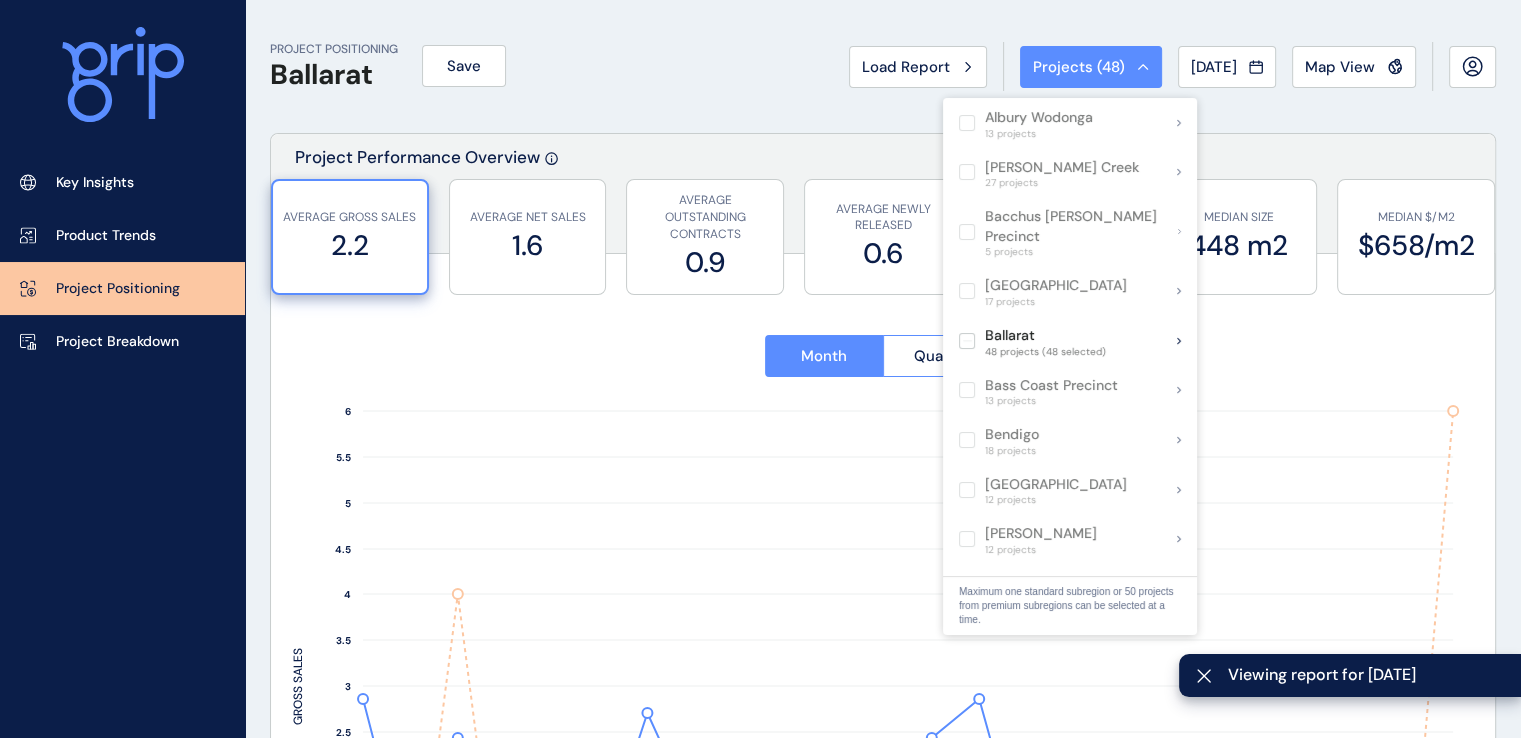 click on "PROJECT POSITIONING Ballarat Save Load Report Projects ( 48 ) [DATE] 2025 < > Jan No report is available for this period. New months are usually published 5 business days after the month start. Feb No report is available for this period. New months are usually published 5 business days after the month start. Mar No report is available for this period. New months are usually published 5 business days after the month start. Apr No report is available for this period. New months are usually published 5 business days after the month start. May No report is available for this period. New months are usually published 5 business days after the month start. Jun No report is available for this period. New months are usually published 5 business days after the month start. [DATE] No report is available for this period. New months are usually published 5 business days after the month start. Aug No report is available for this period. New months are usually published 5 business days after the month start. Sep Oct Nov Dec" at bounding box center (883, 66) 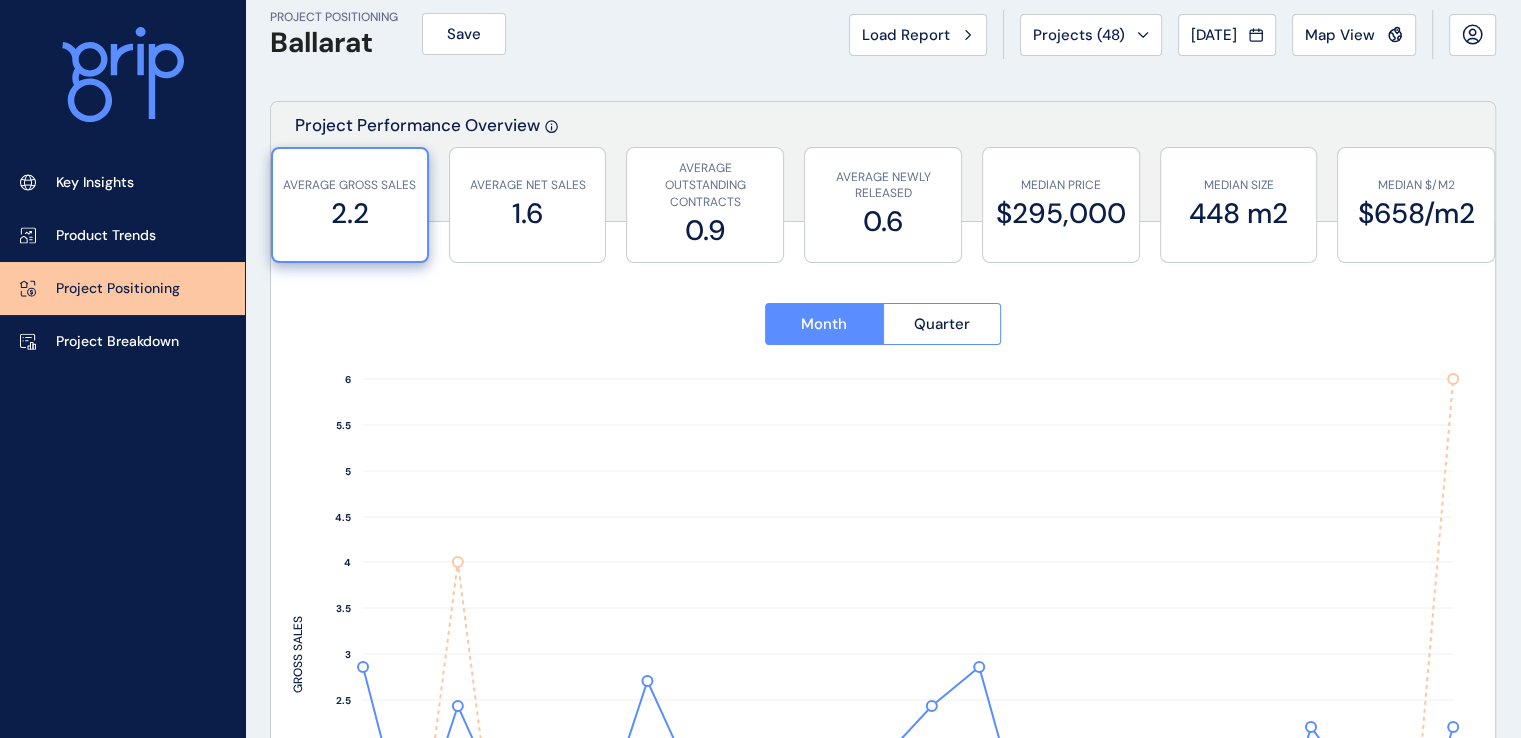 scroll, scrollTop: 0, scrollLeft: 0, axis: both 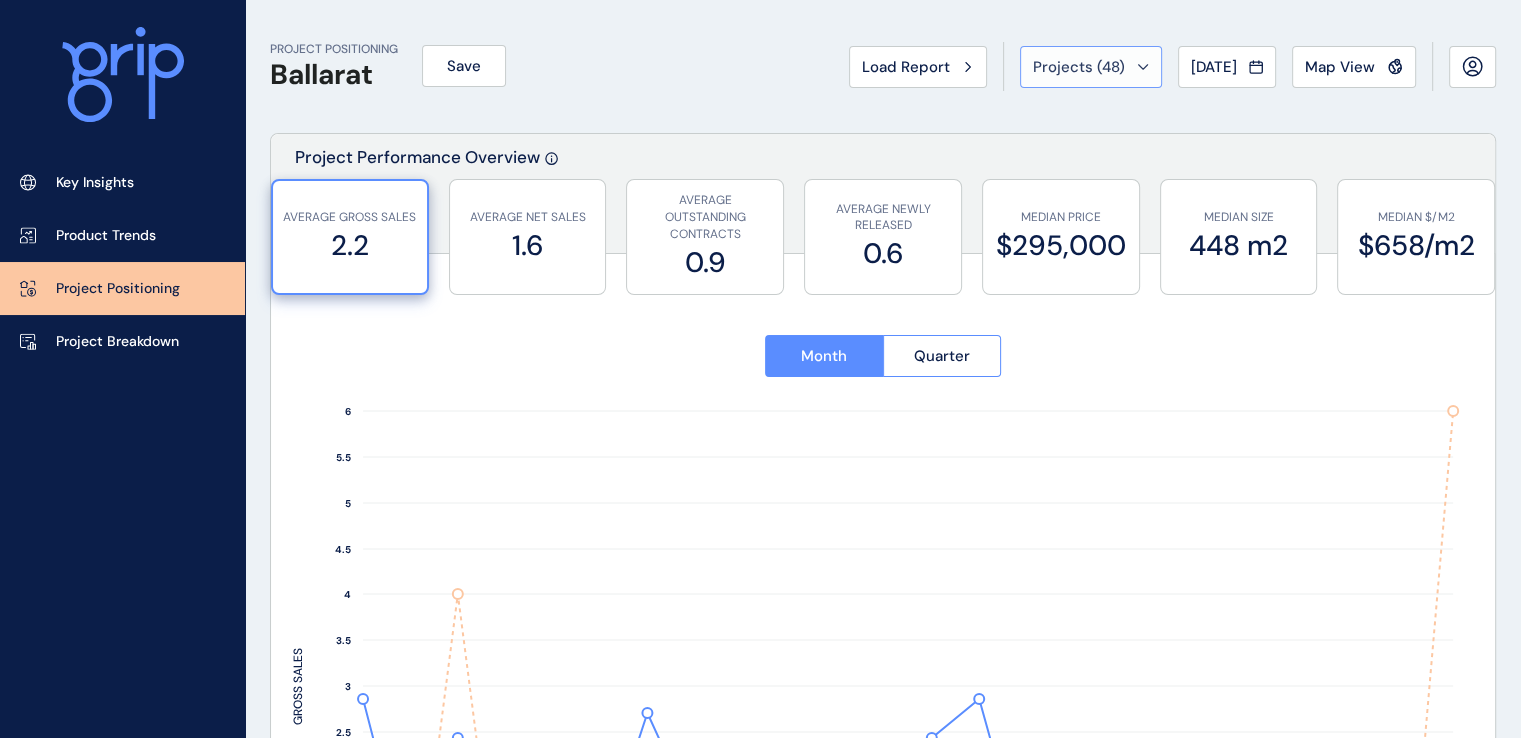 click on "Projects ( 48 )" at bounding box center (1091, 67) 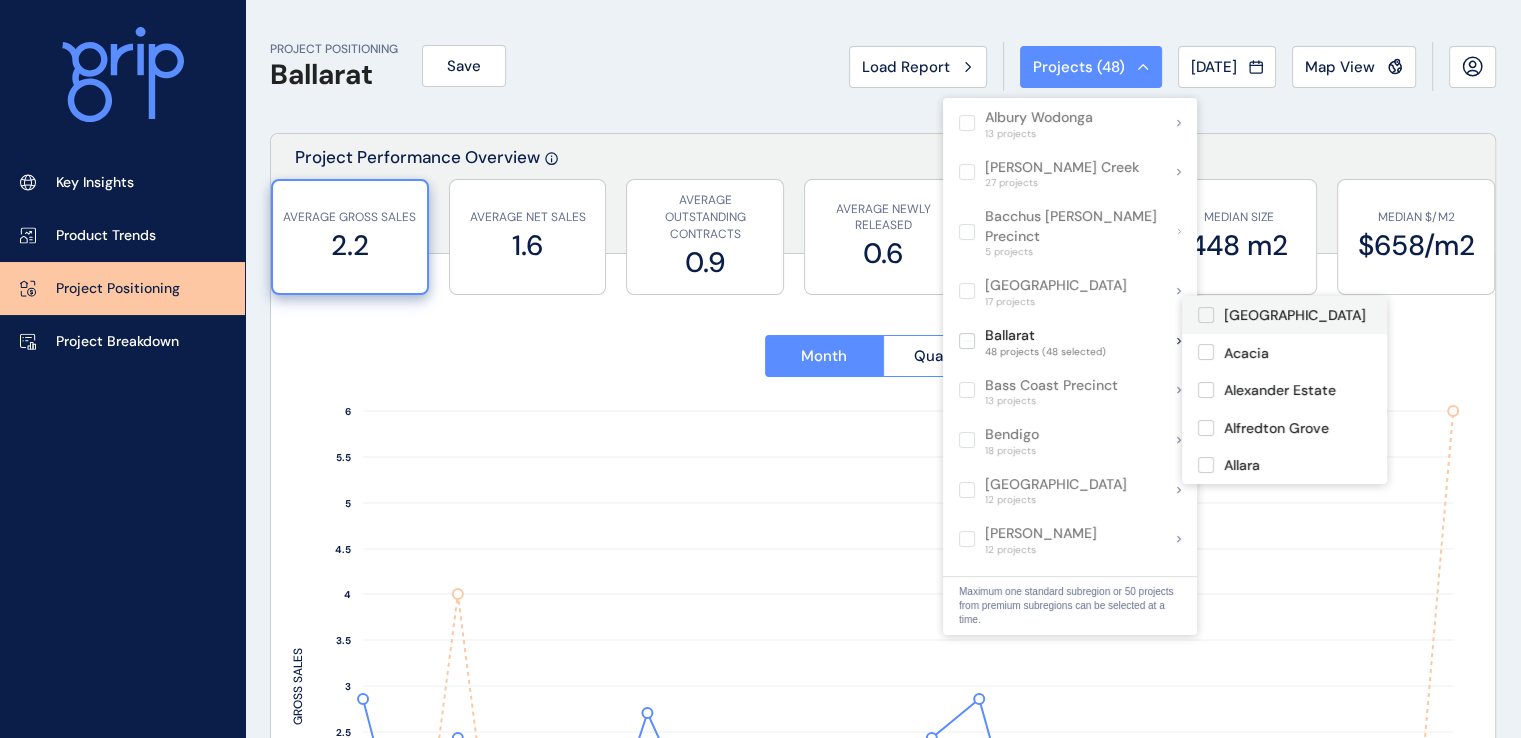 click at bounding box center (1206, 315) 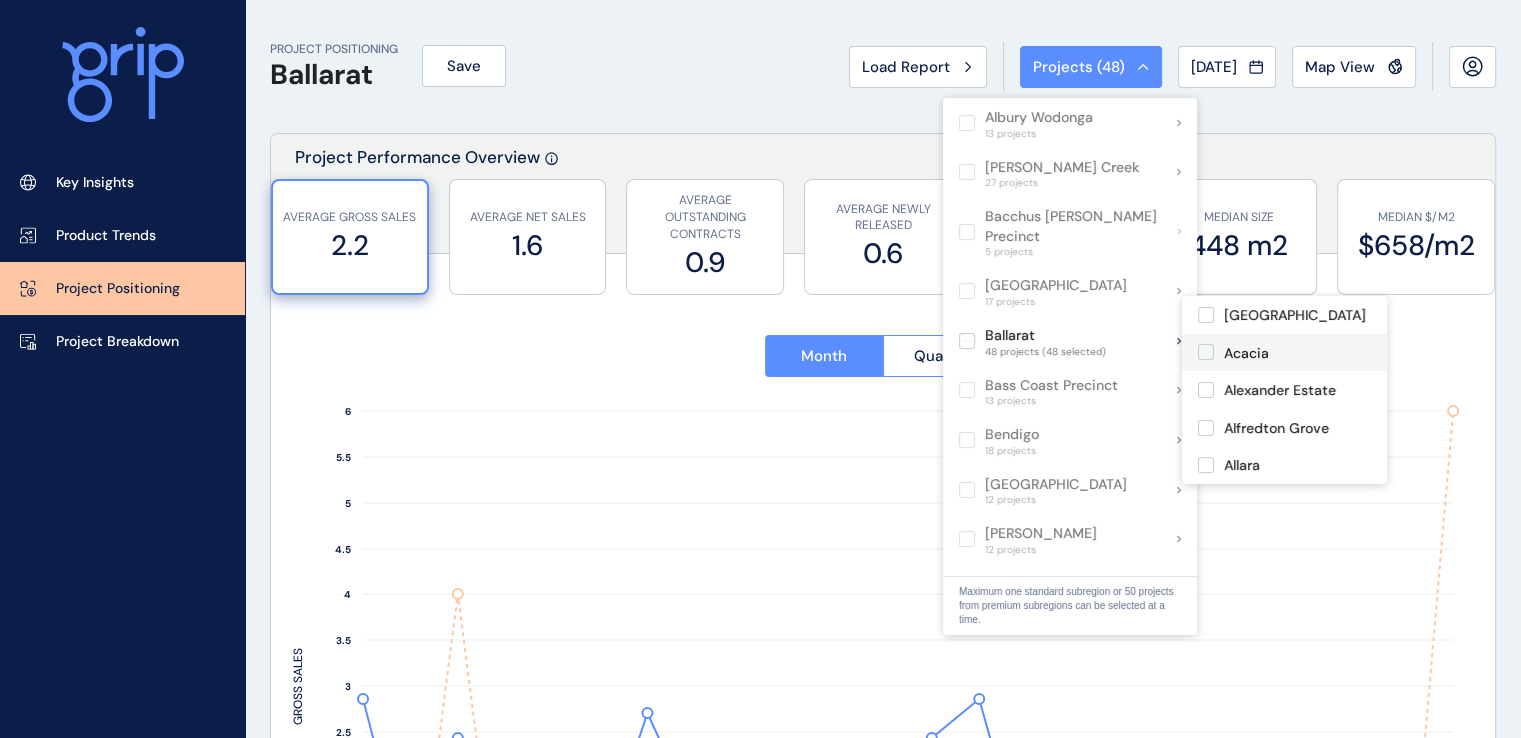 click at bounding box center [1211, 352] 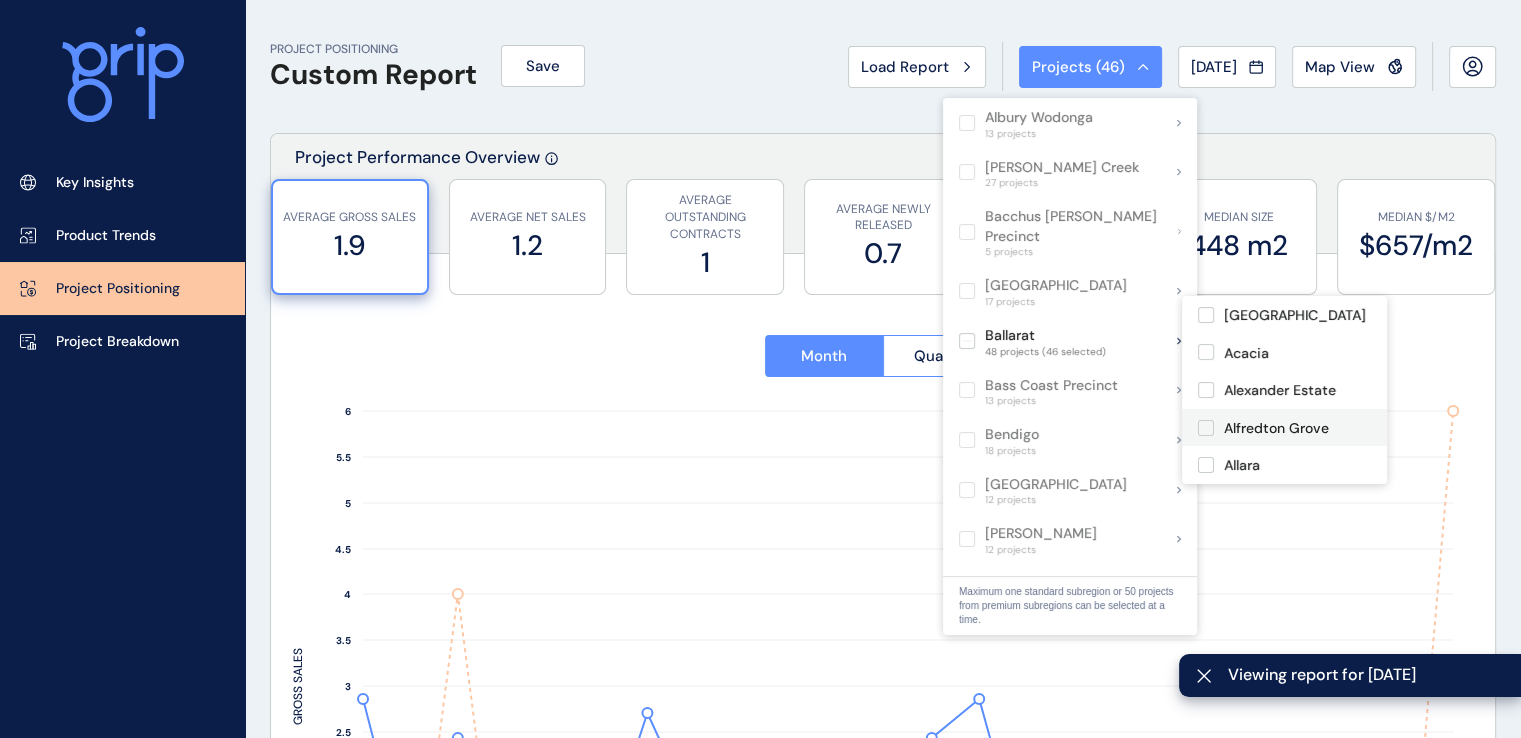 click at bounding box center [1206, 390] 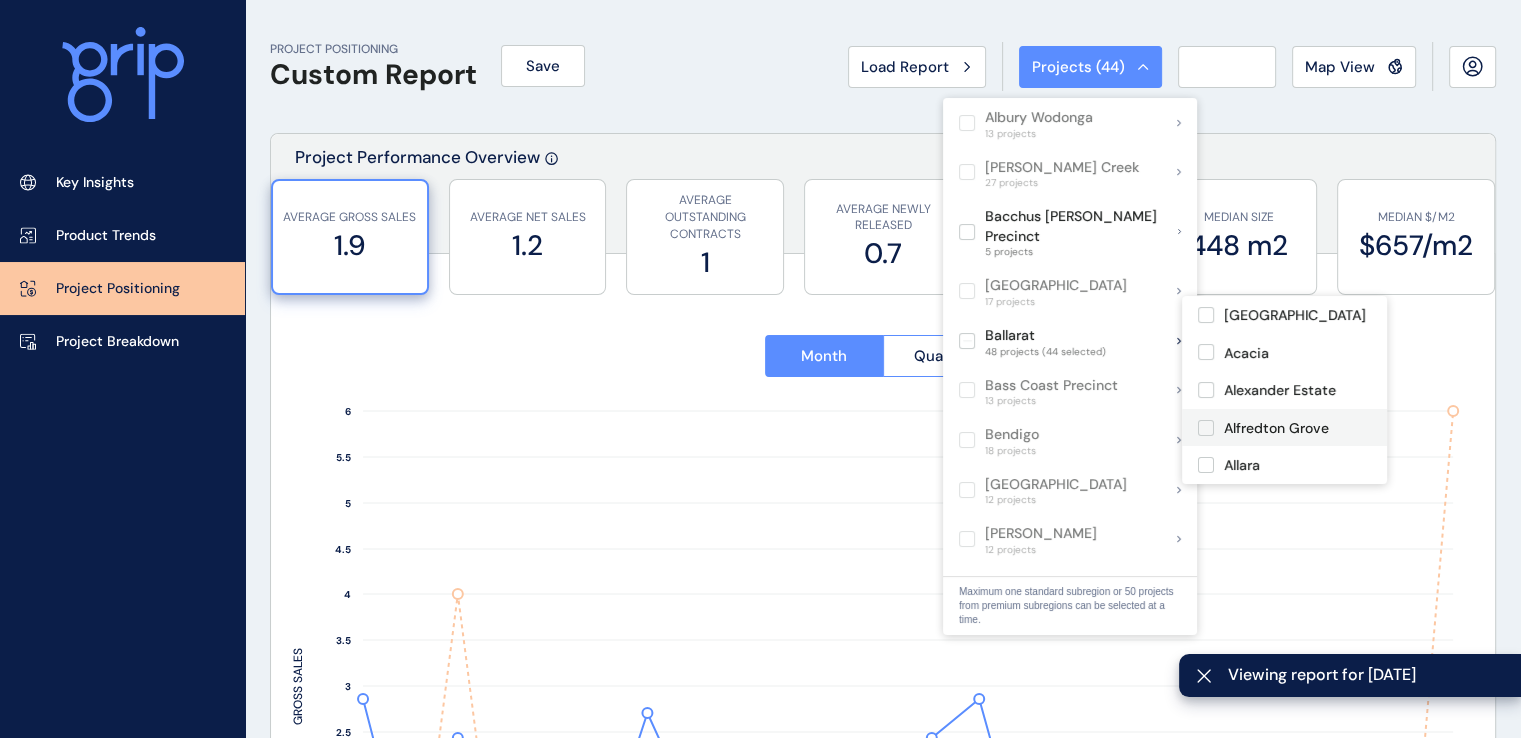 click at bounding box center (1206, 428) 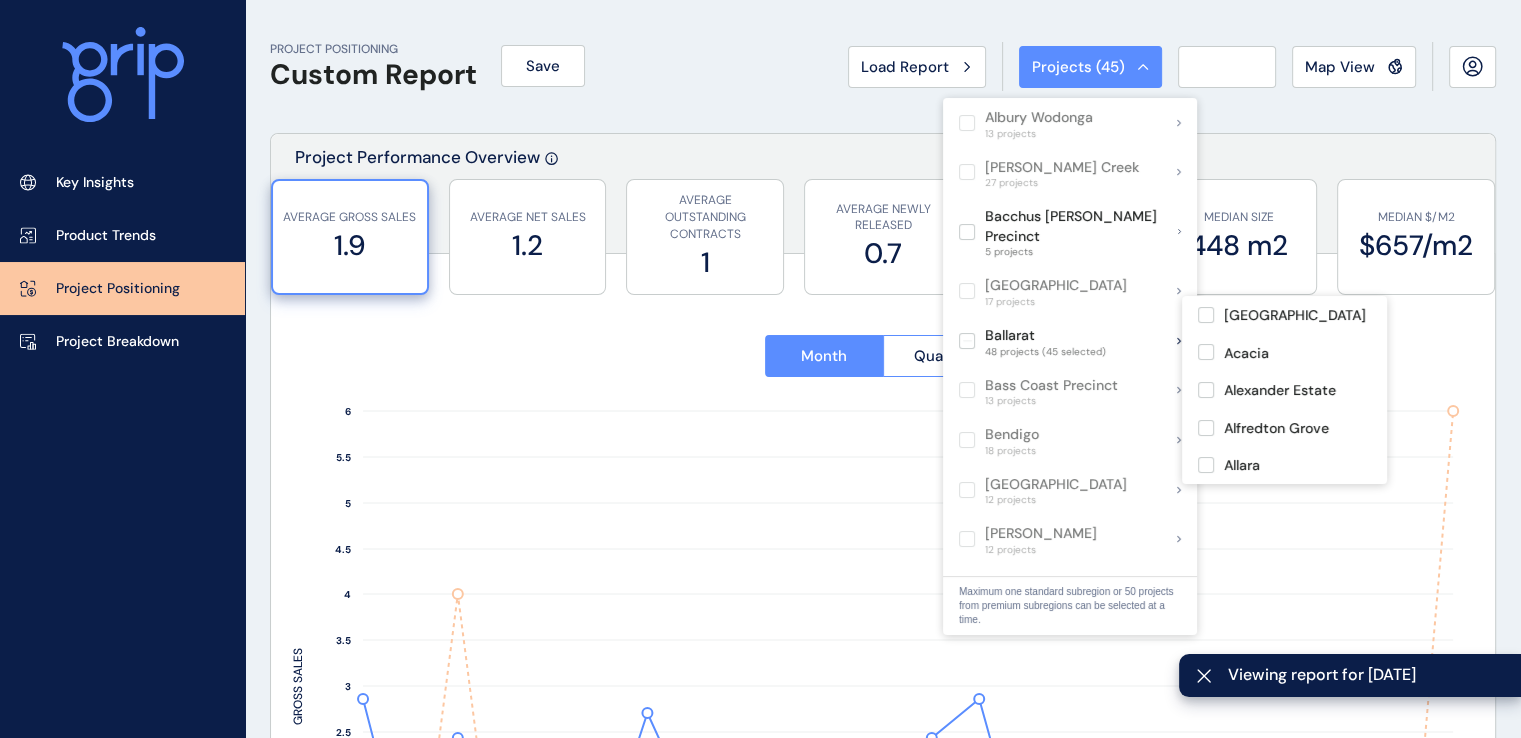 type on "****" 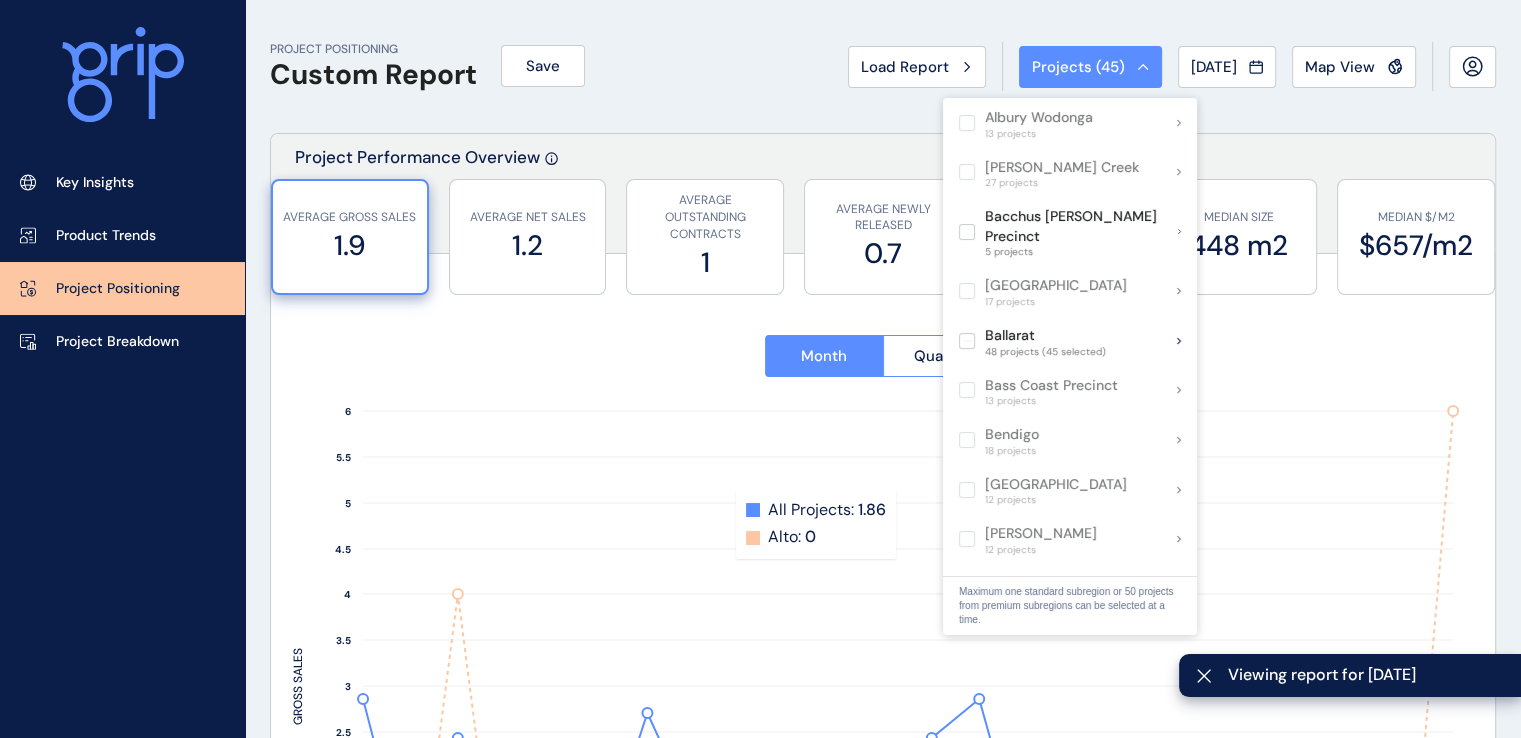 click 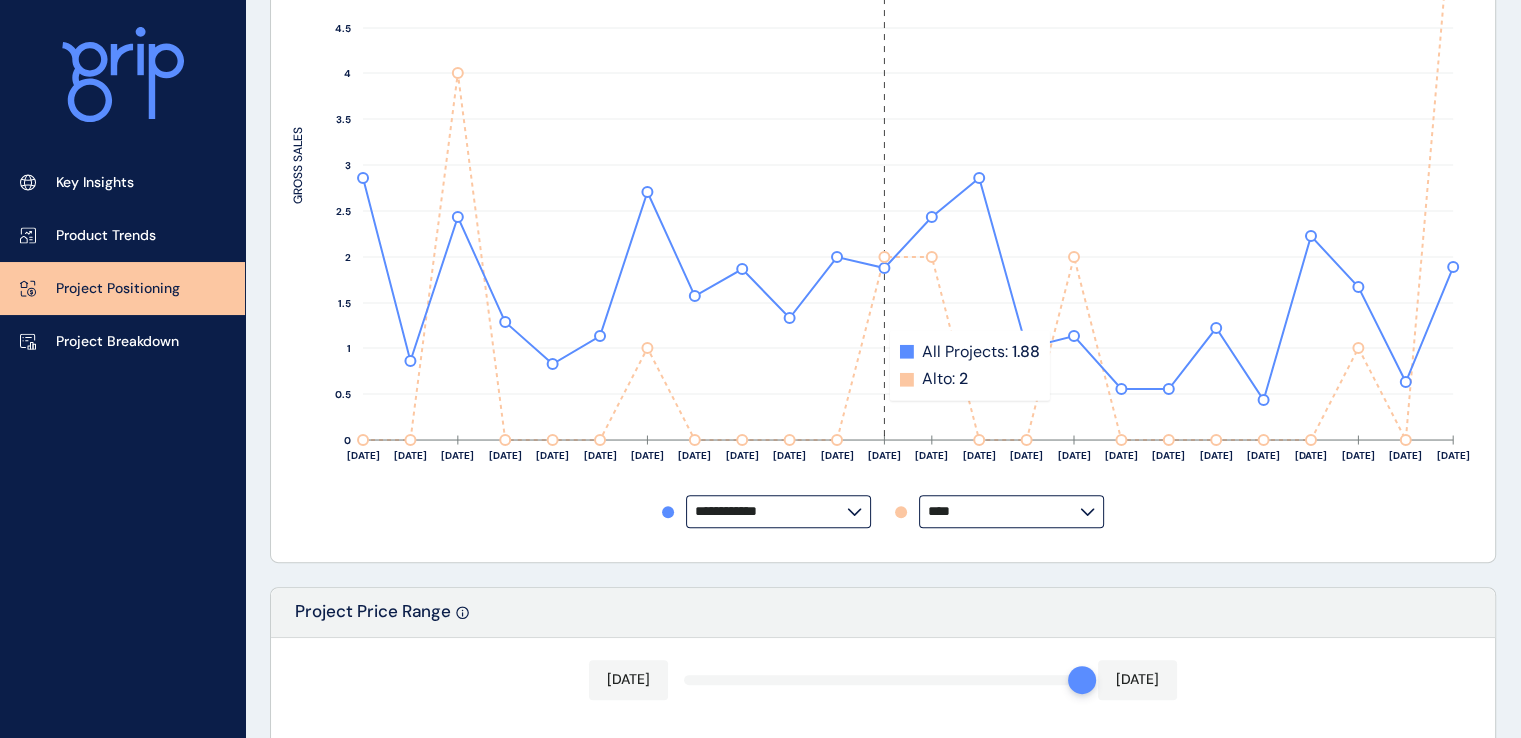 scroll, scrollTop: 600, scrollLeft: 0, axis: vertical 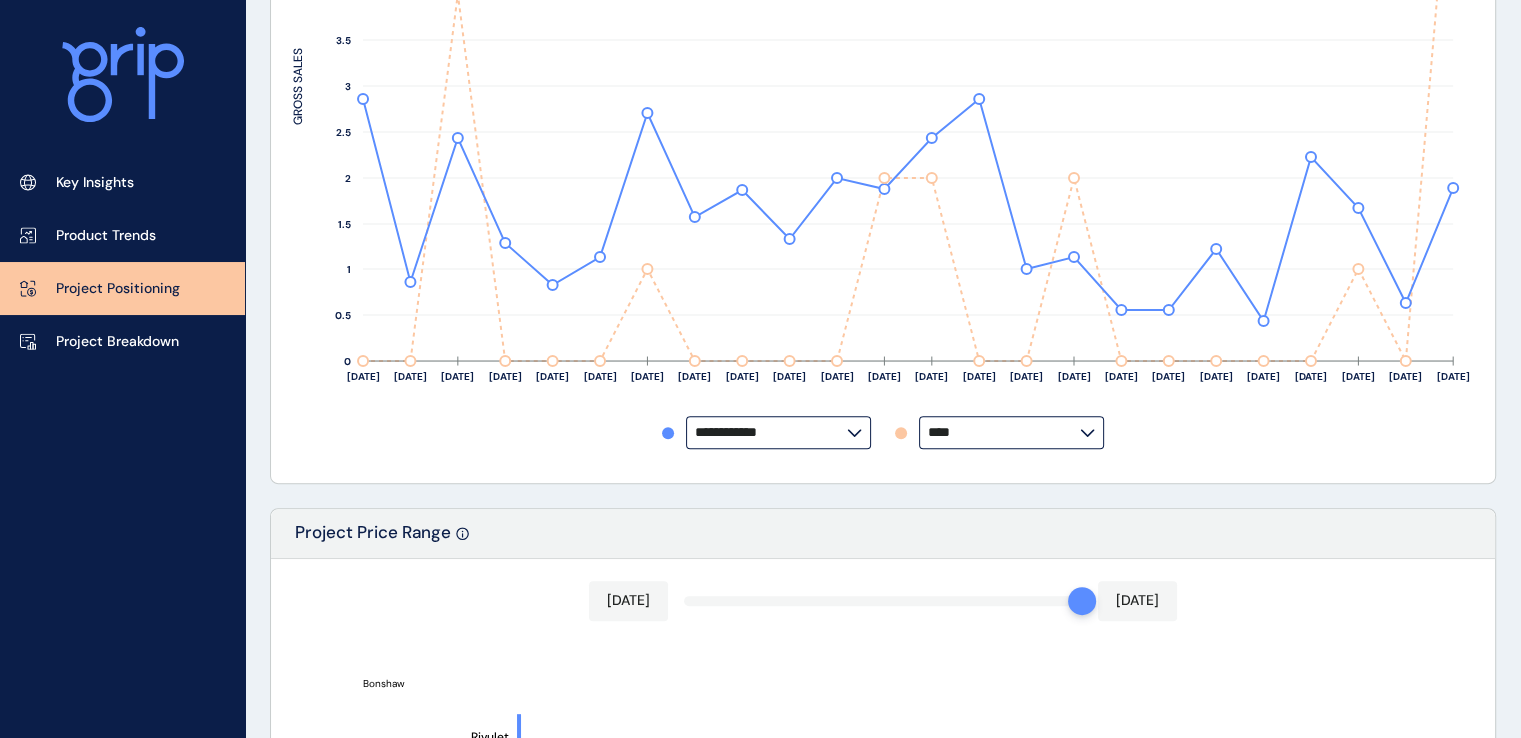 click on "****" at bounding box center [1004, 432] 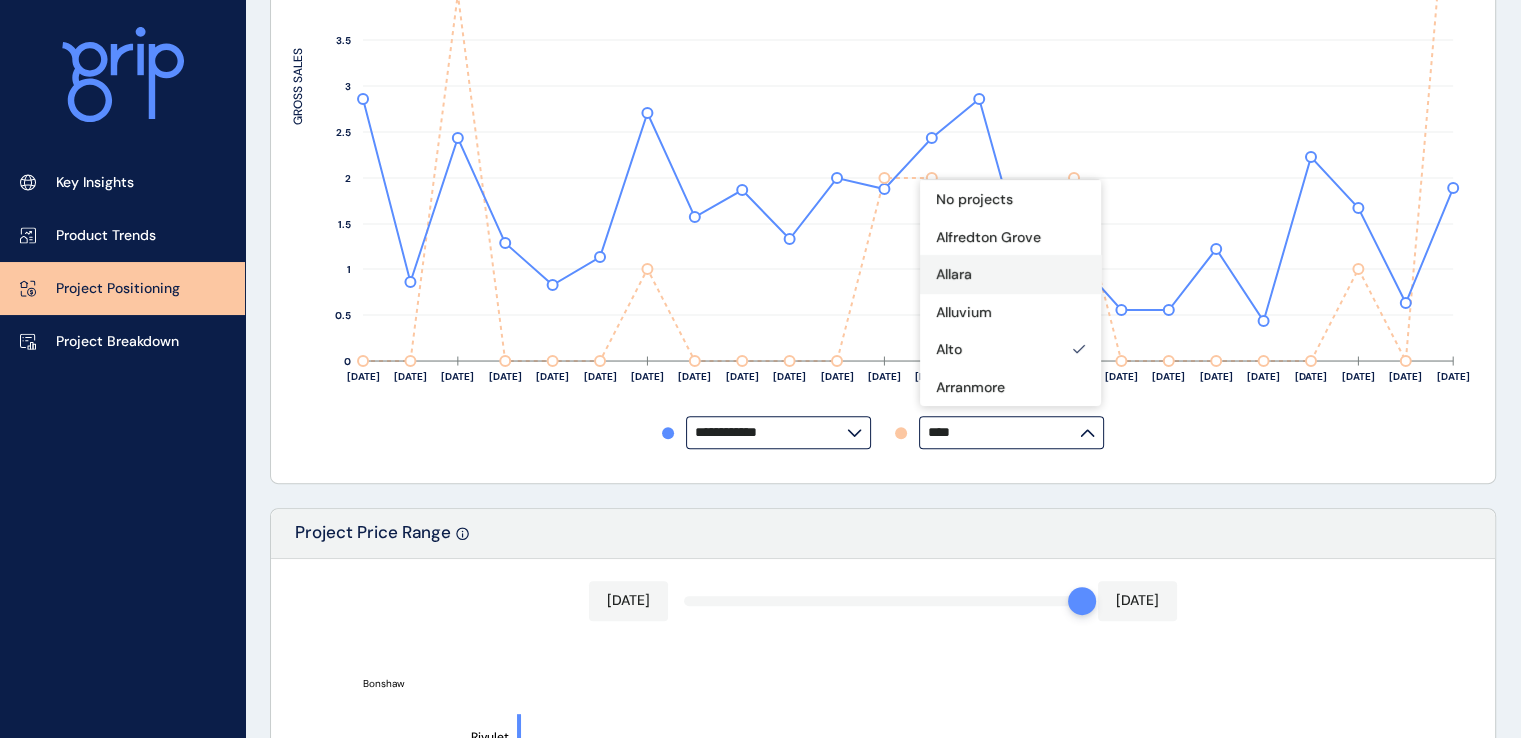 click on "Allara" at bounding box center [1010, 274] 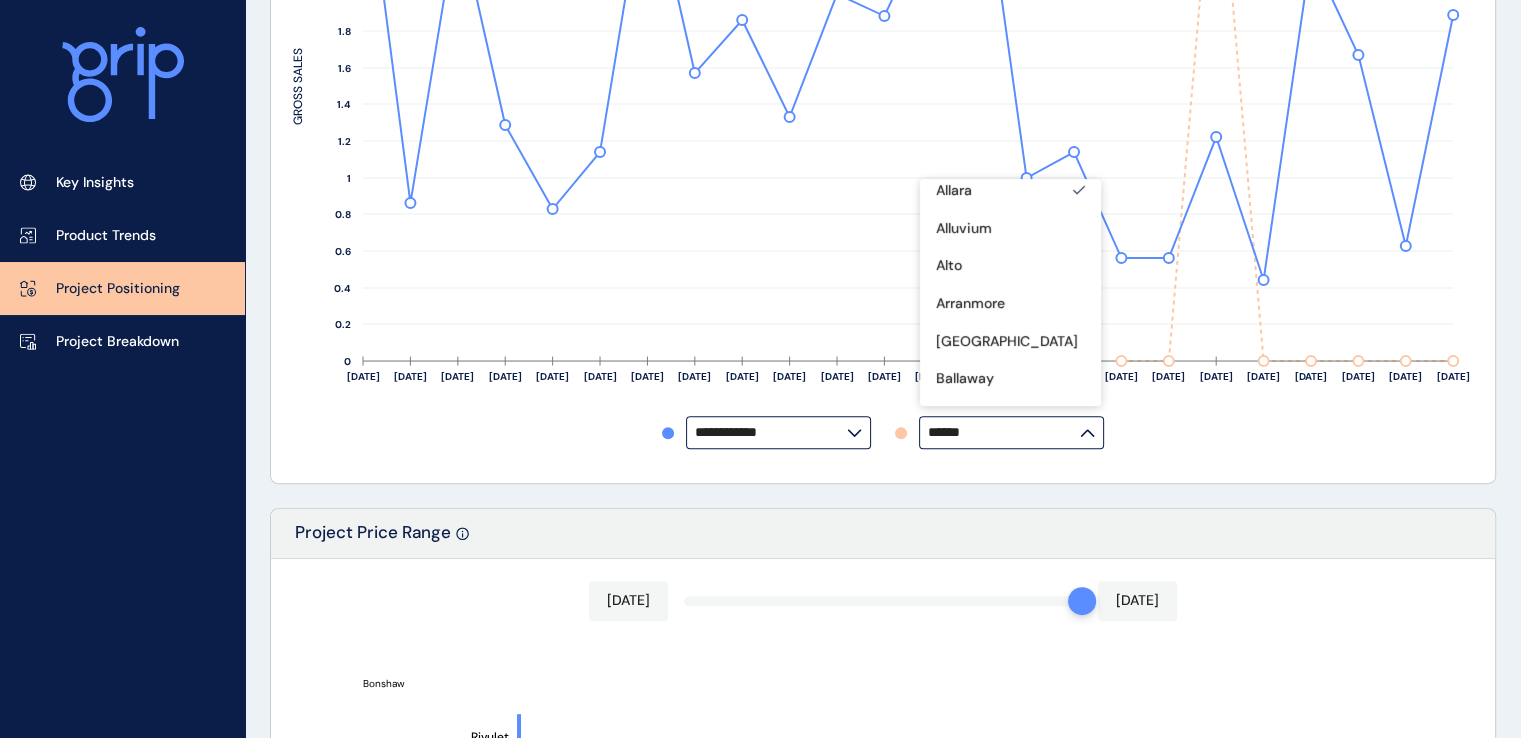 scroll, scrollTop: 500, scrollLeft: 0, axis: vertical 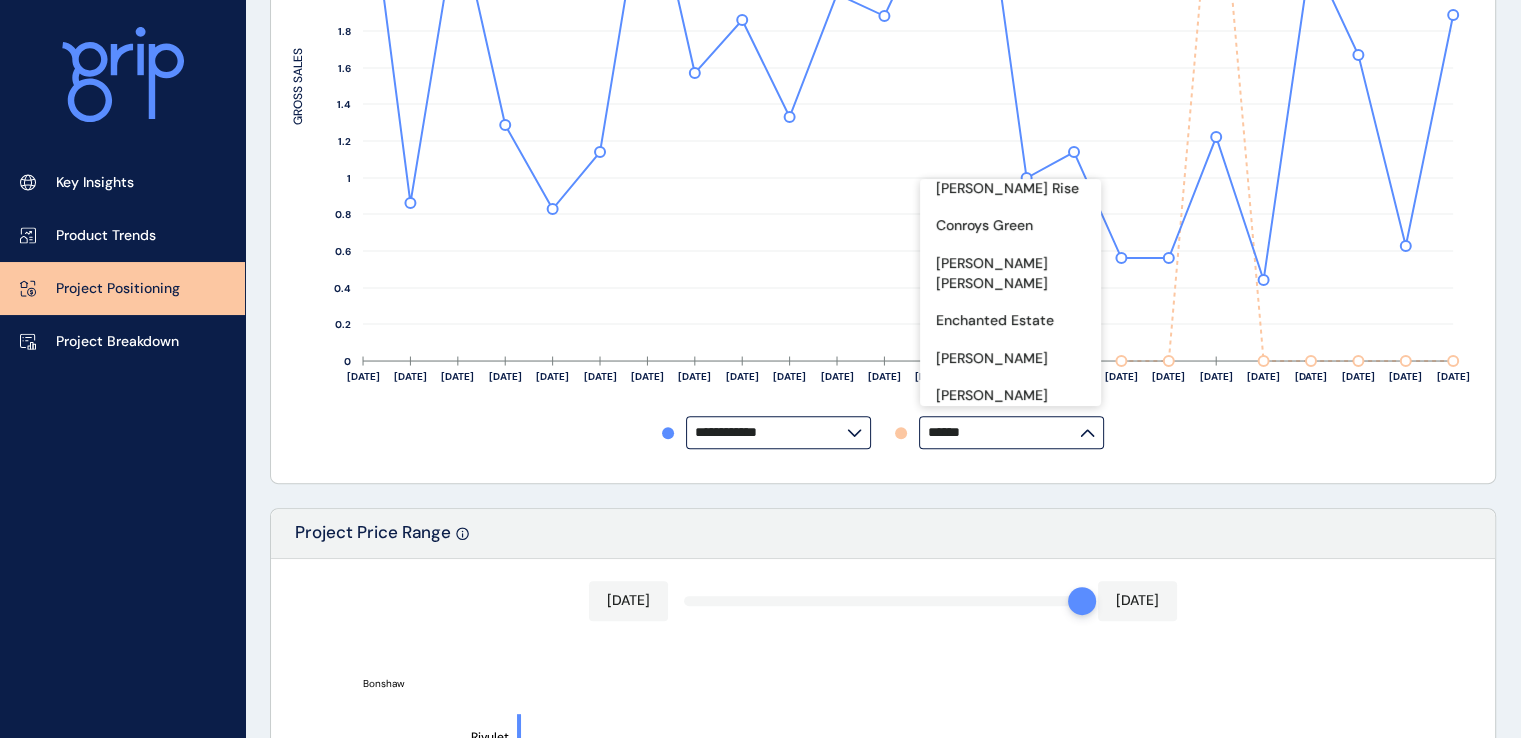 click on "**********" at bounding box center [883, 432] 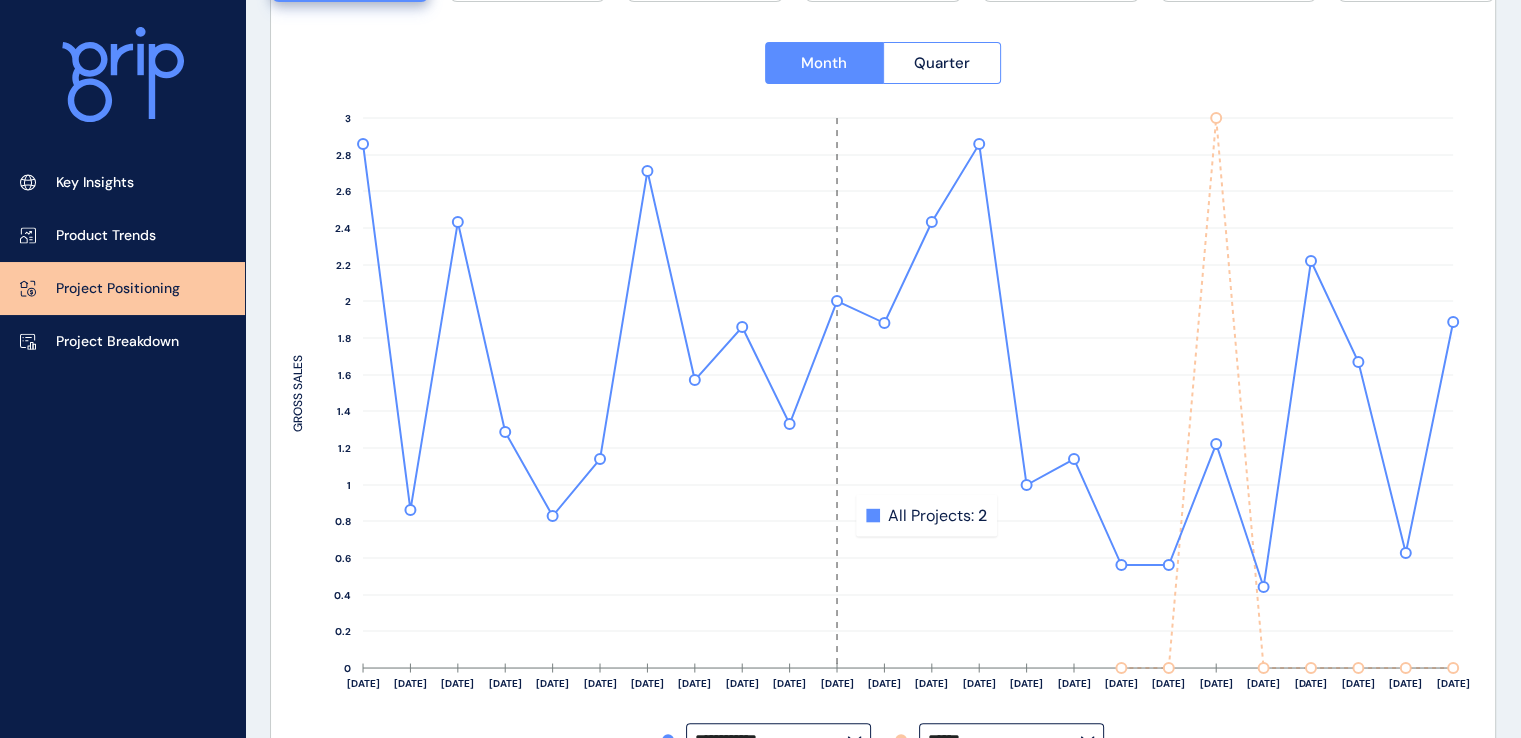 scroll, scrollTop: 400, scrollLeft: 0, axis: vertical 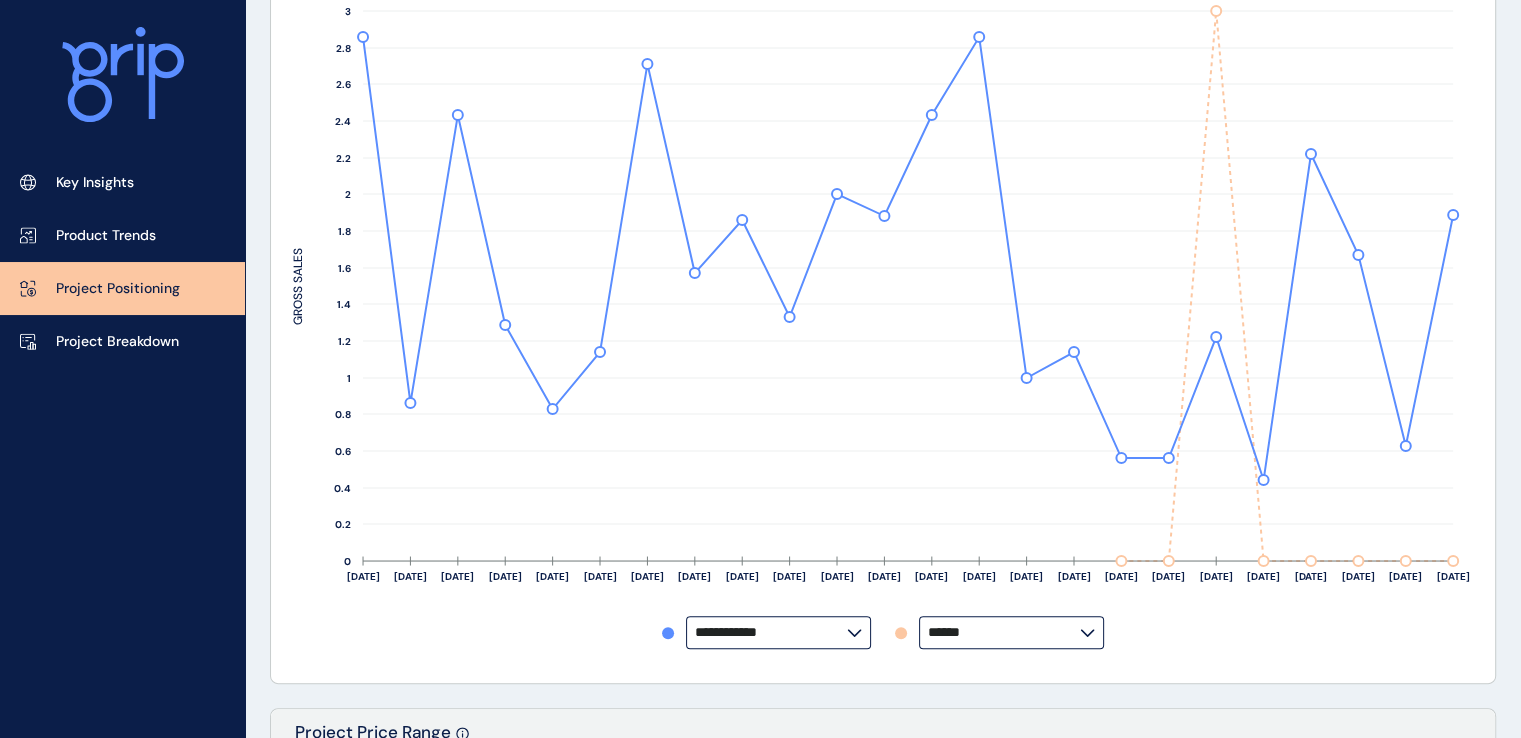 click on "**********" at bounding box center [778, 632] 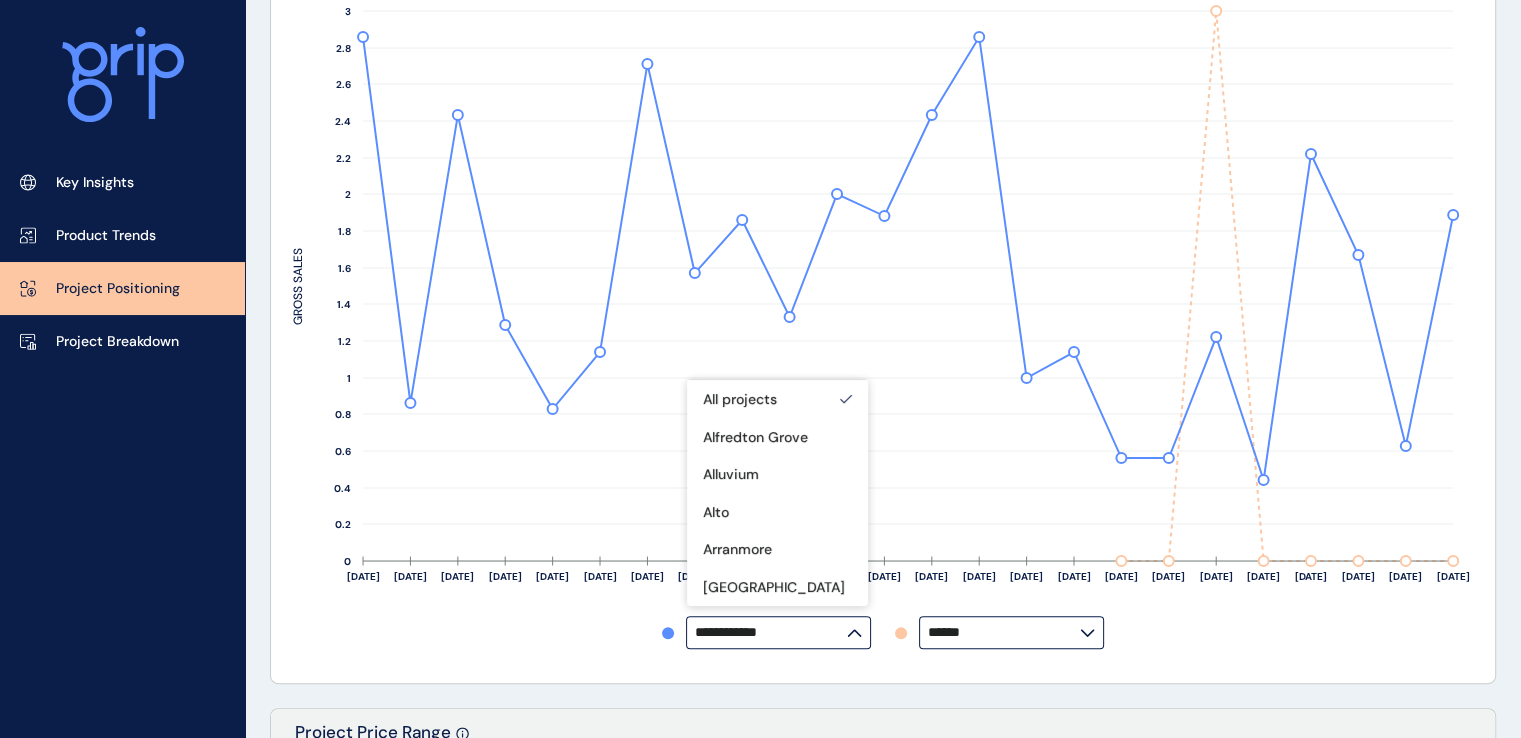 click 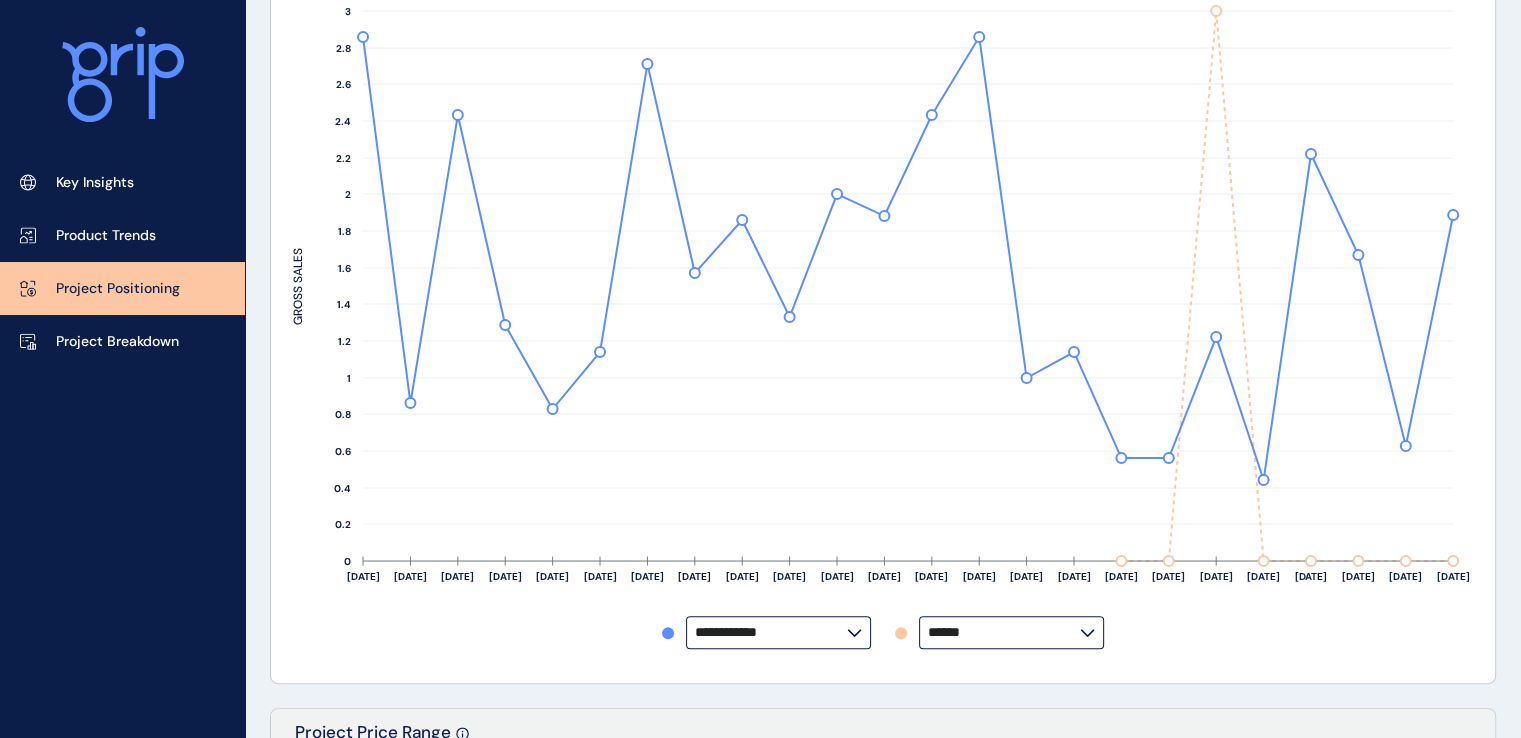 click on "**********" at bounding box center [778, 632] 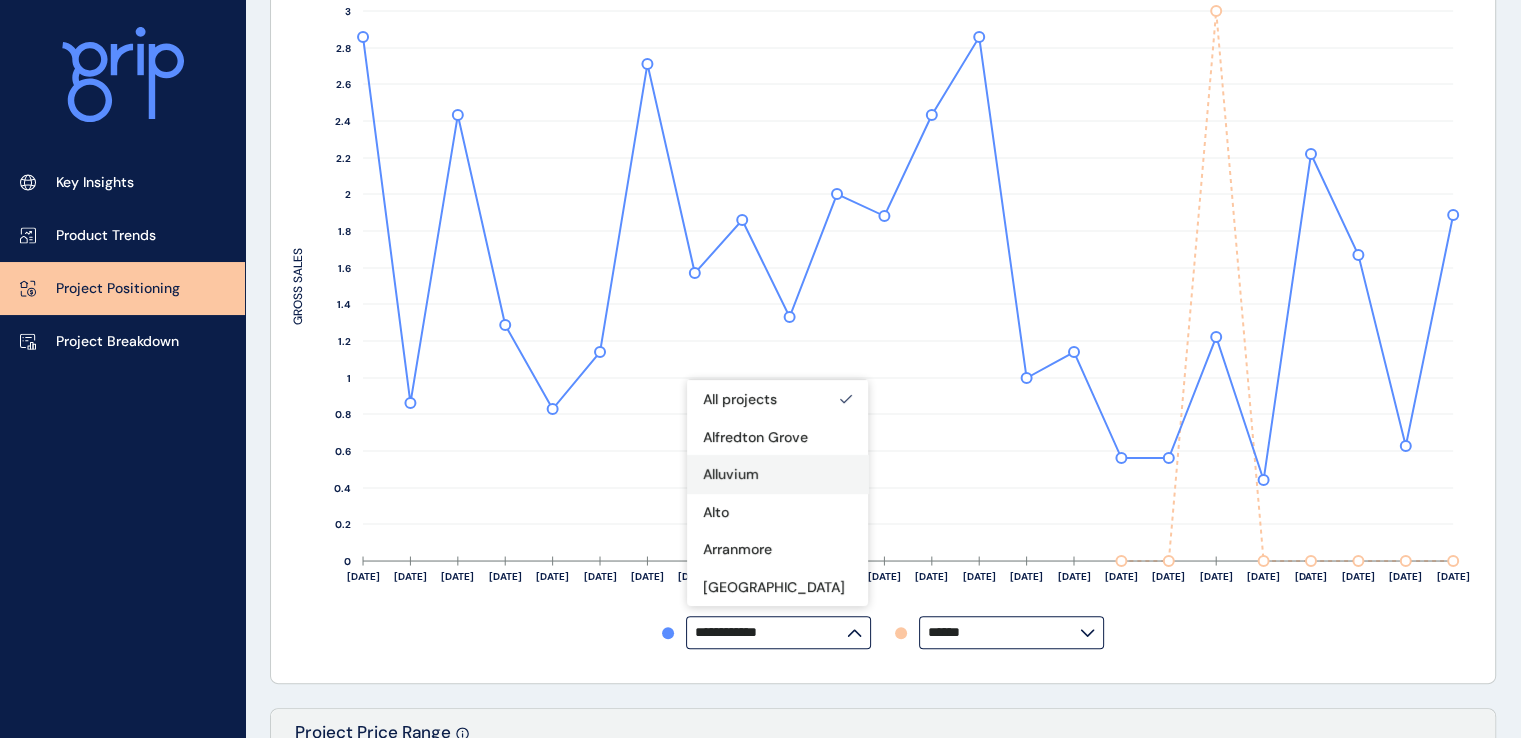 click on "Alluvium" at bounding box center (777, 474) 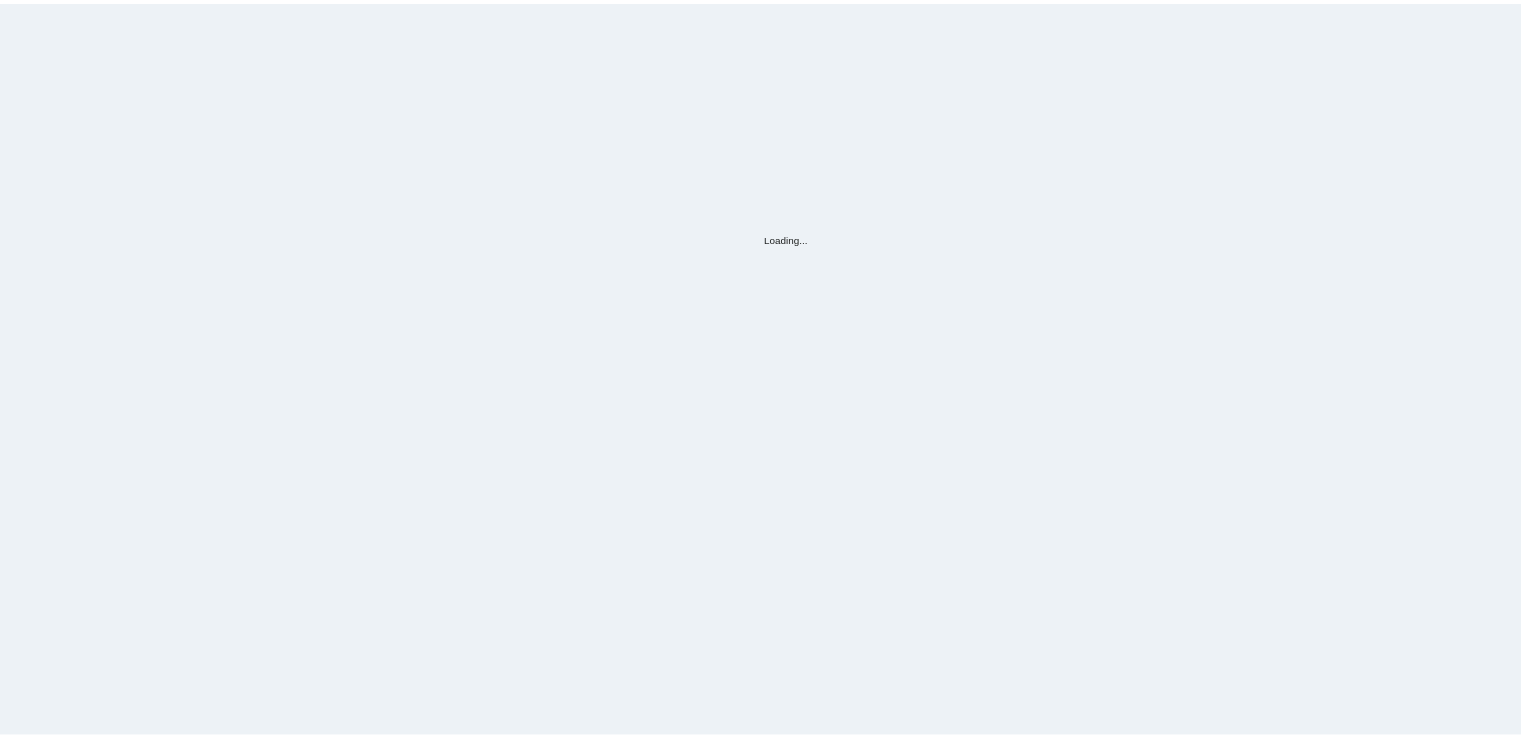 scroll, scrollTop: 0, scrollLeft: 0, axis: both 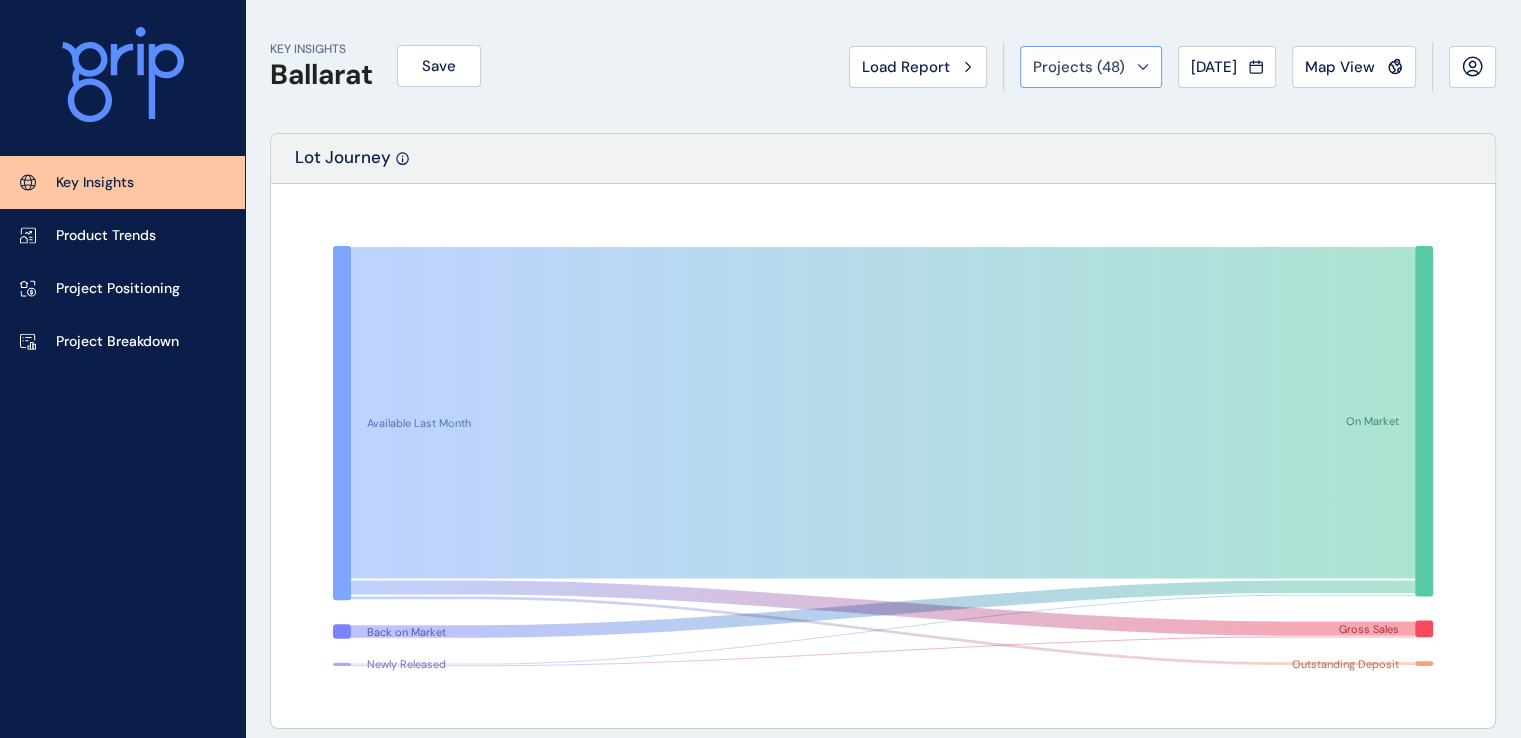 click on "Projects ( 48 )" at bounding box center (1091, 67) 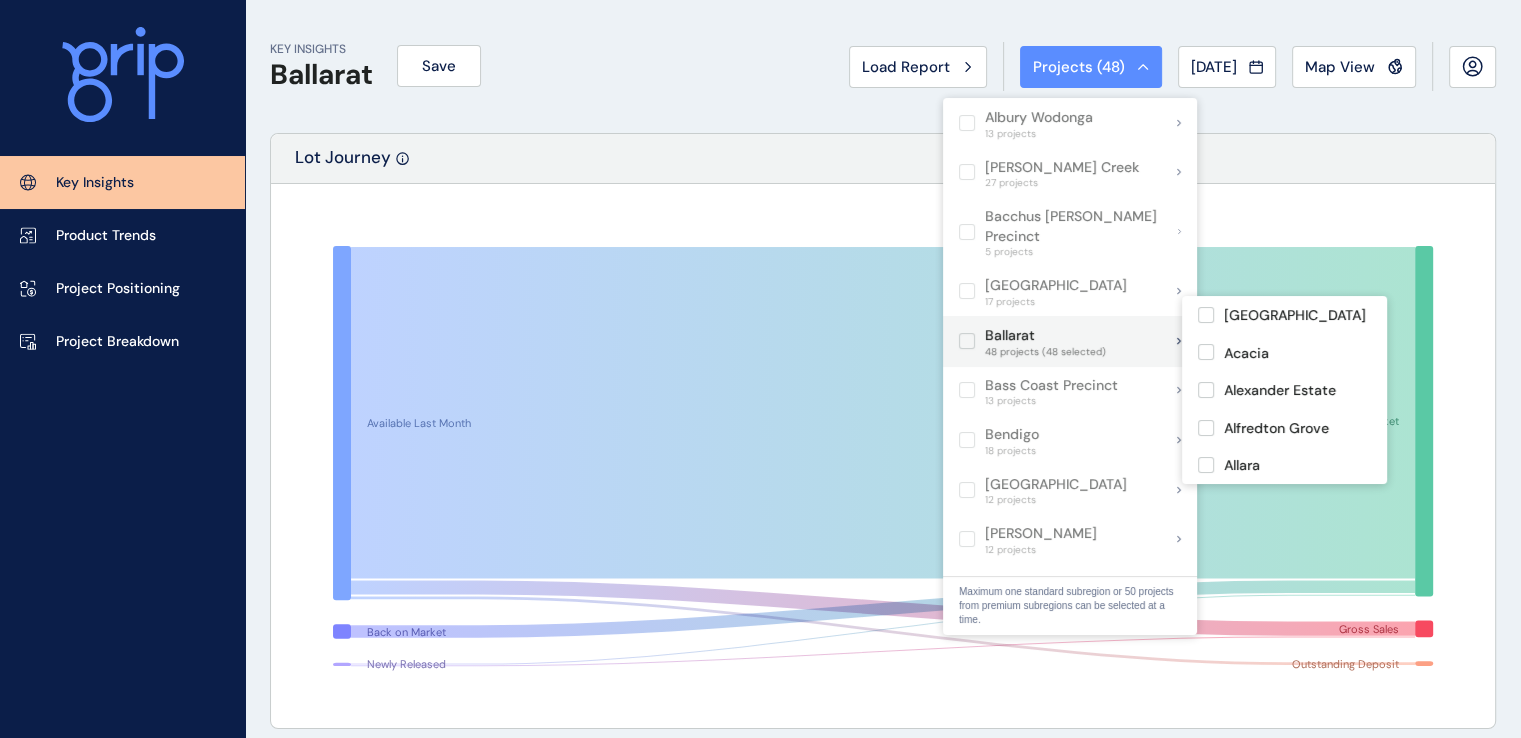 click at bounding box center [967, 341] 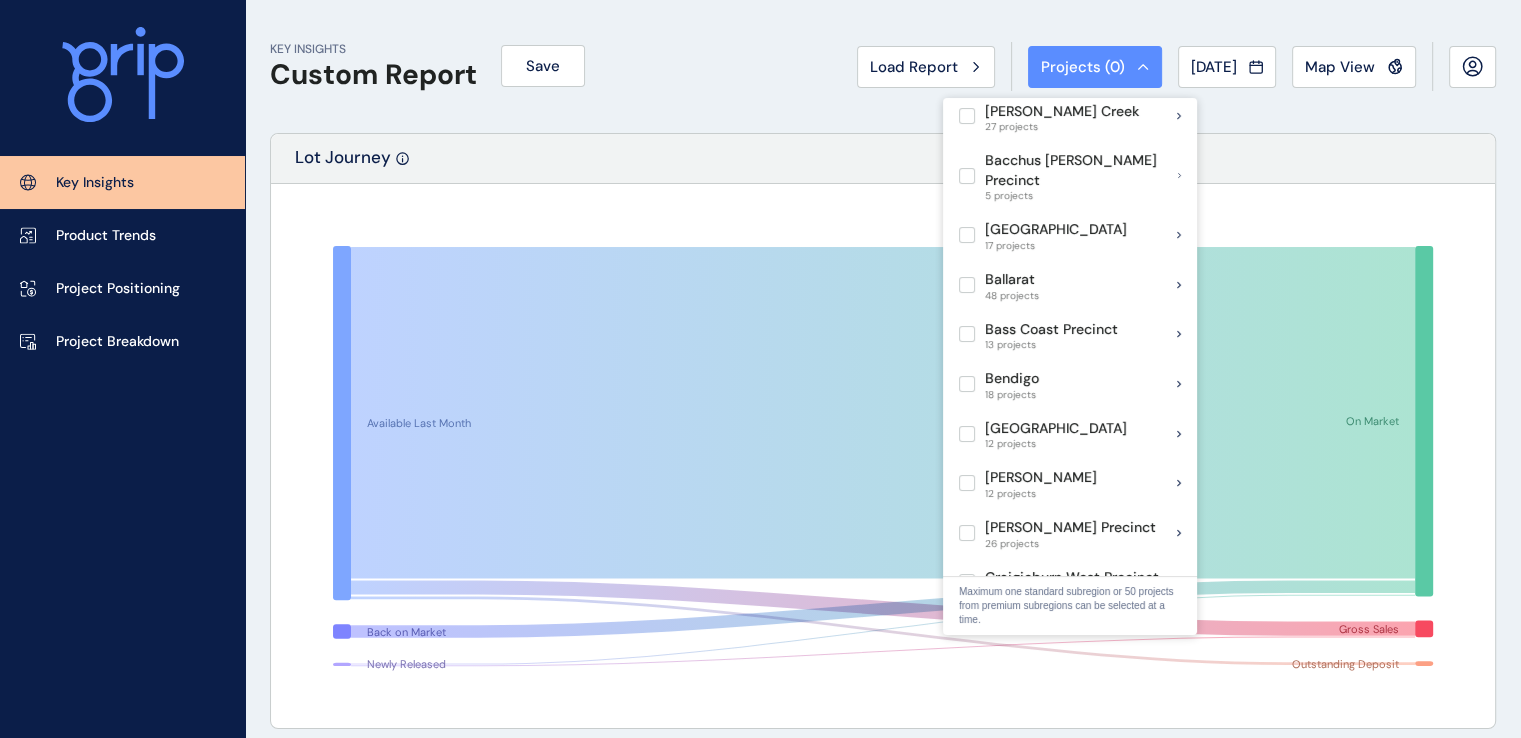 scroll, scrollTop: 0, scrollLeft: 0, axis: both 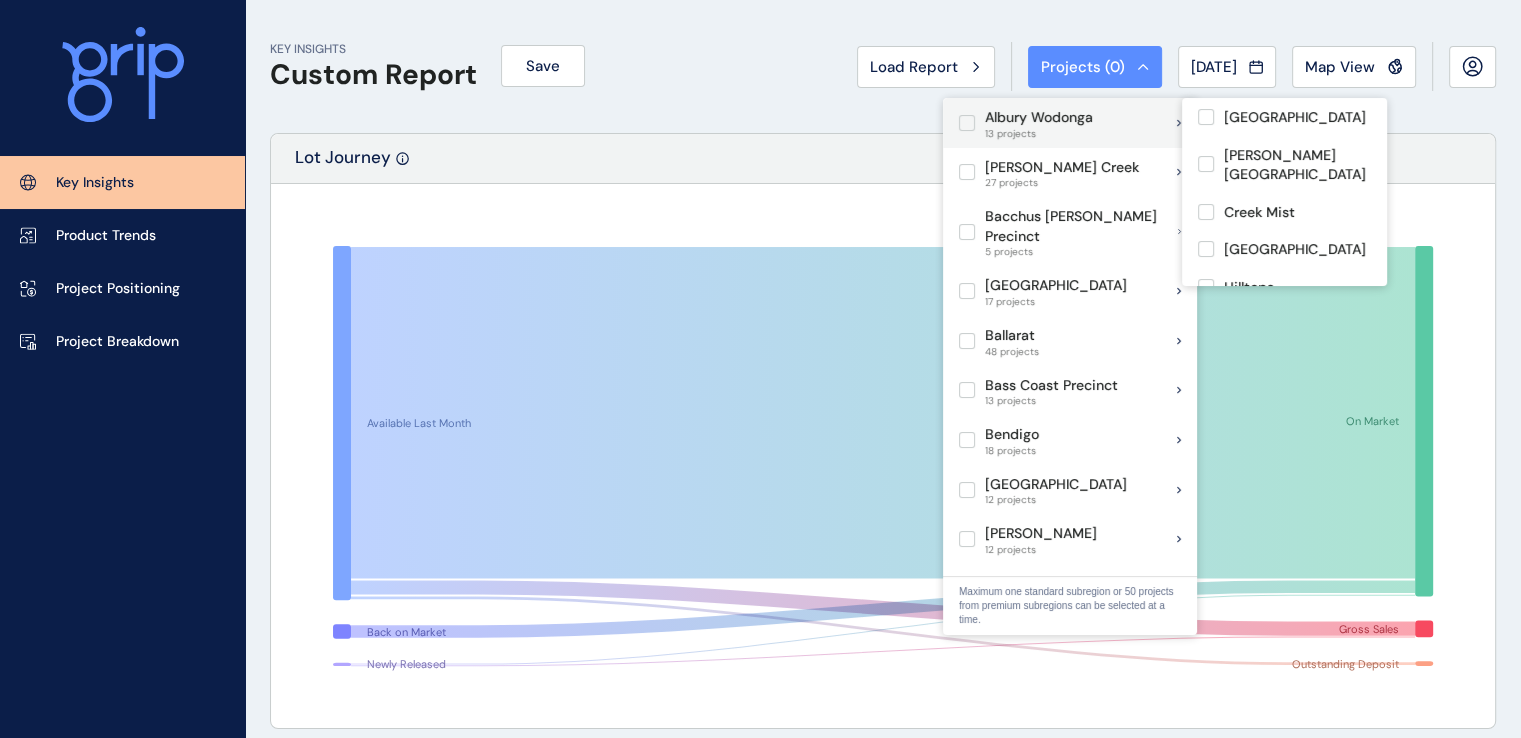click at bounding box center [967, 123] 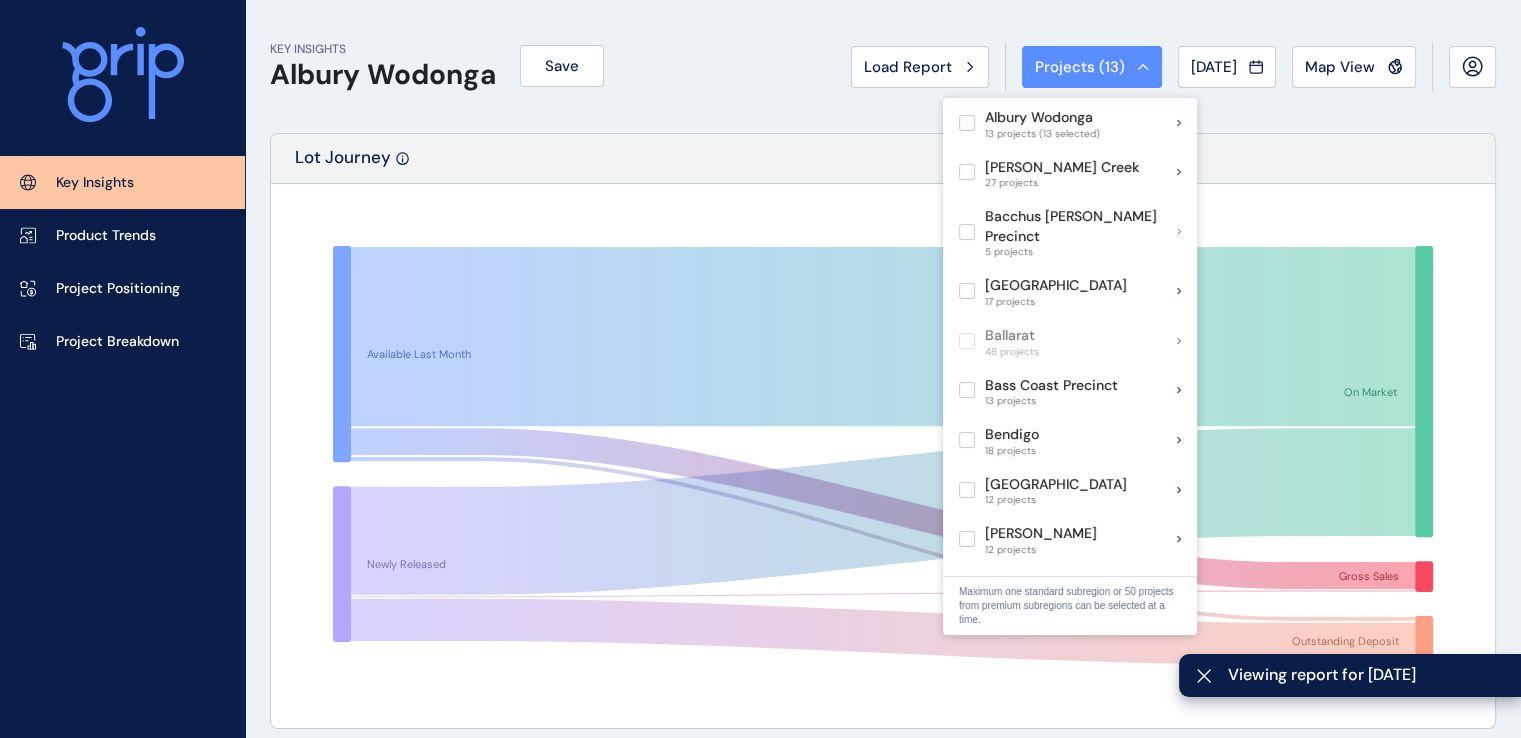 click on "Available Last Month Newly Released On Market Gross Sales Outstanding Deposit" at bounding box center (883, 456) 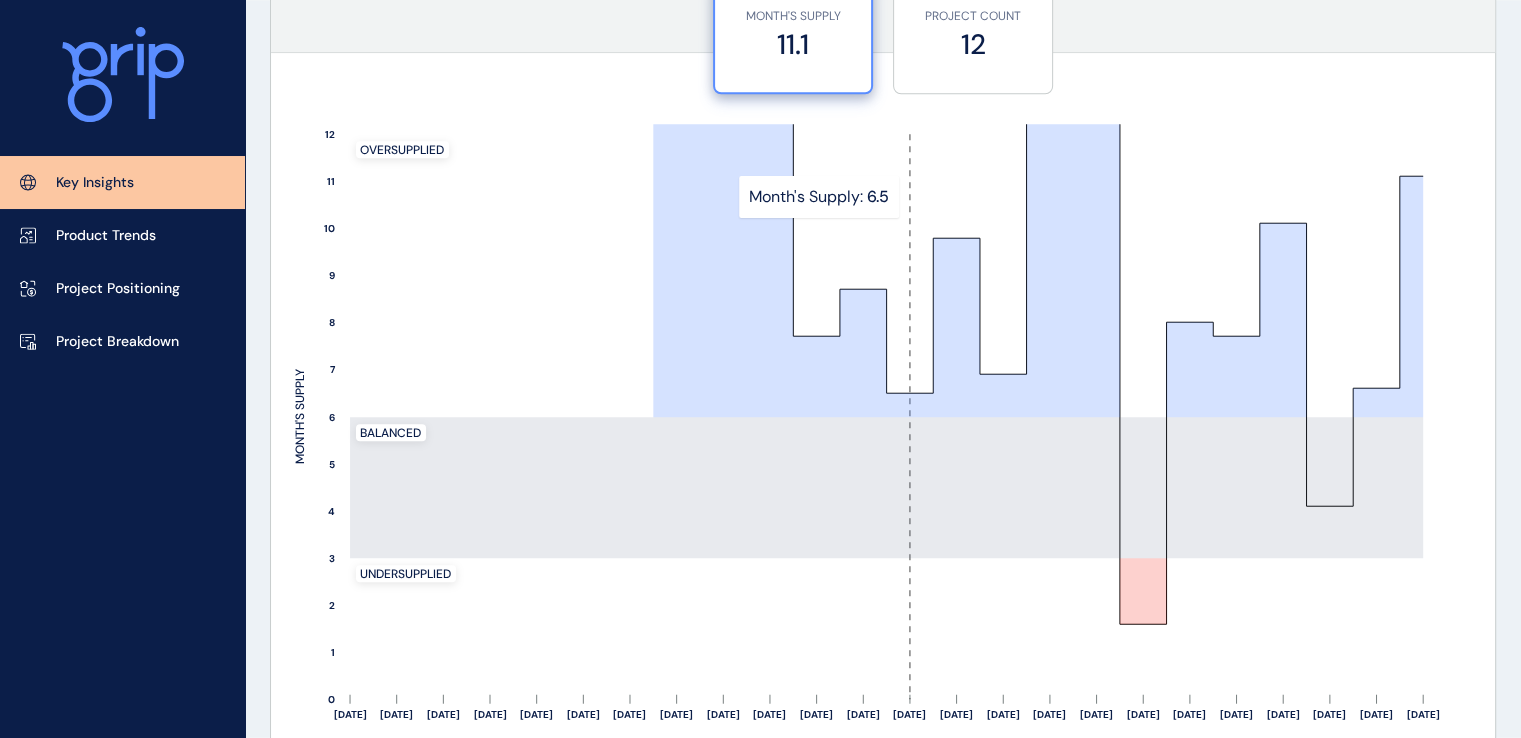 scroll, scrollTop: 1700, scrollLeft: 0, axis: vertical 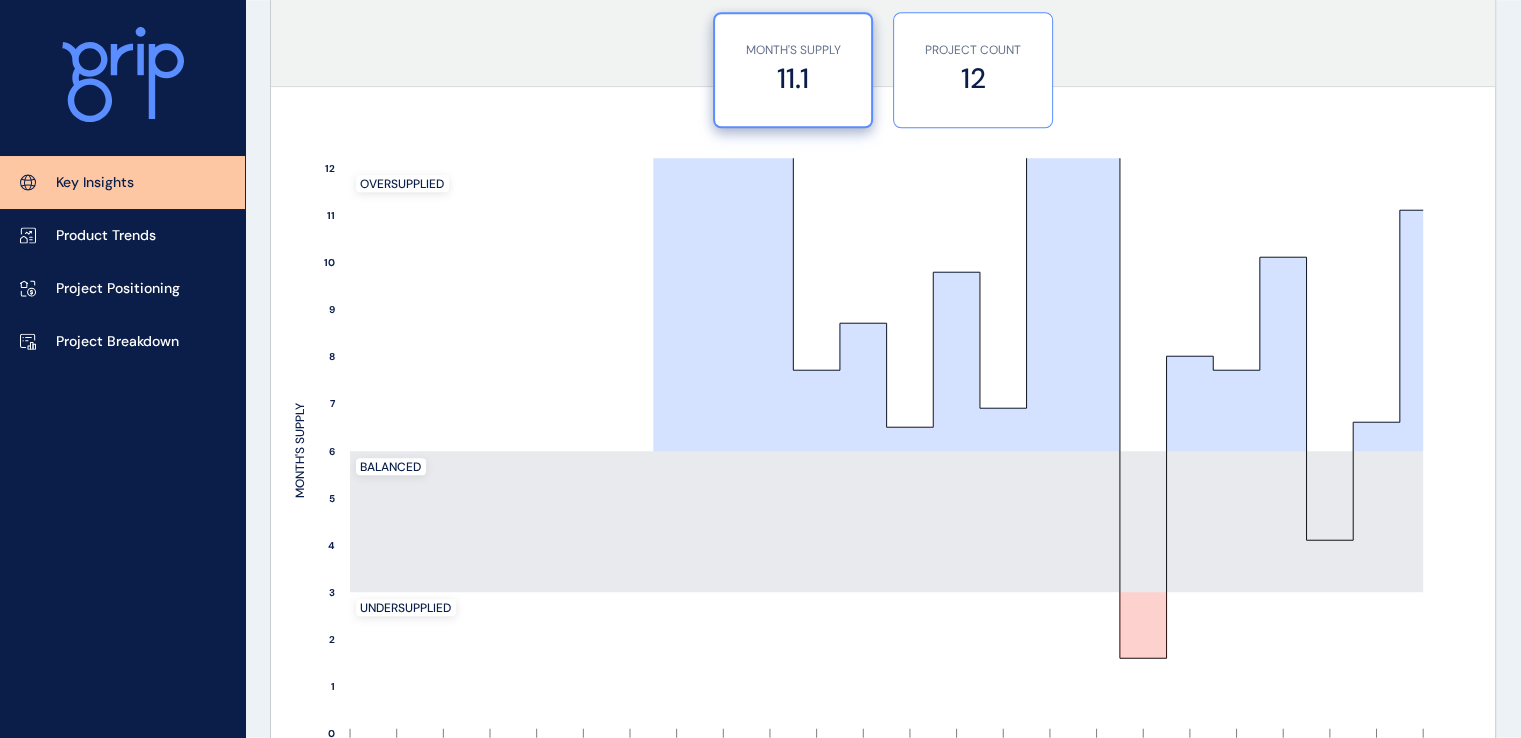 click on "PROJECT COUNT 12" at bounding box center (973, 70) 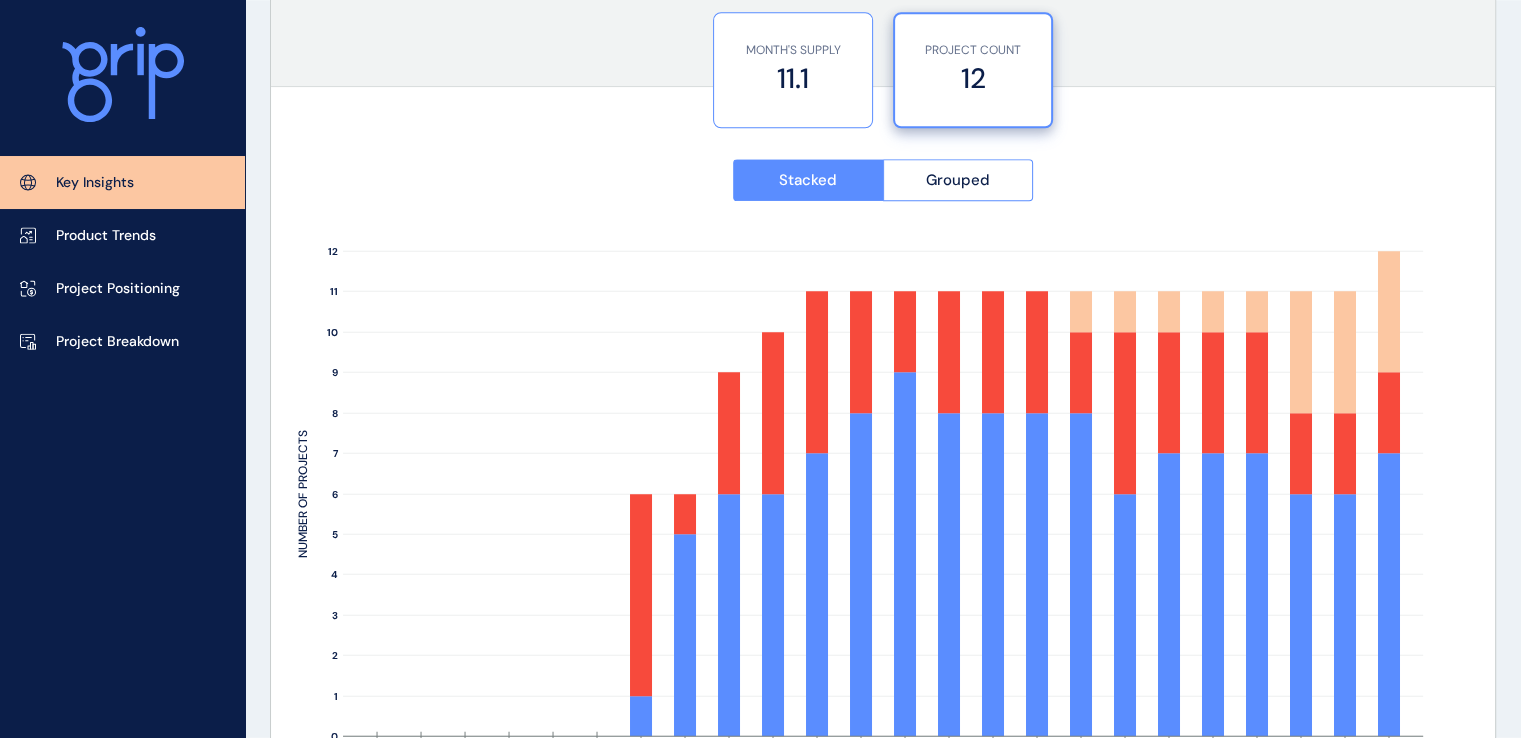 click on "MONTH'S SUPPLY 11.1" at bounding box center [793, 70] 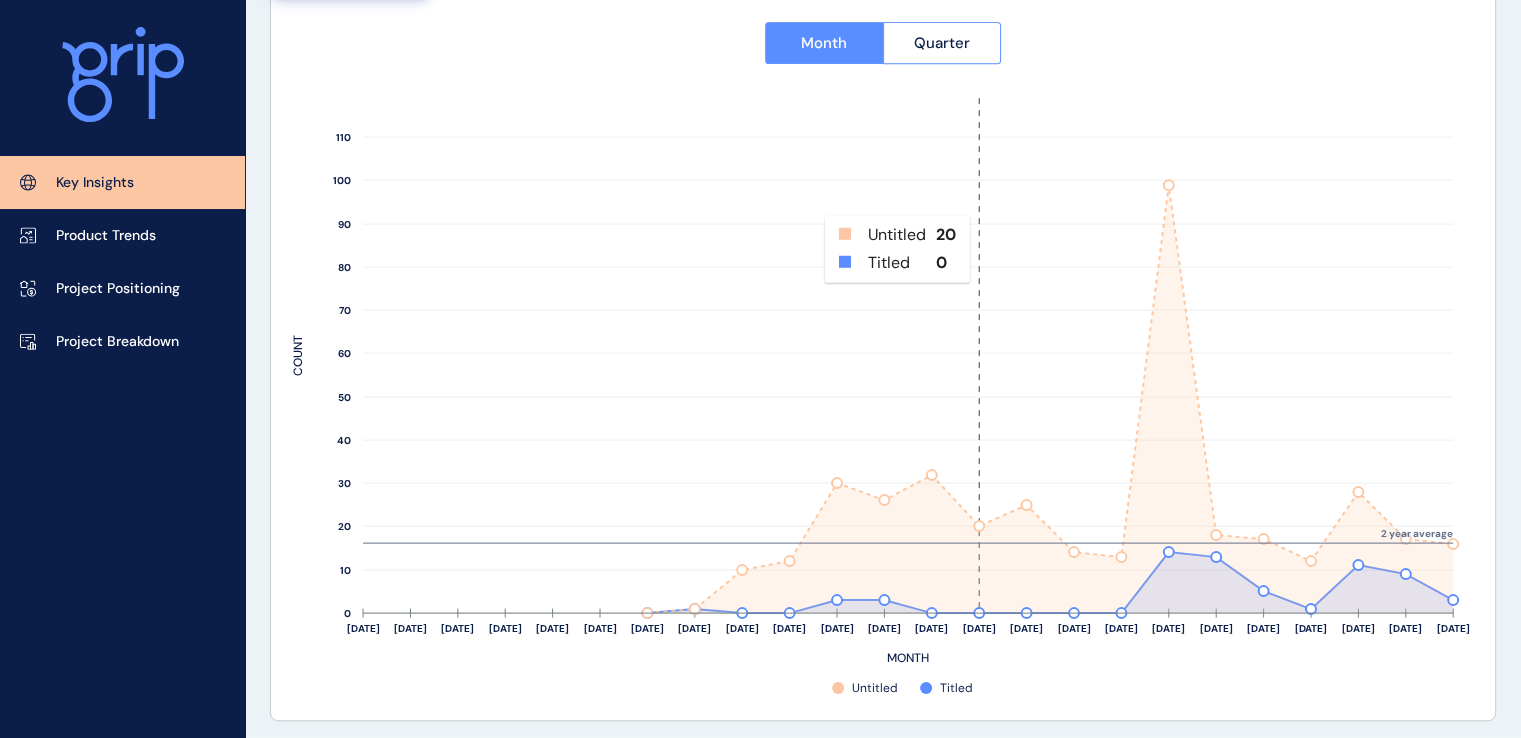 scroll, scrollTop: 900, scrollLeft: 0, axis: vertical 